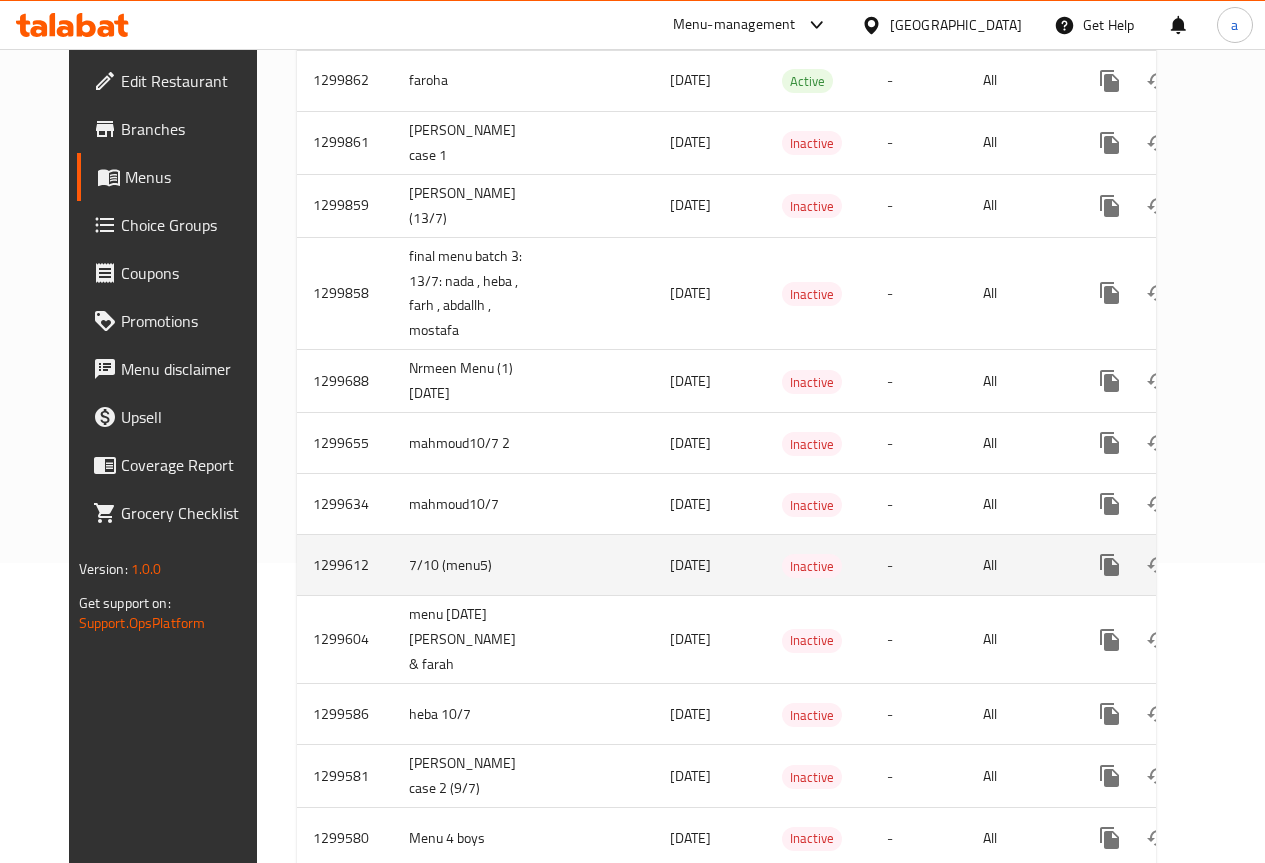 scroll, scrollTop: 400, scrollLeft: 0, axis: vertical 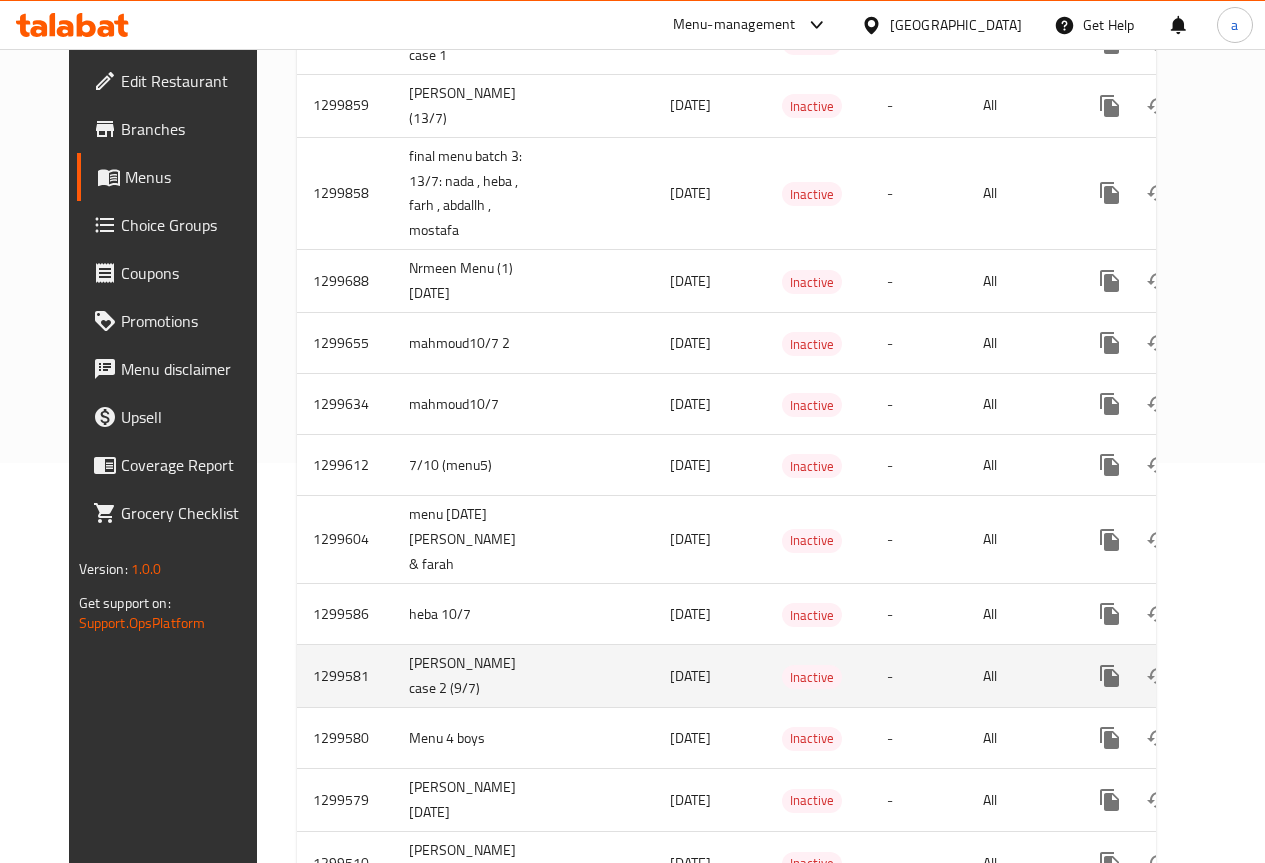 click on "[DATE]" at bounding box center (710, 676) 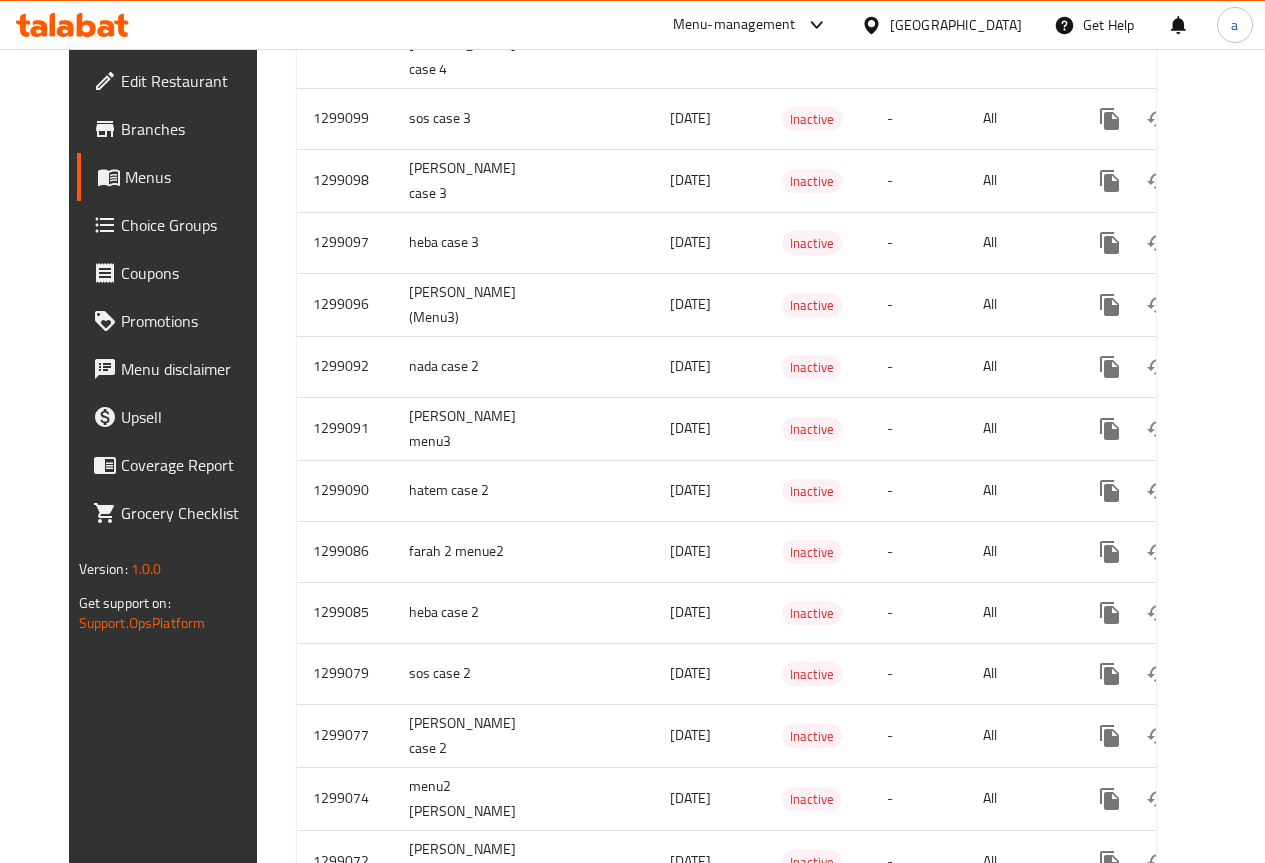 scroll, scrollTop: 2956, scrollLeft: 0, axis: vertical 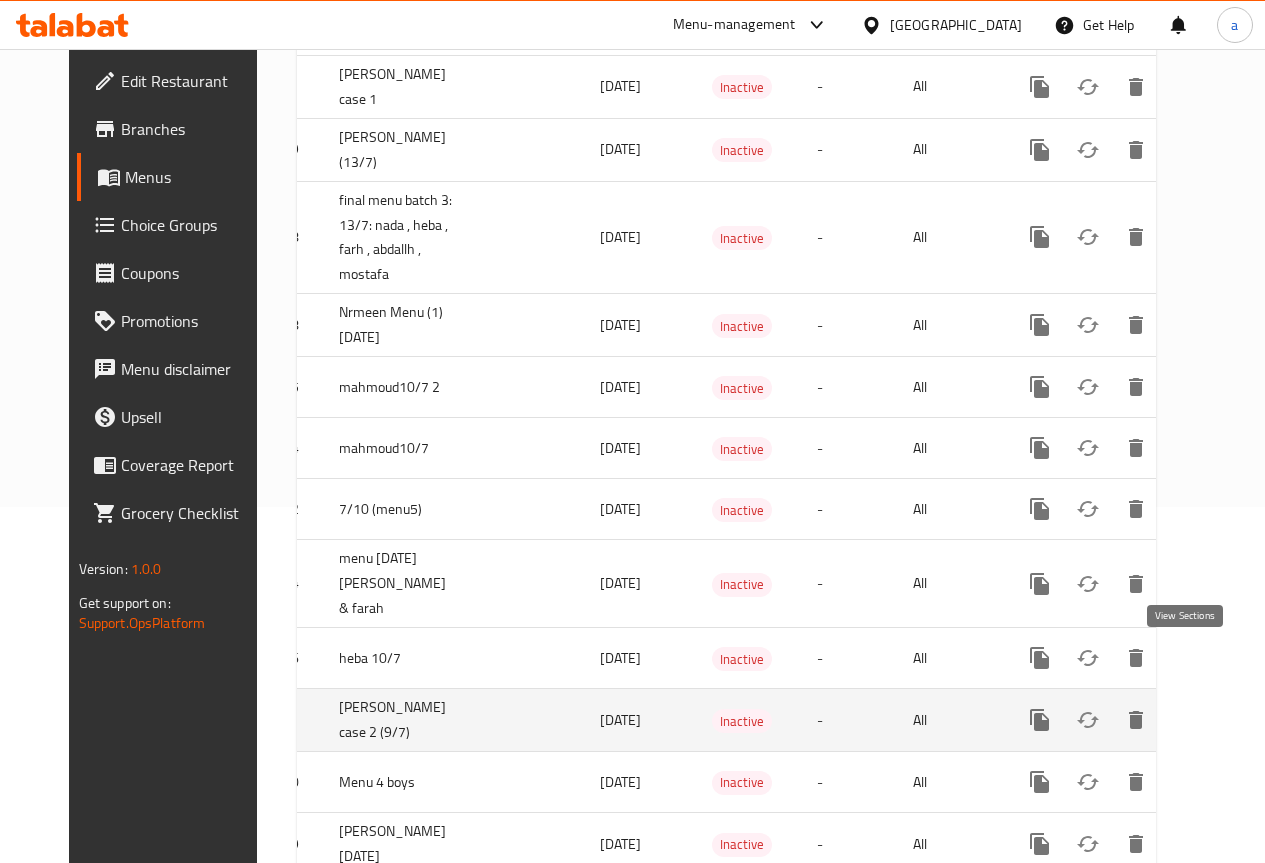 click 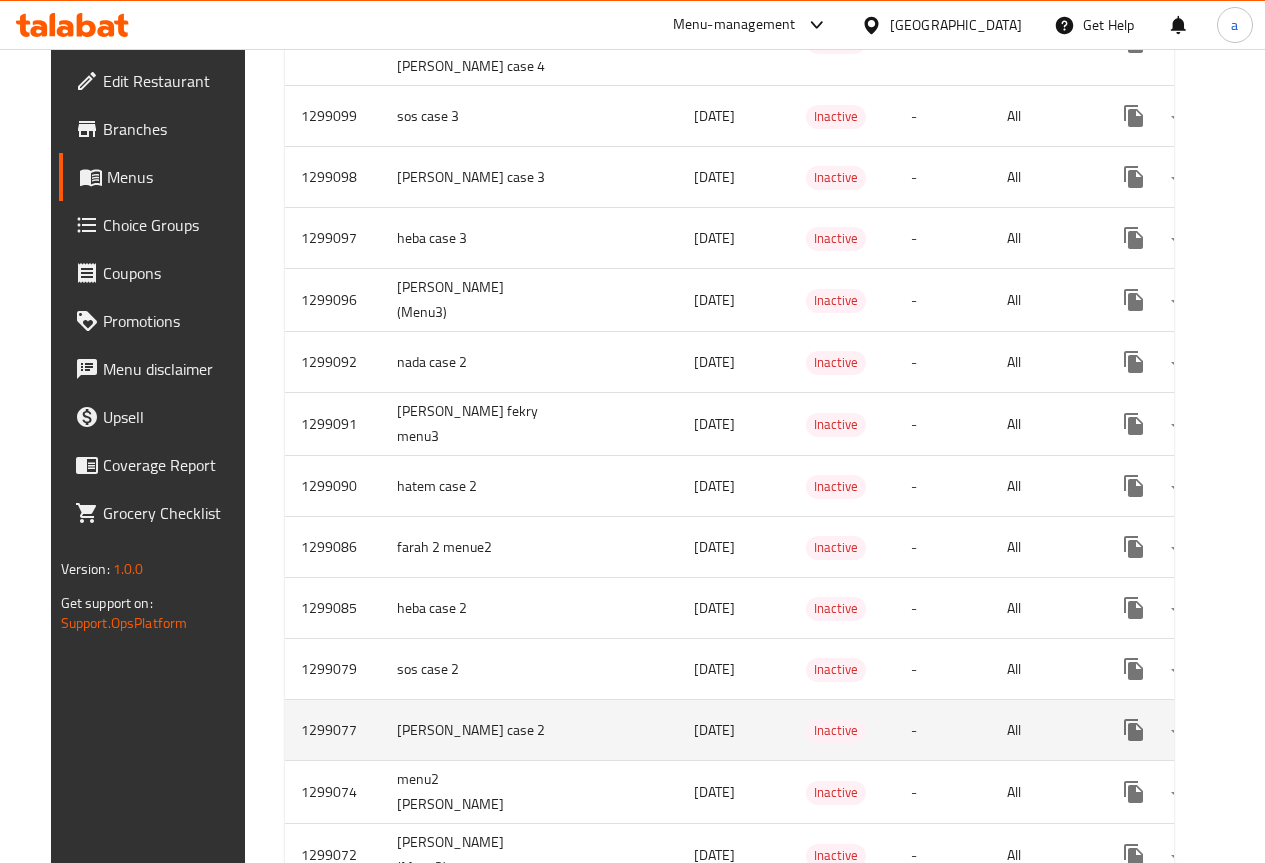 scroll, scrollTop: 2958, scrollLeft: 0, axis: vertical 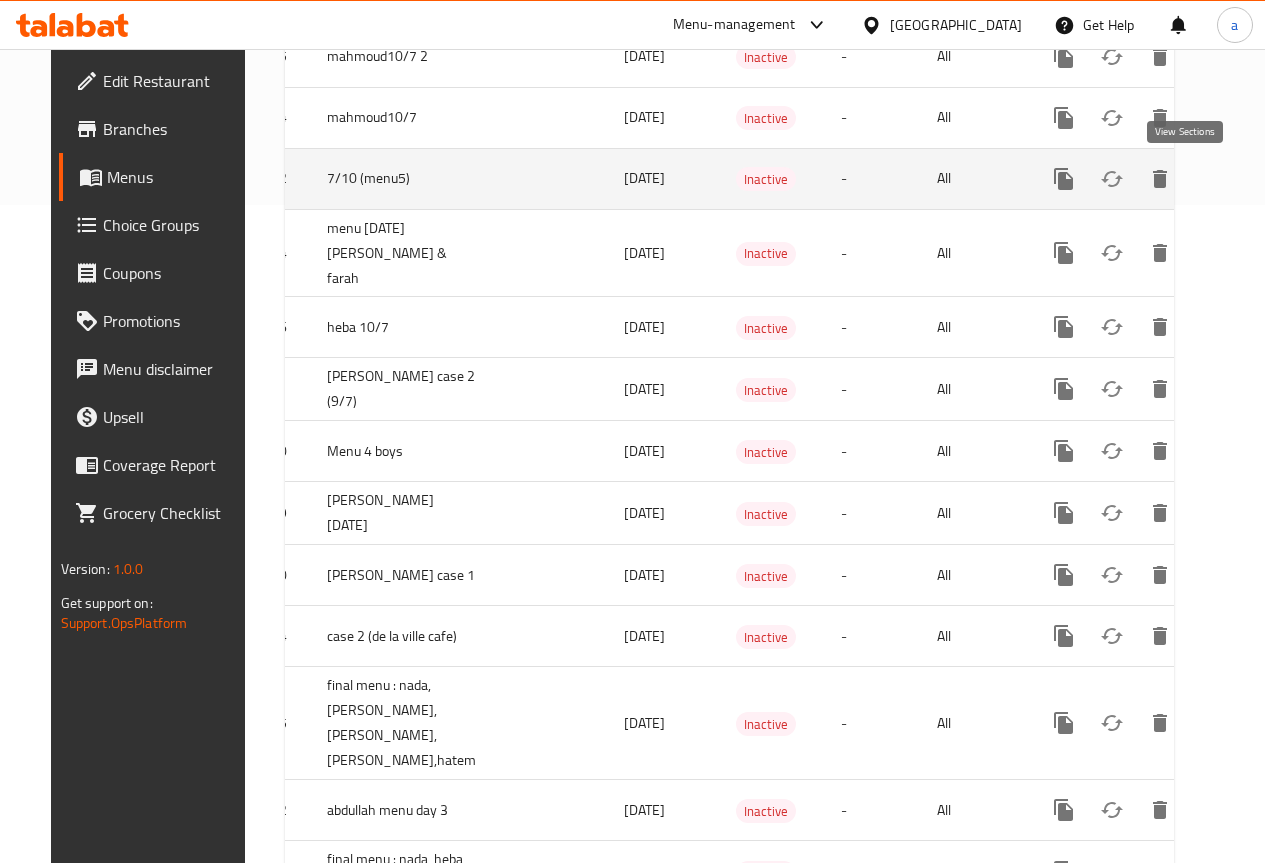 click 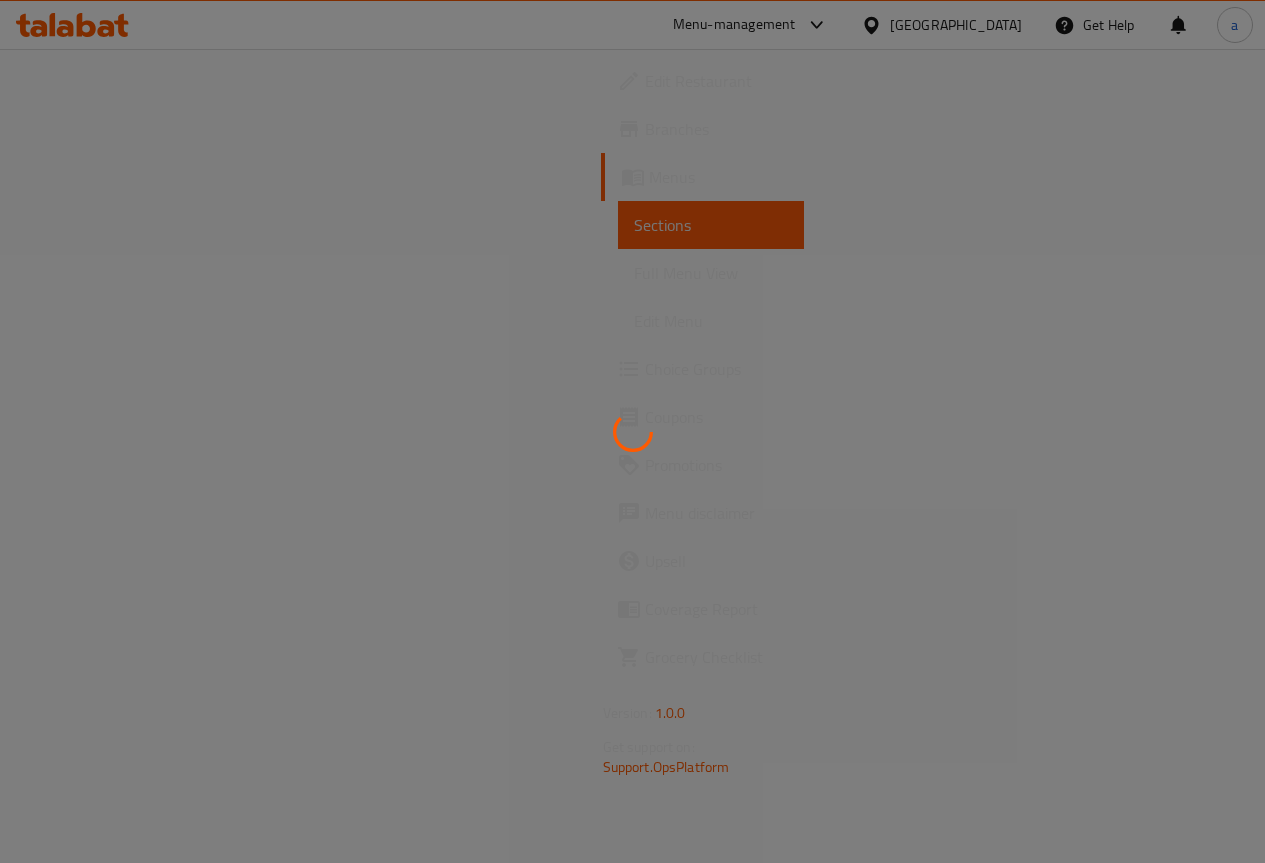 scroll, scrollTop: 0, scrollLeft: 0, axis: both 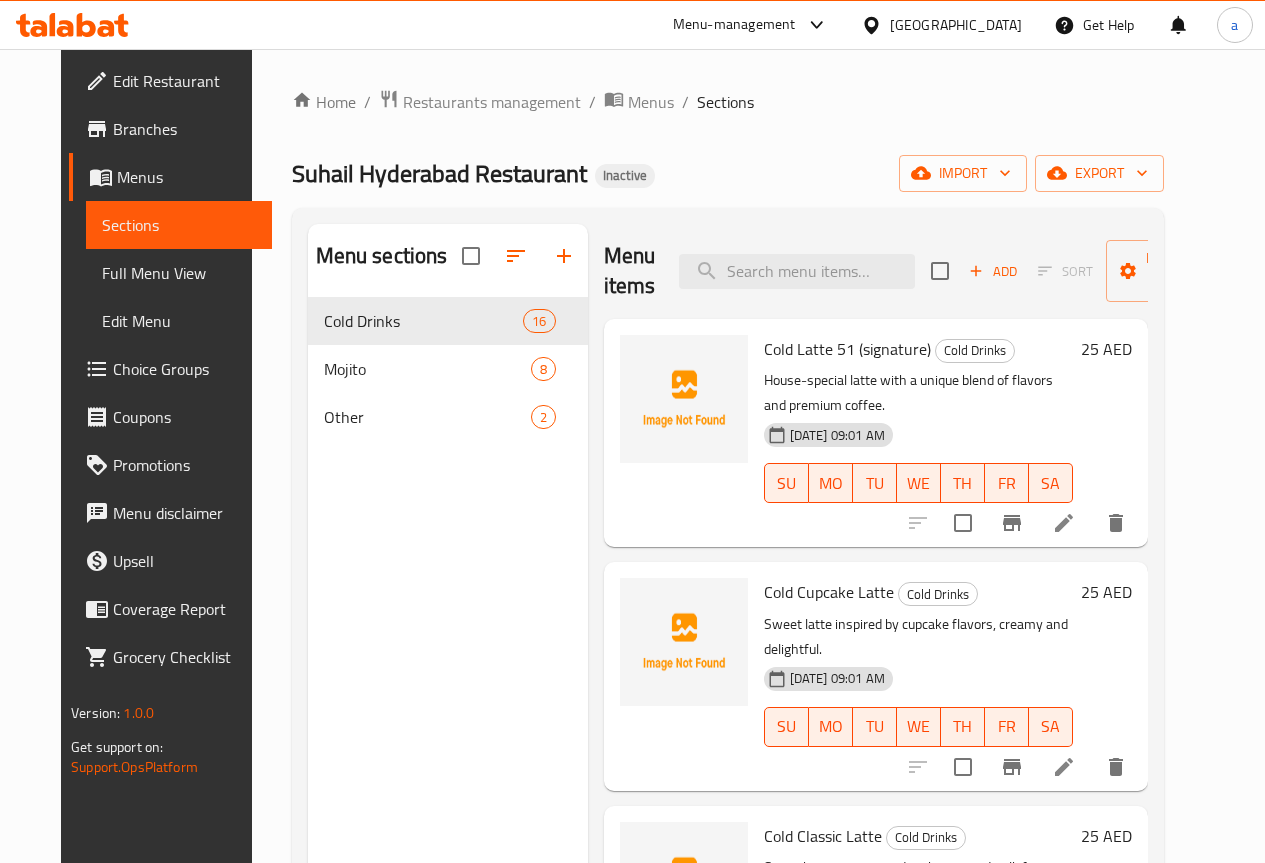 click on "Full Menu View" at bounding box center [179, 273] 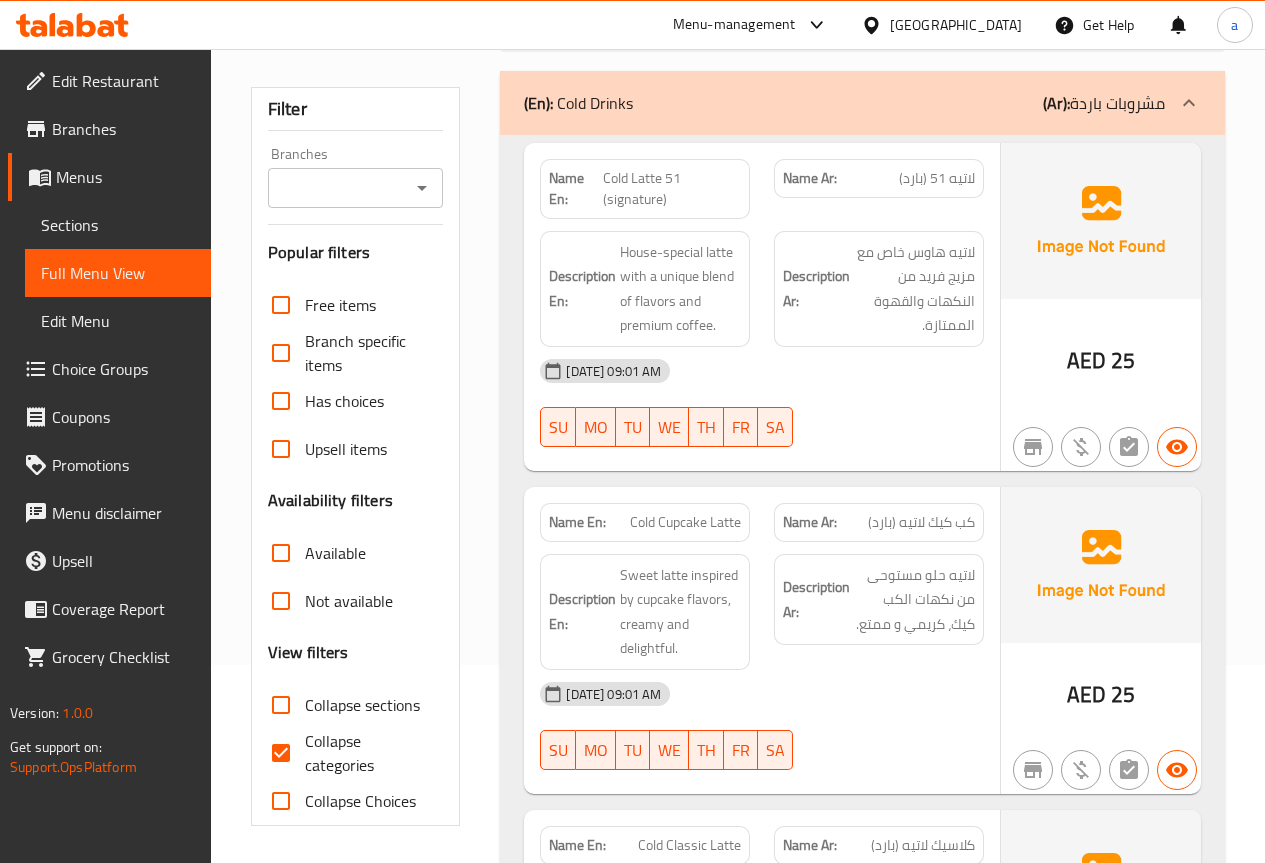 scroll, scrollTop: 0, scrollLeft: 0, axis: both 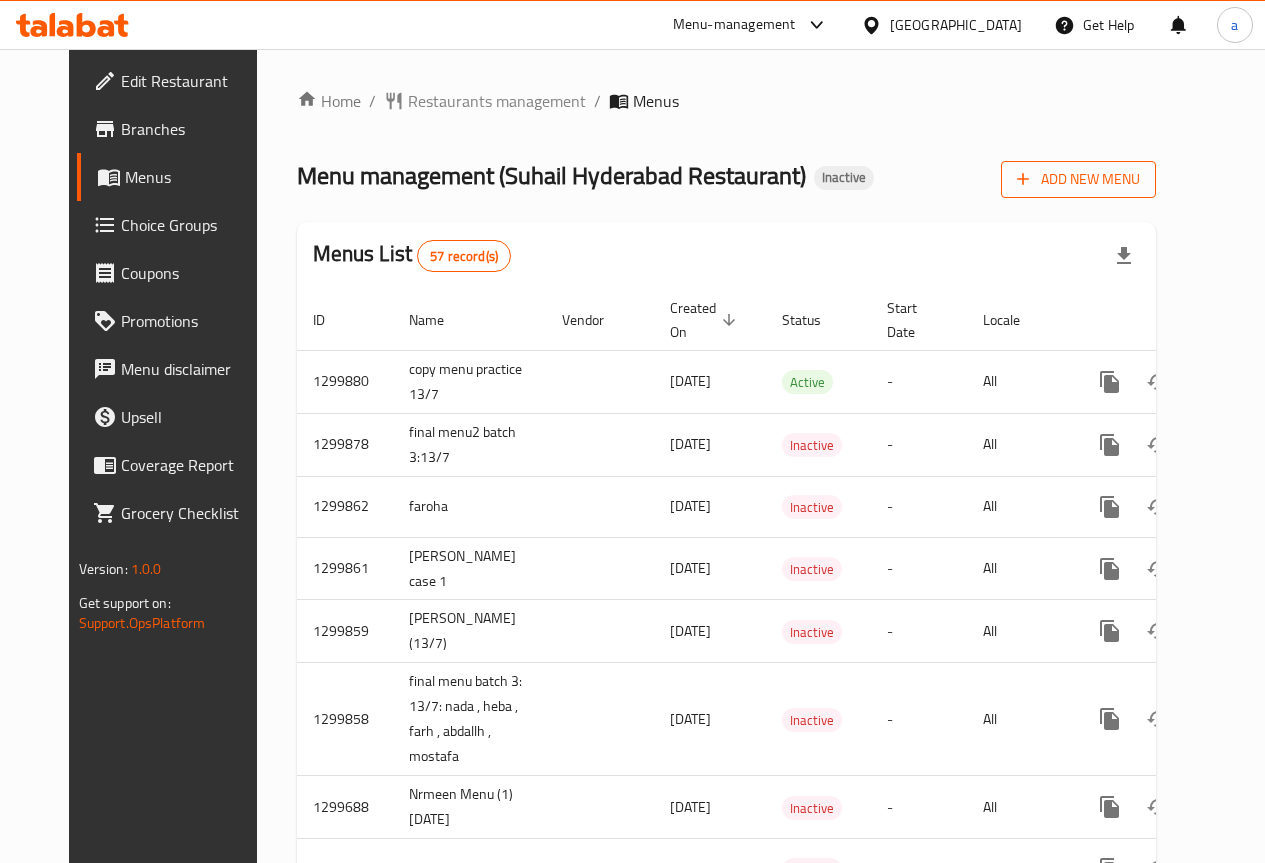 click 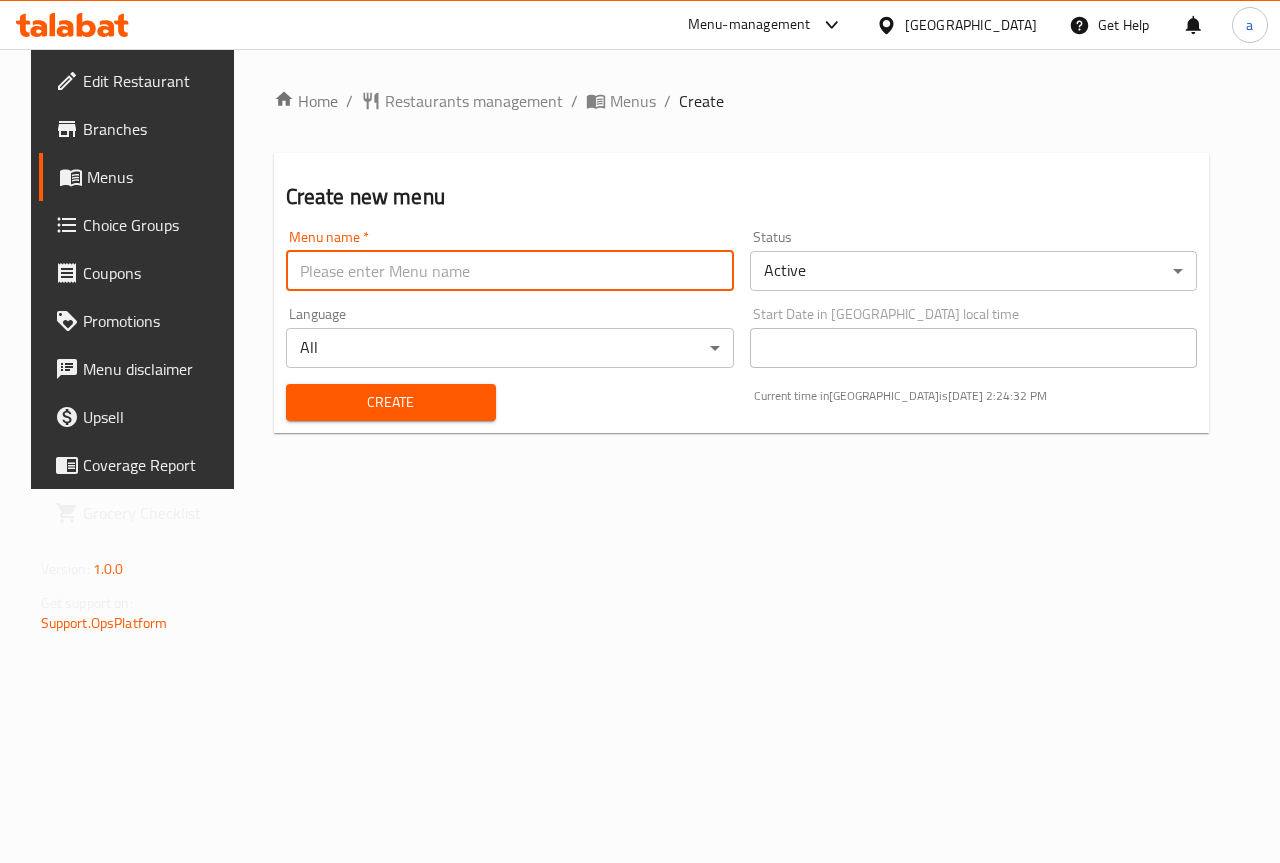 click at bounding box center (510, 271) 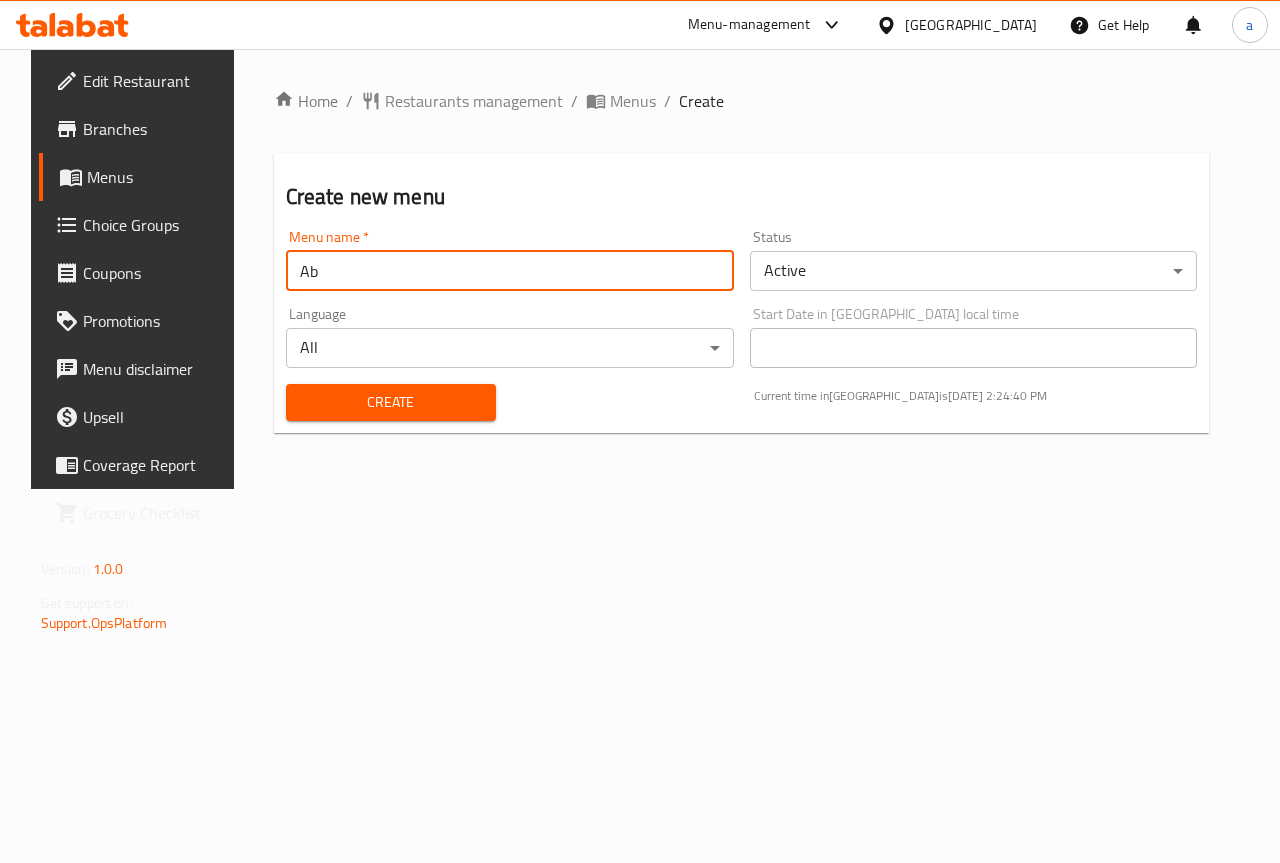 type on "A" 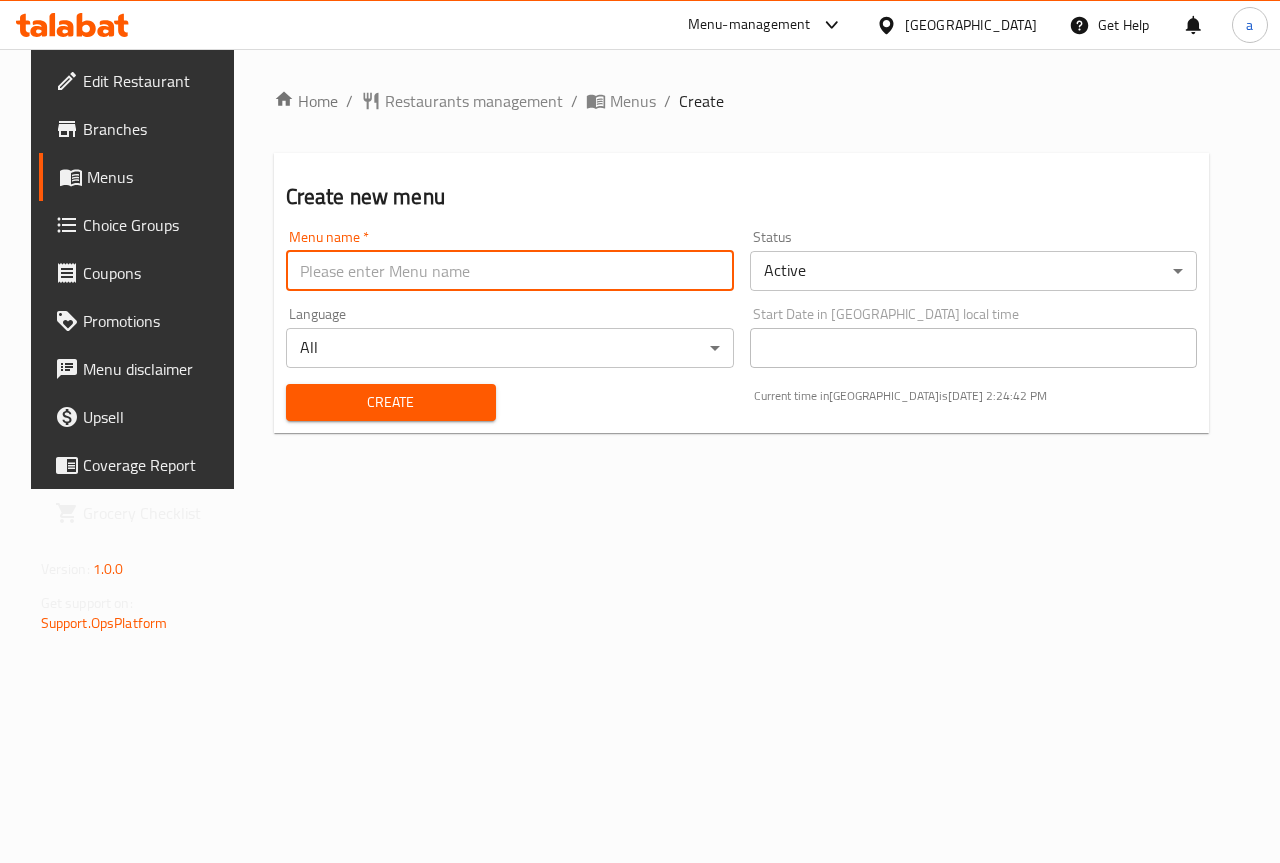type on "a" 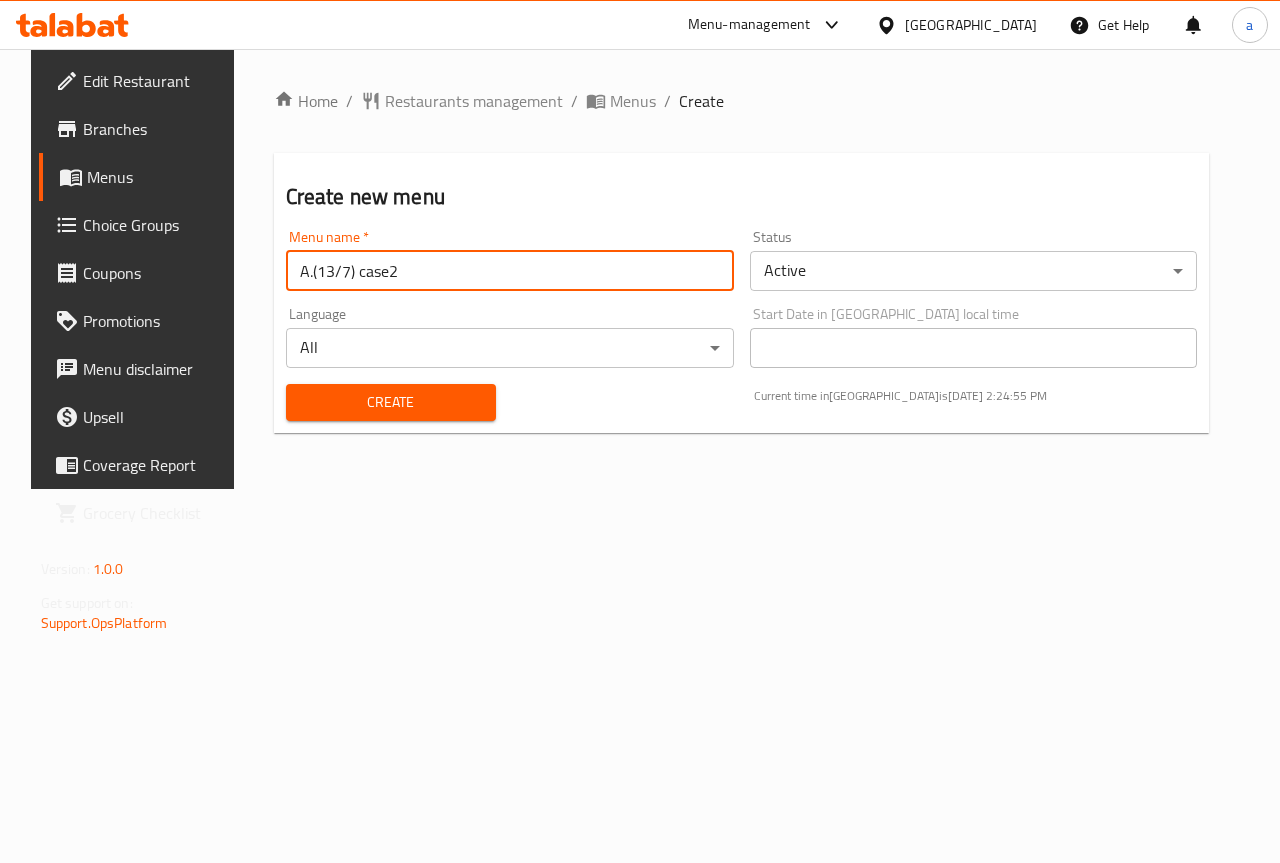 type on "A.(13/7) case2" 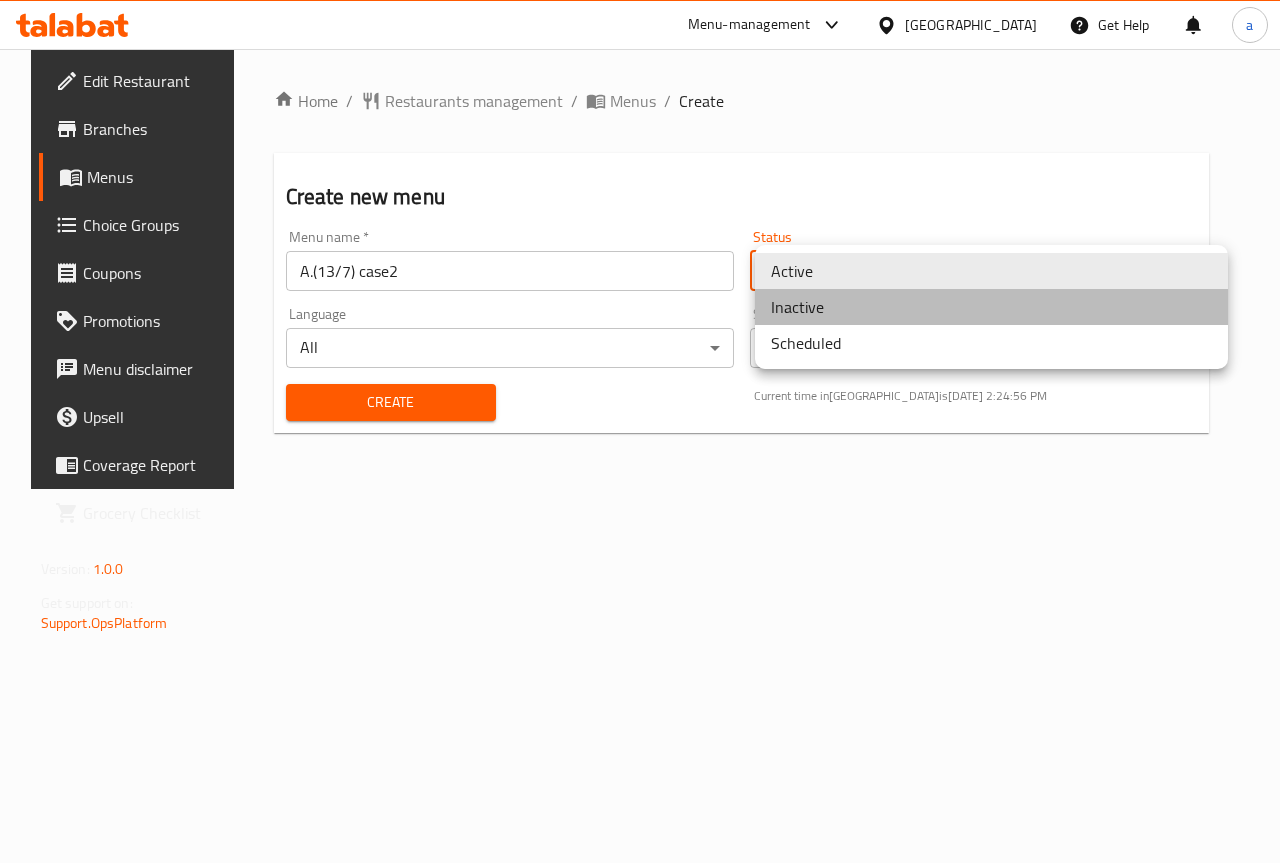 click on "Inactive" at bounding box center [991, 307] 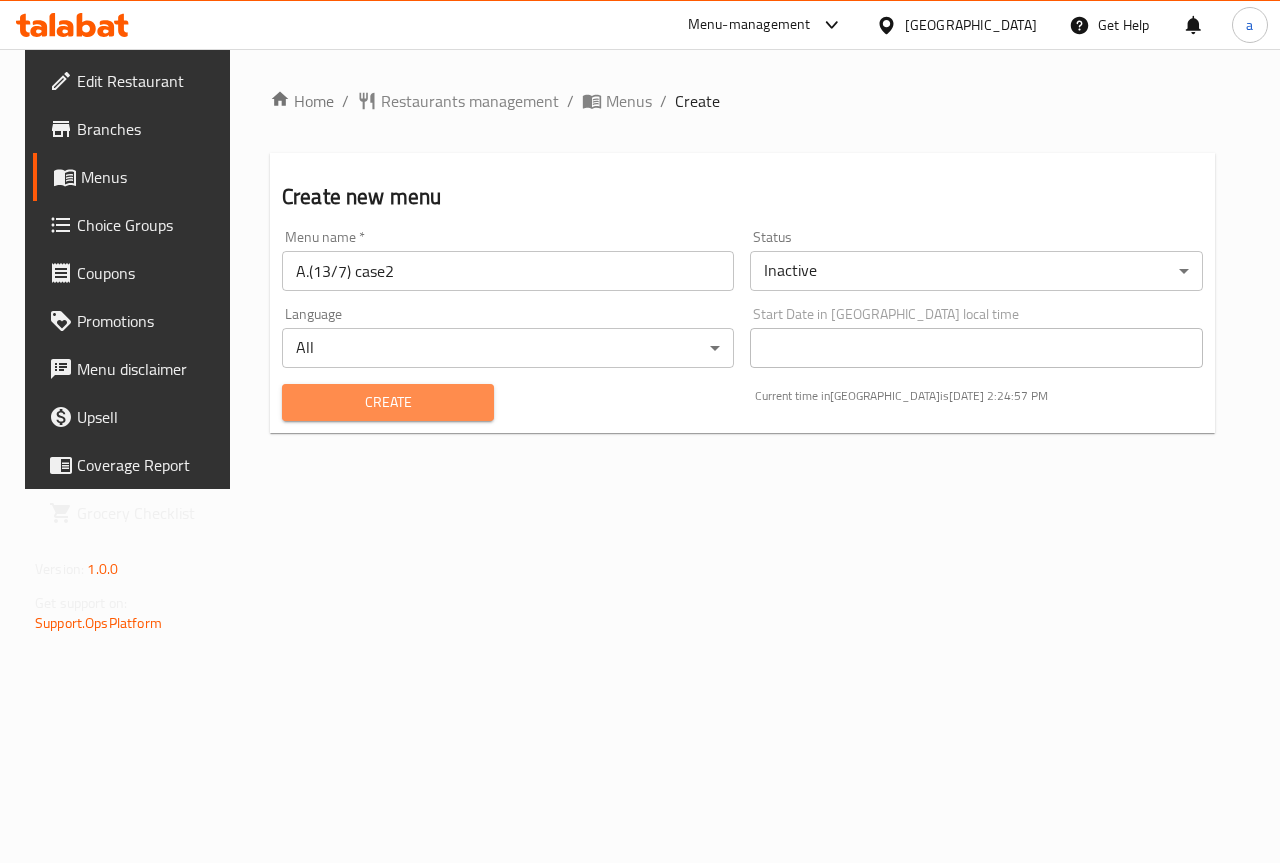 click on "Create" at bounding box center (388, 402) 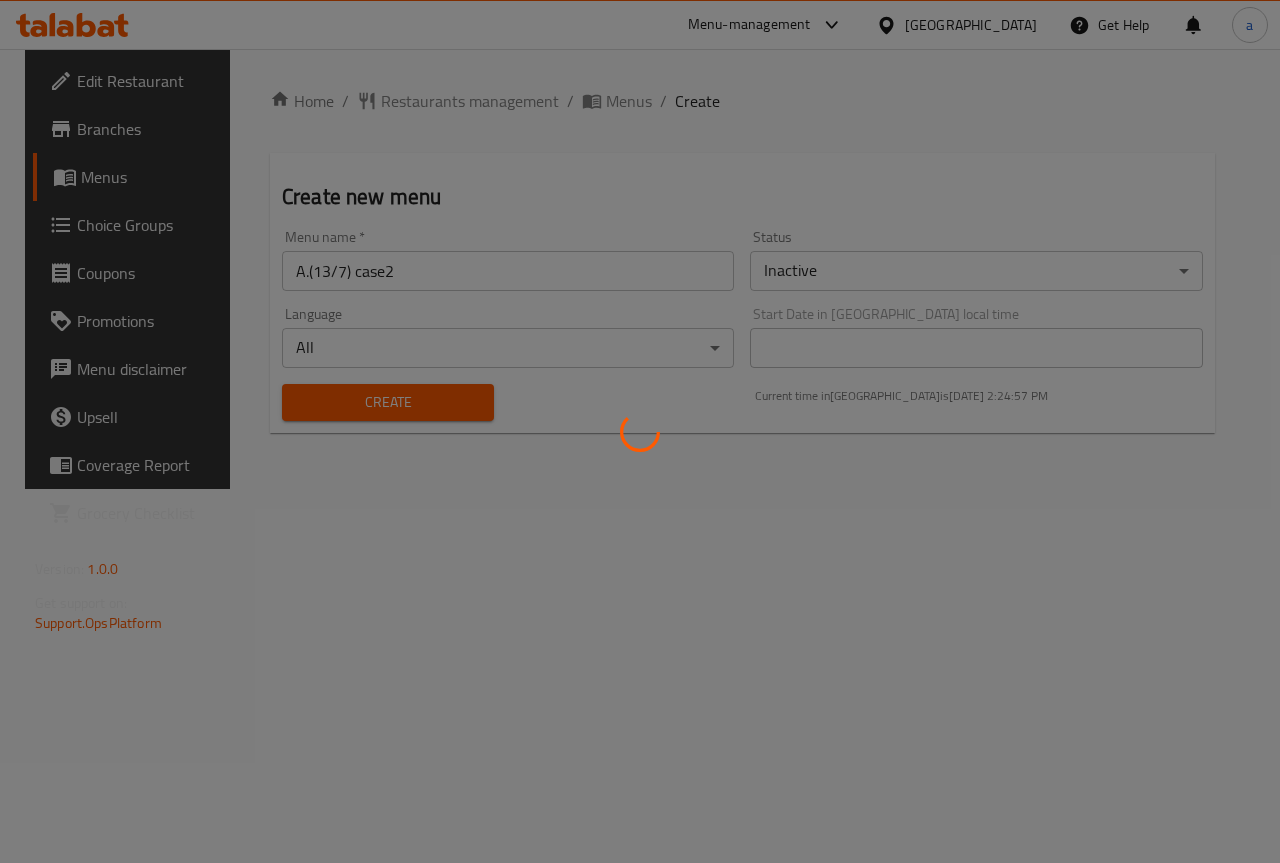 type 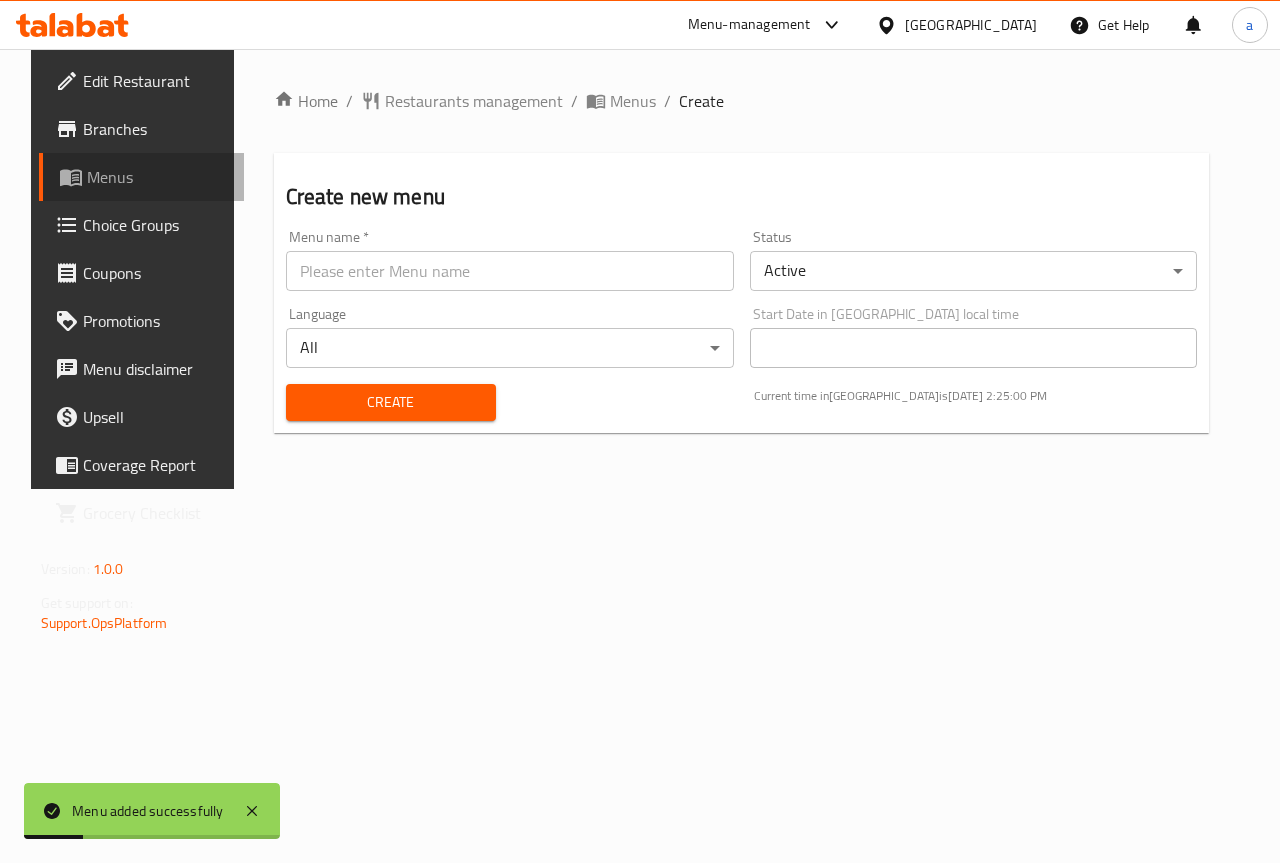 click on "Menus" at bounding box center [158, 177] 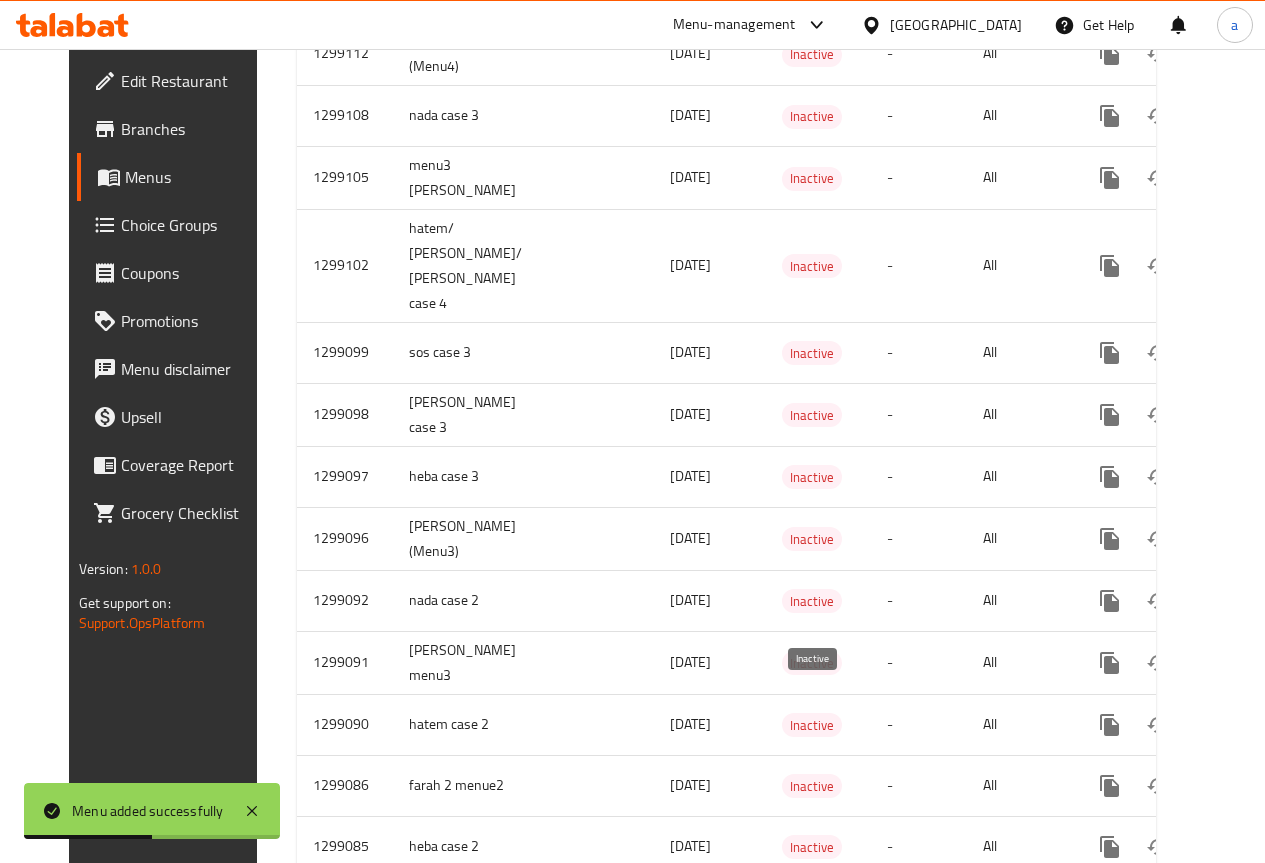 scroll, scrollTop: 3139, scrollLeft: 0, axis: vertical 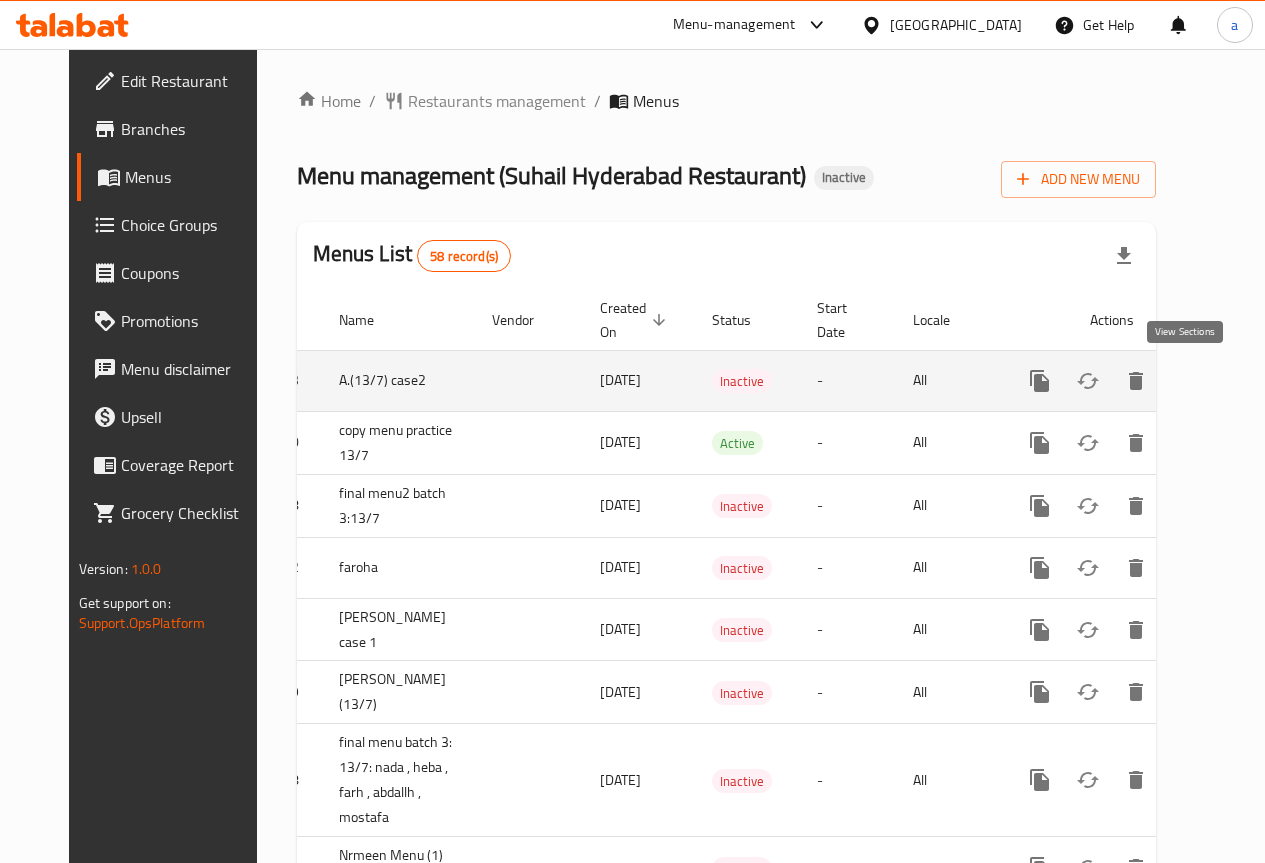 click 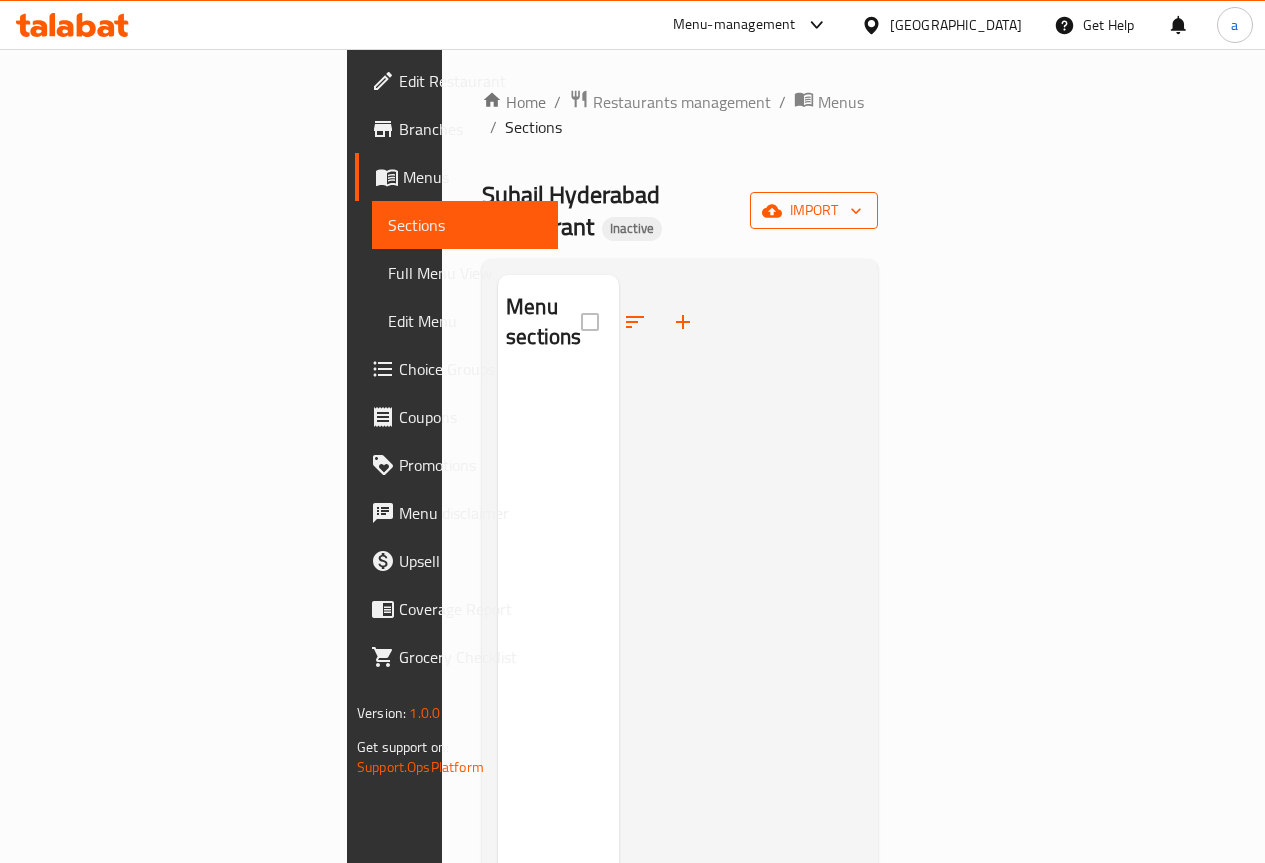 click on "import" at bounding box center [814, 210] 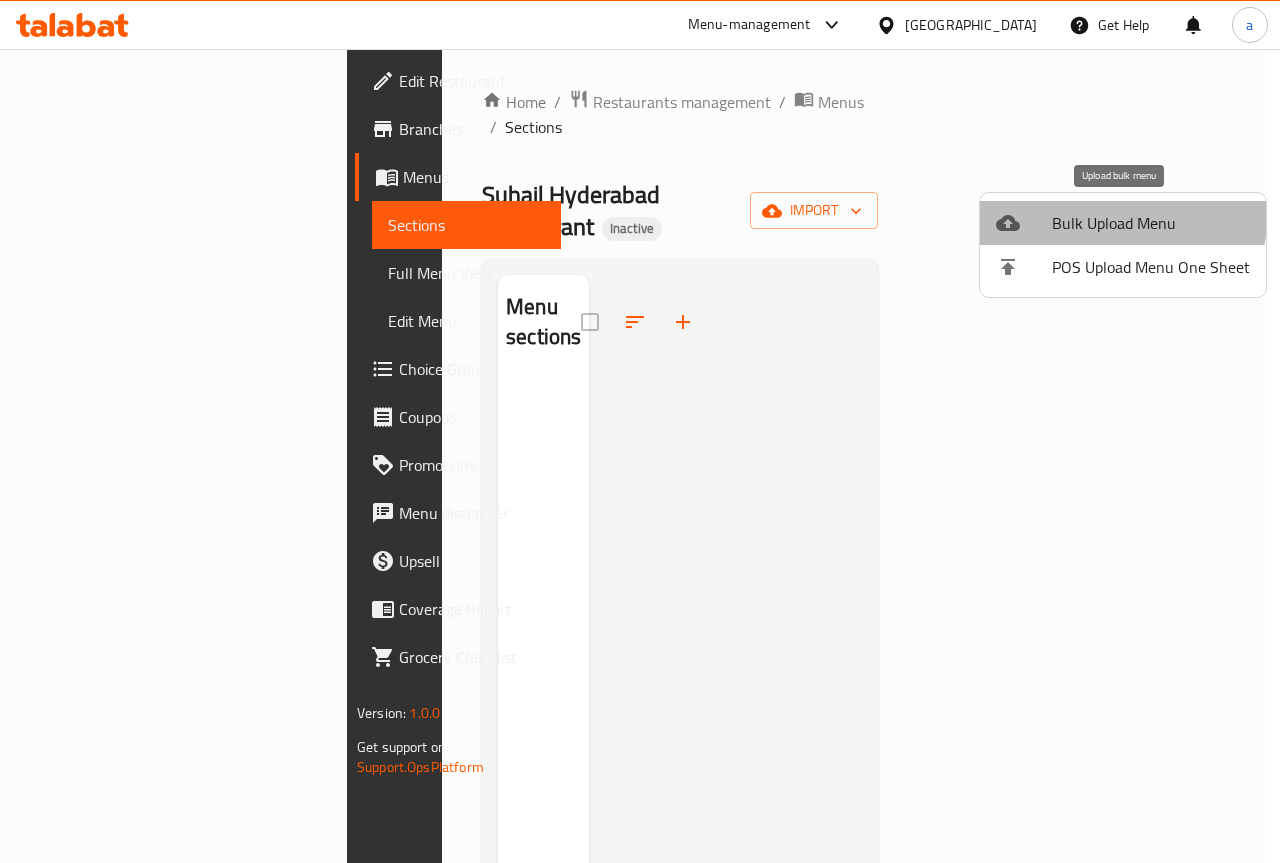 click on "Bulk Upload Menu" at bounding box center (1151, 223) 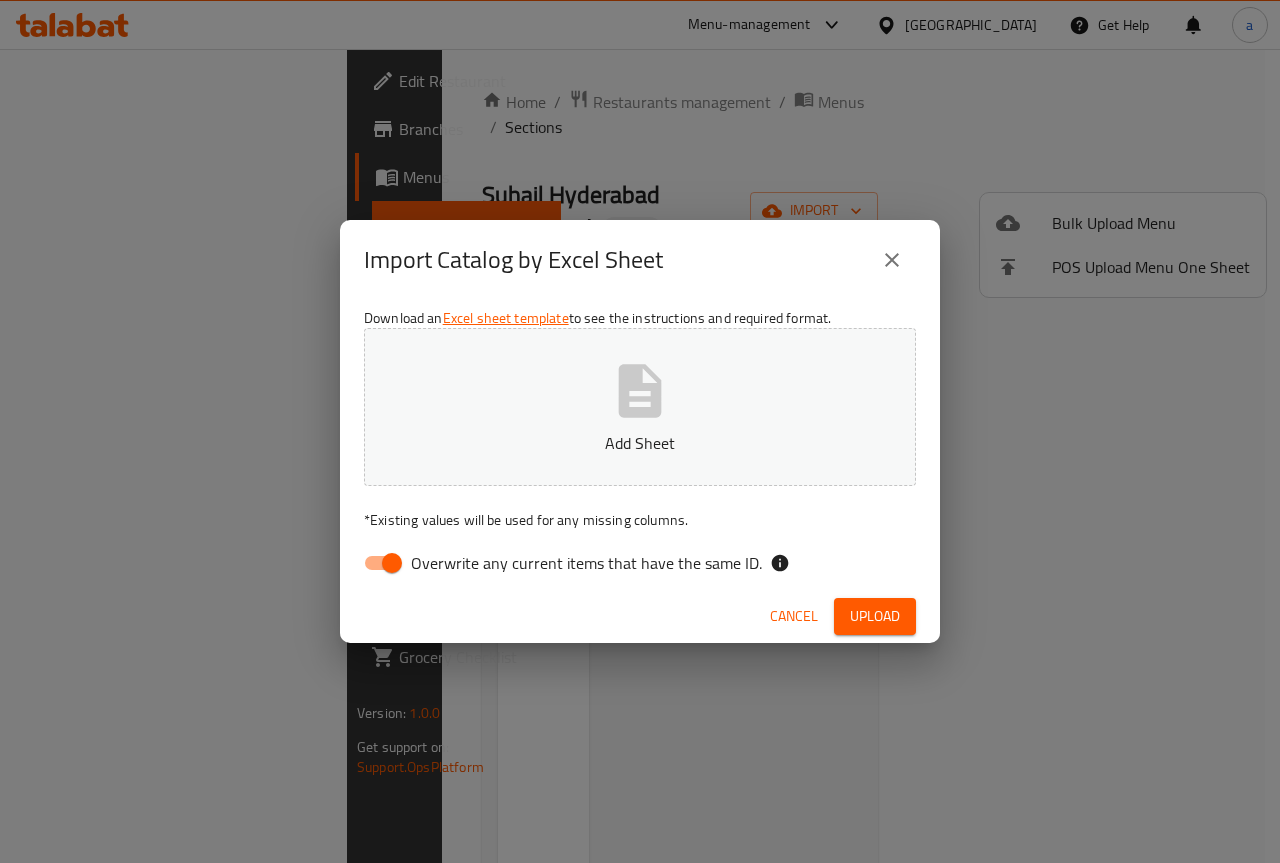click on "Overwrite any current items that have the same ID." at bounding box center (392, 563) 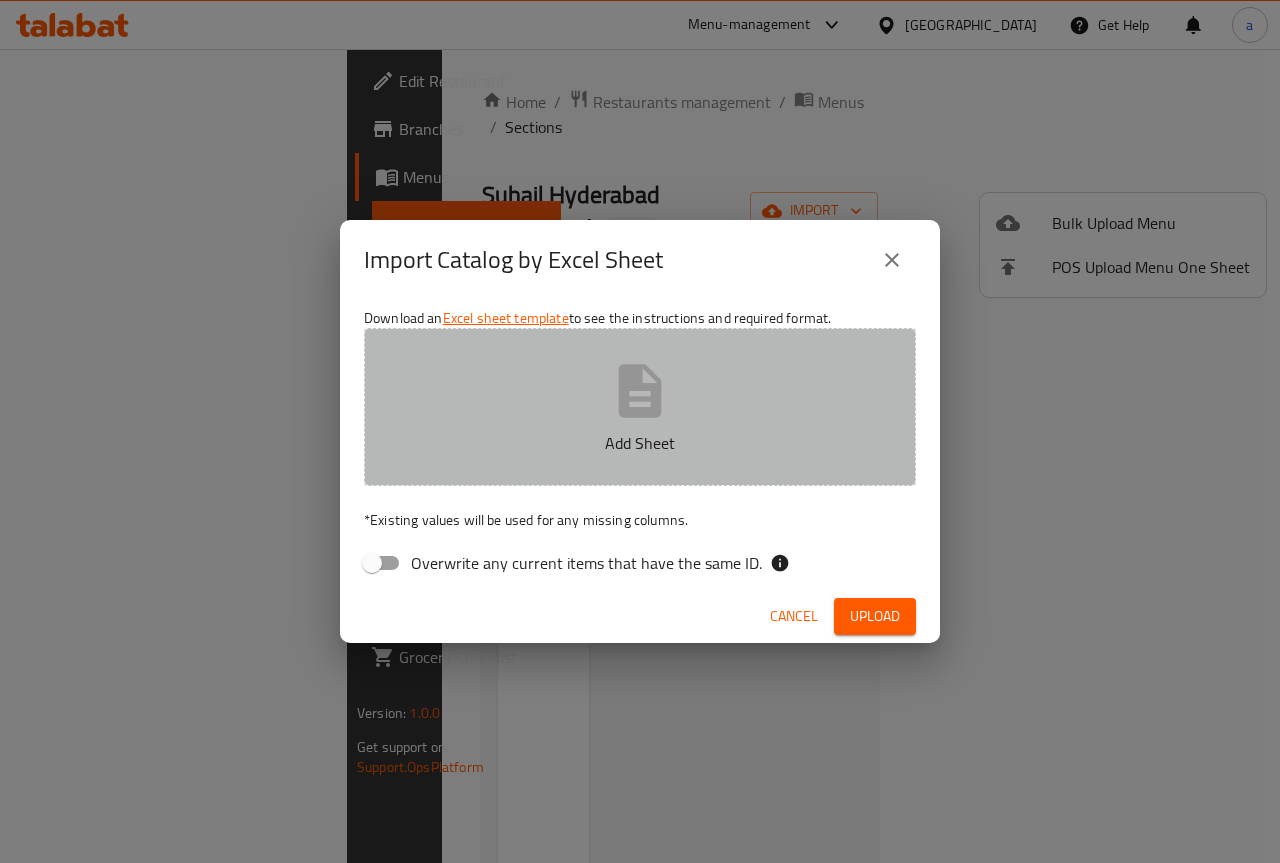 click on "Add Sheet" at bounding box center (640, 443) 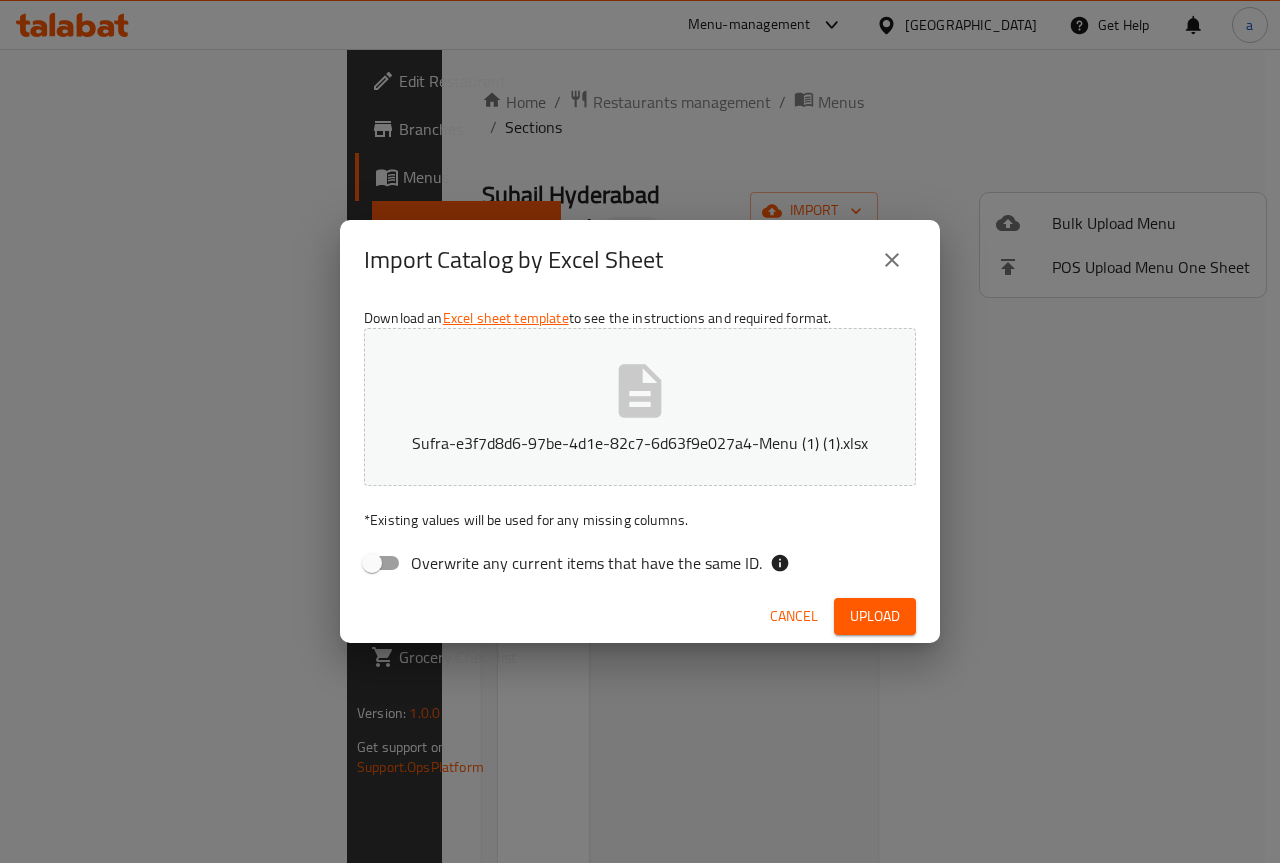 click on "Cancel Upload" at bounding box center (640, 616) 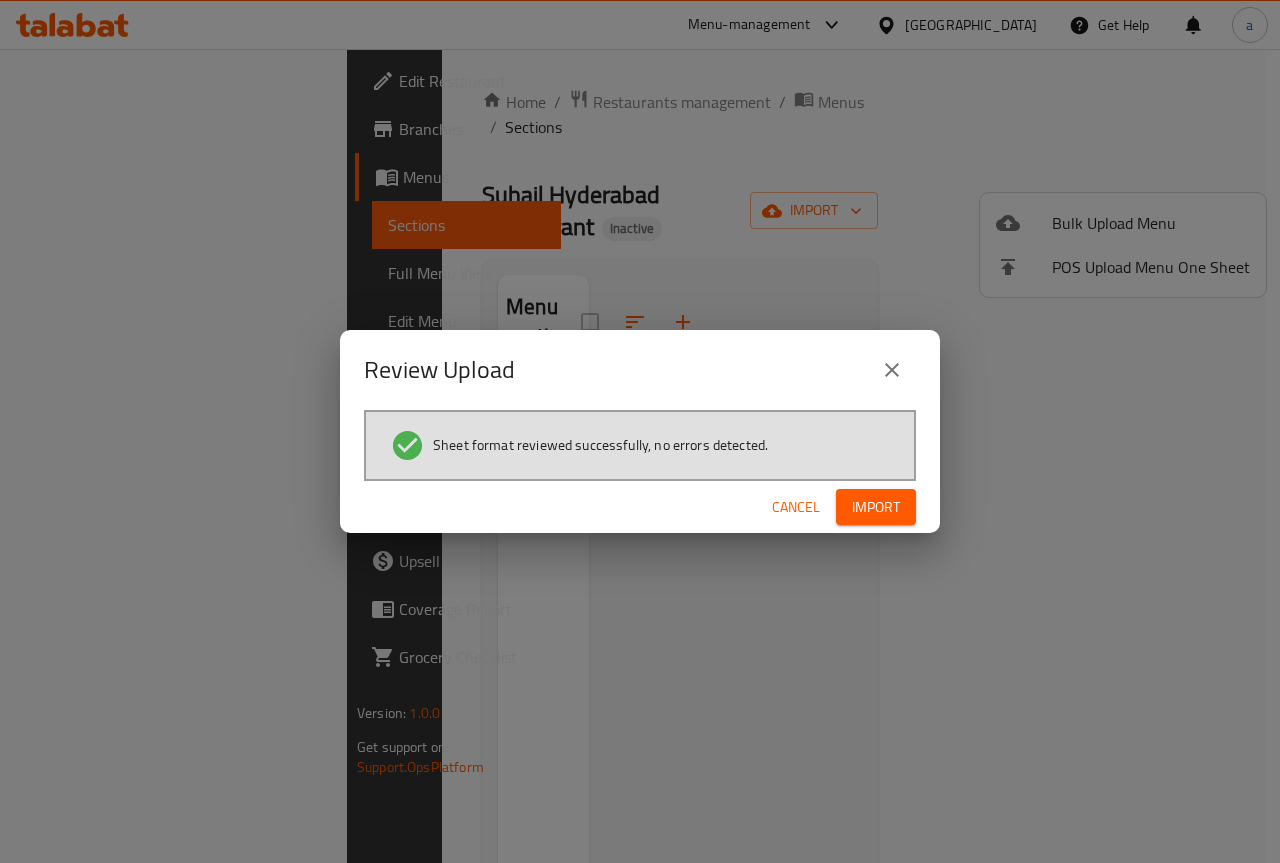 click on "Cancel Import" at bounding box center (640, 507) 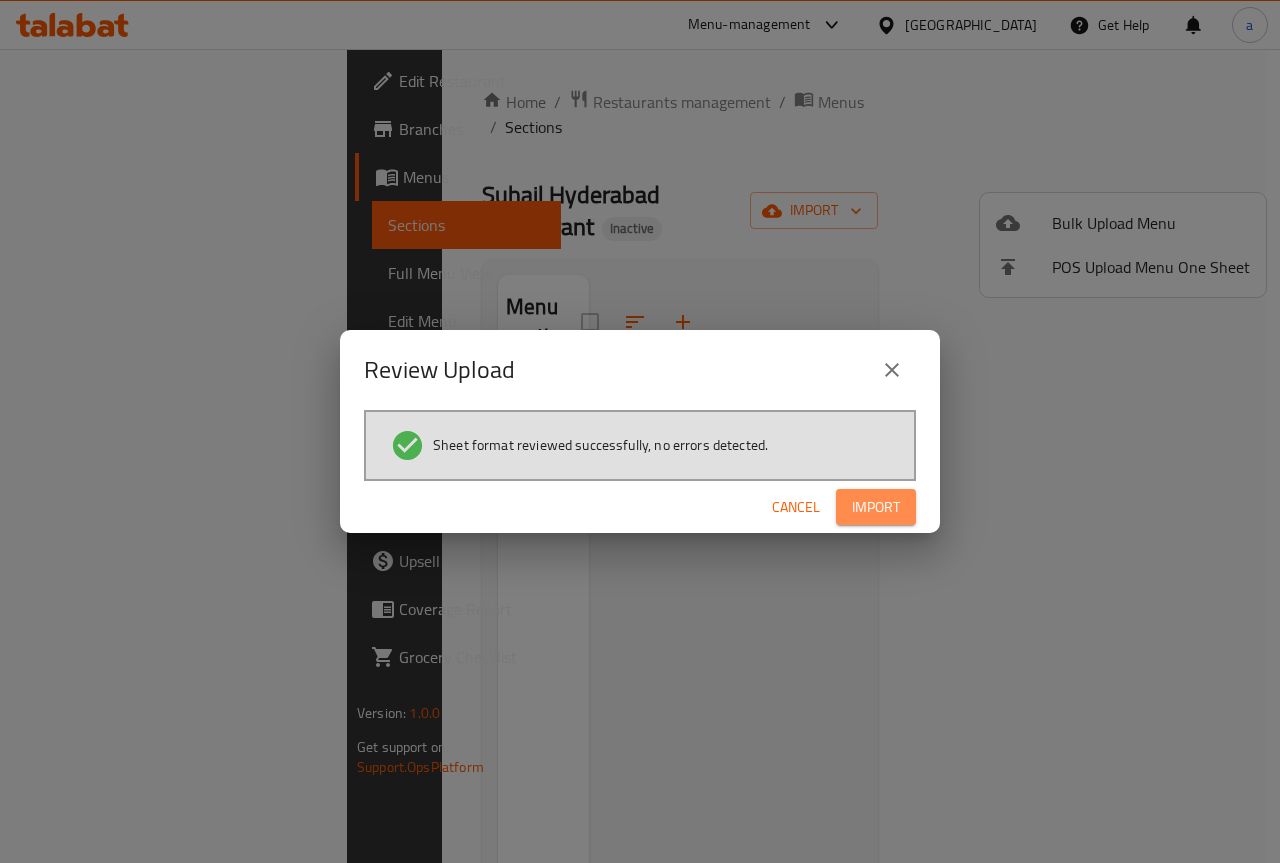 click on "Import" at bounding box center [876, 507] 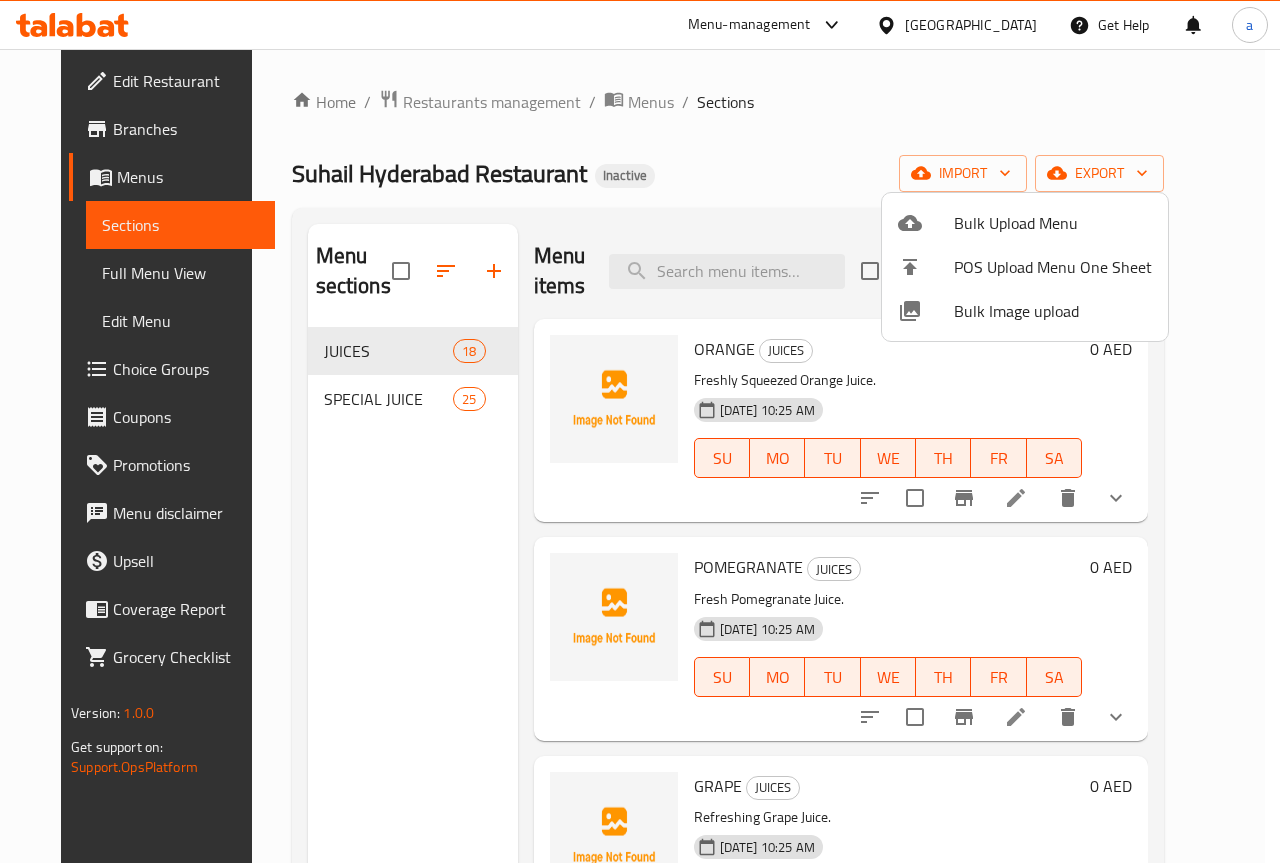 click at bounding box center [640, 431] 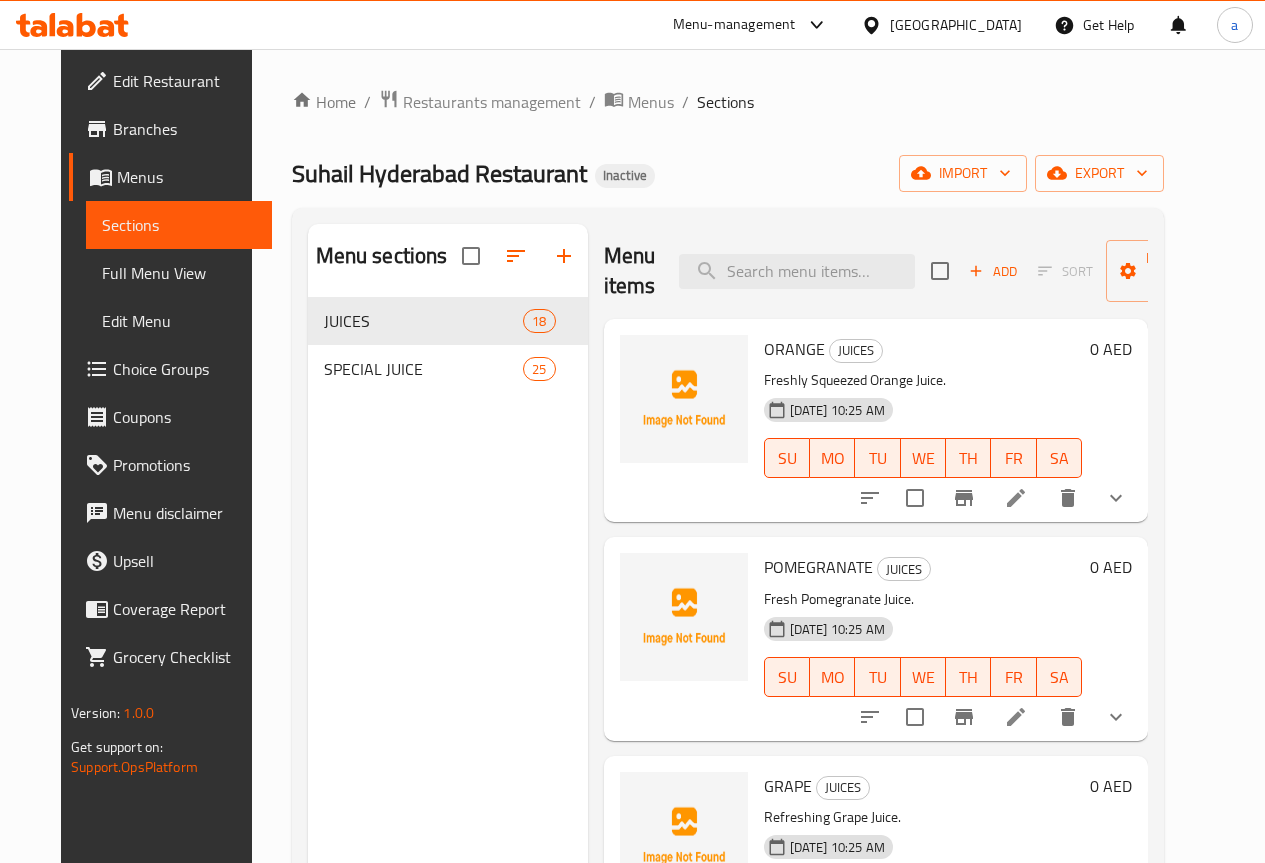 click on "Full Menu View" at bounding box center [179, 273] 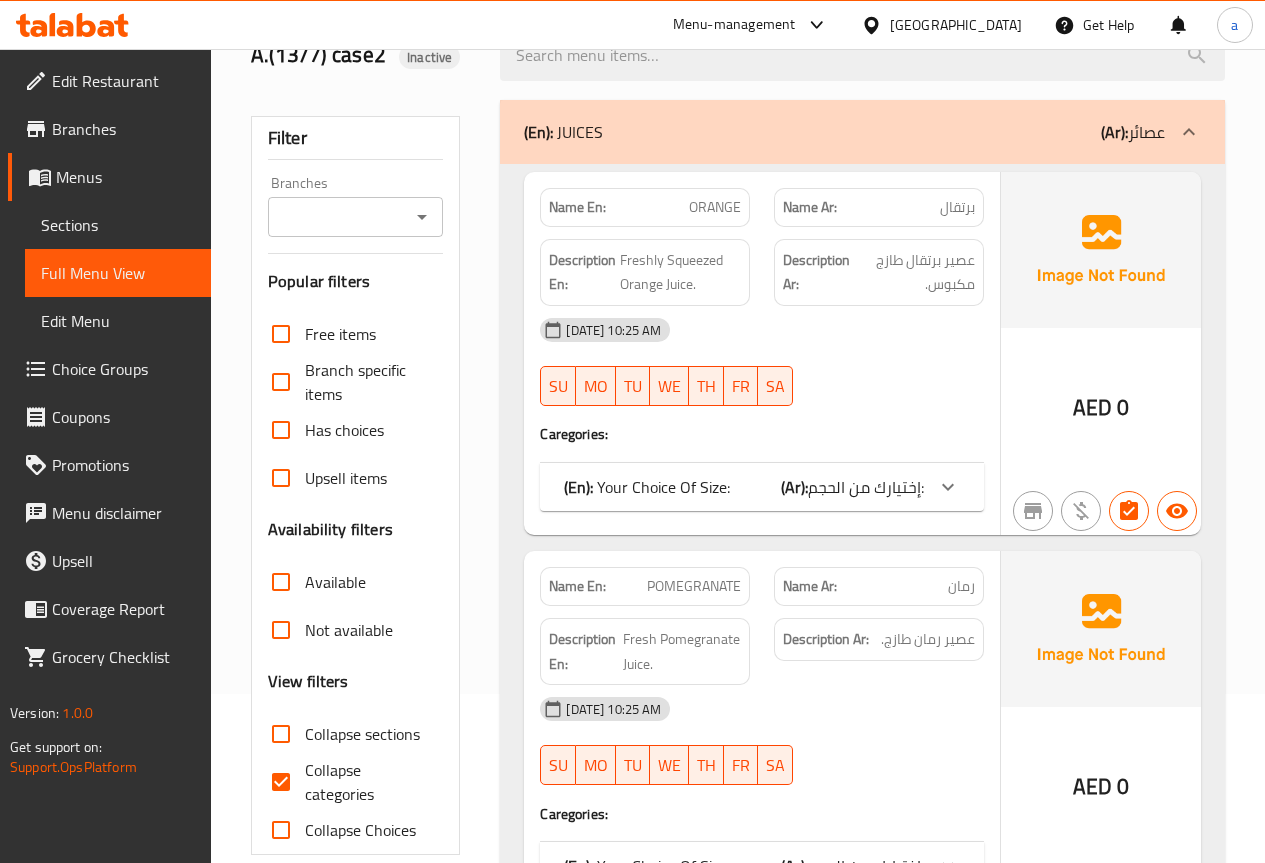 scroll, scrollTop: 200, scrollLeft: 0, axis: vertical 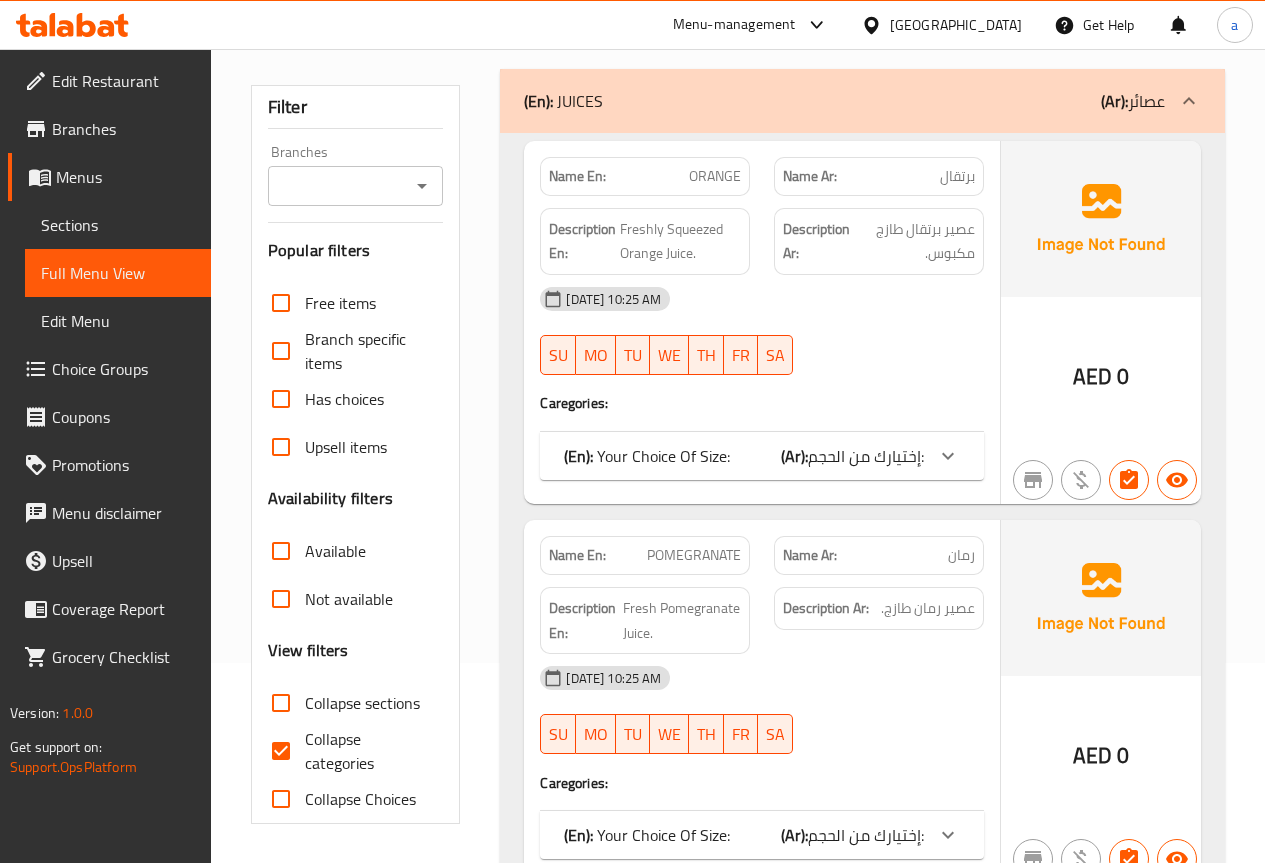 click on "Collapse categories" at bounding box center [281, 751] 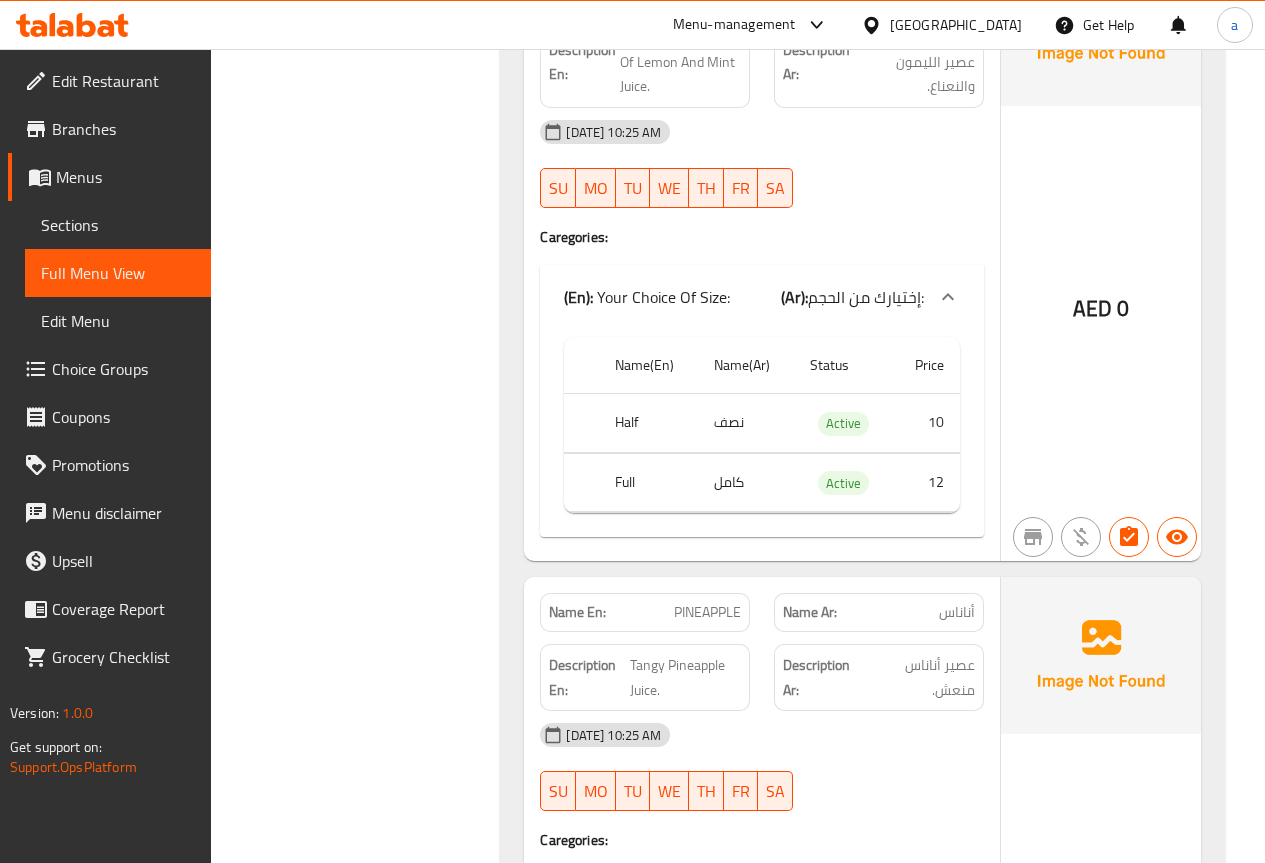 scroll, scrollTop: 5940, scrollLeft: 0, axis: vertical 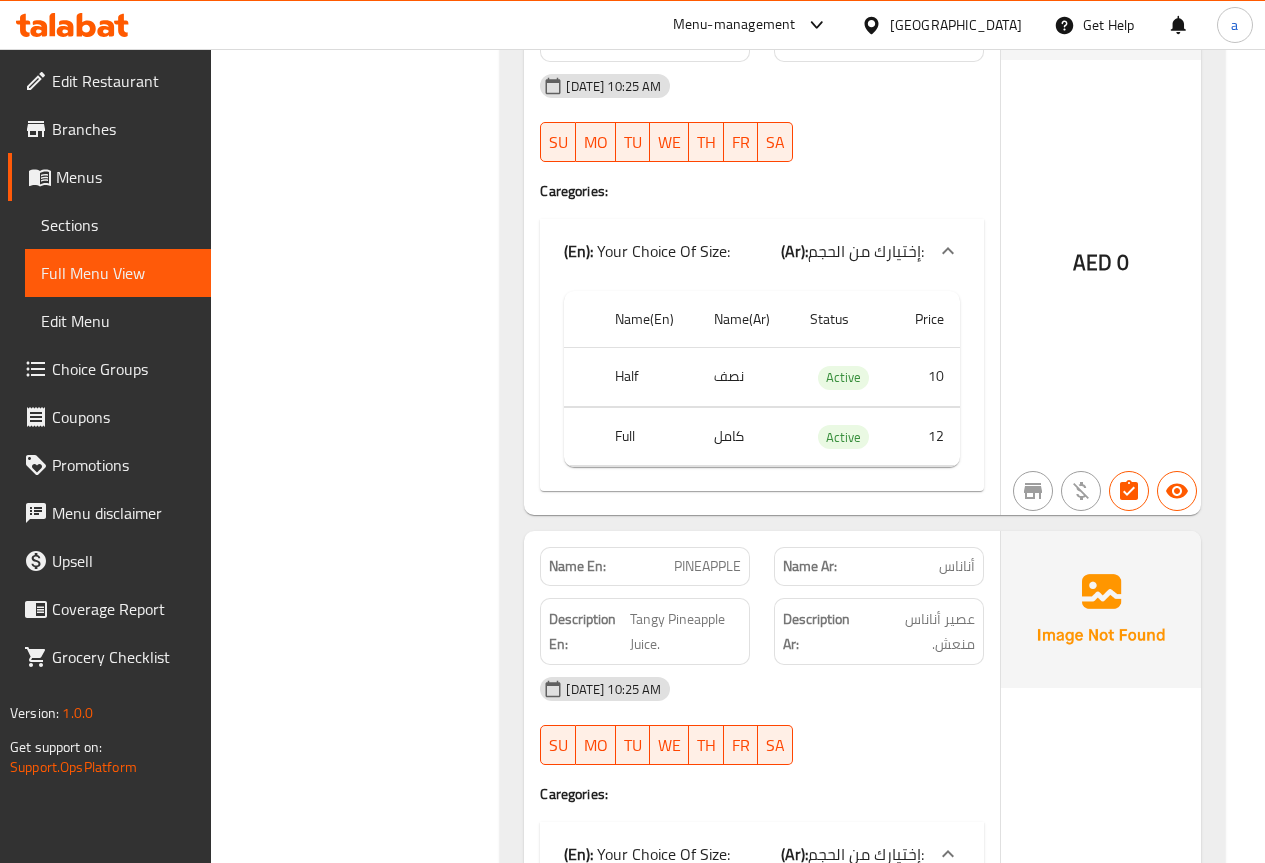 click on "Filter Branches Branches Popular filters Free items Branch specific items Has choices Upsell items Availability filters Available Not available View filters Collapse sections Collapse categories Collapse Choices" at bounding box center (364, 6936) 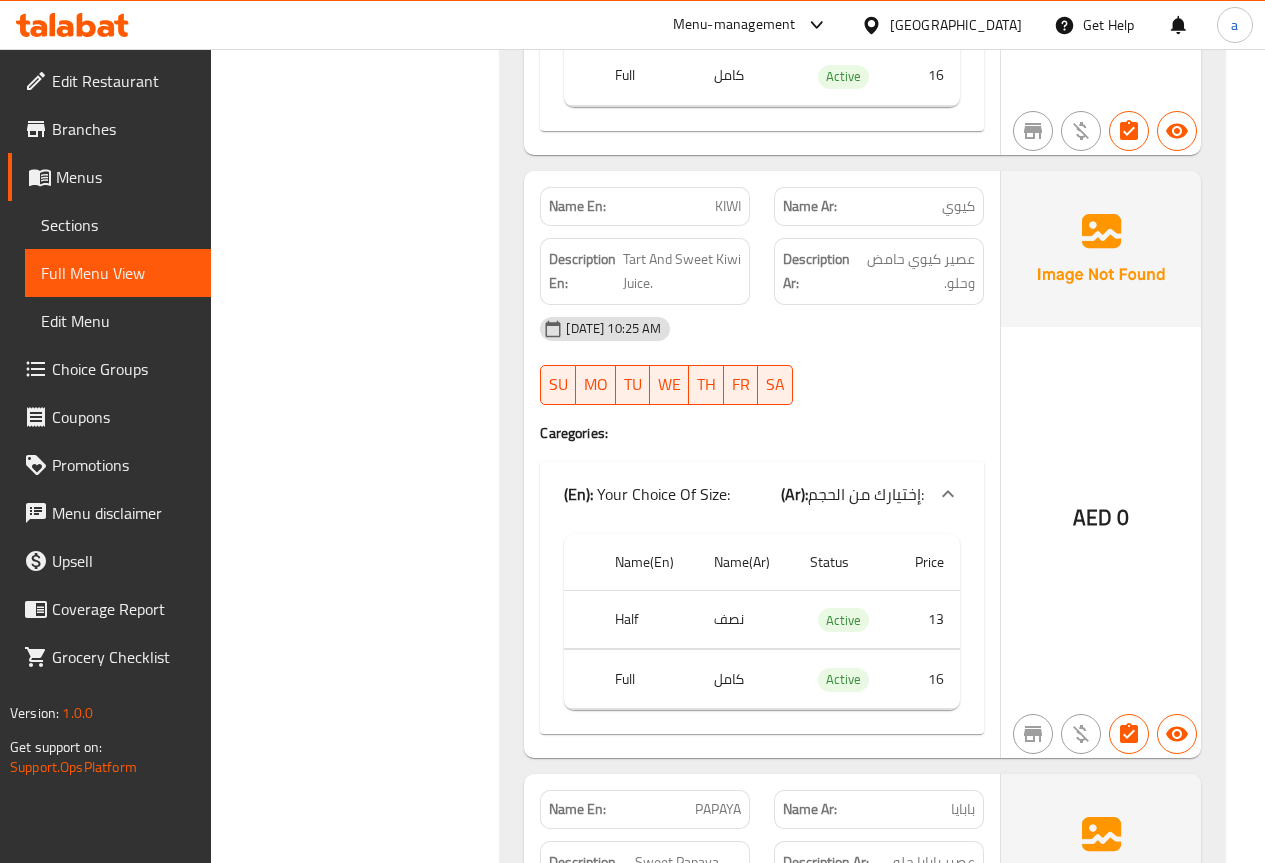scroll, scrollTop: 7180, scrollLeft: 0, axis: vertical 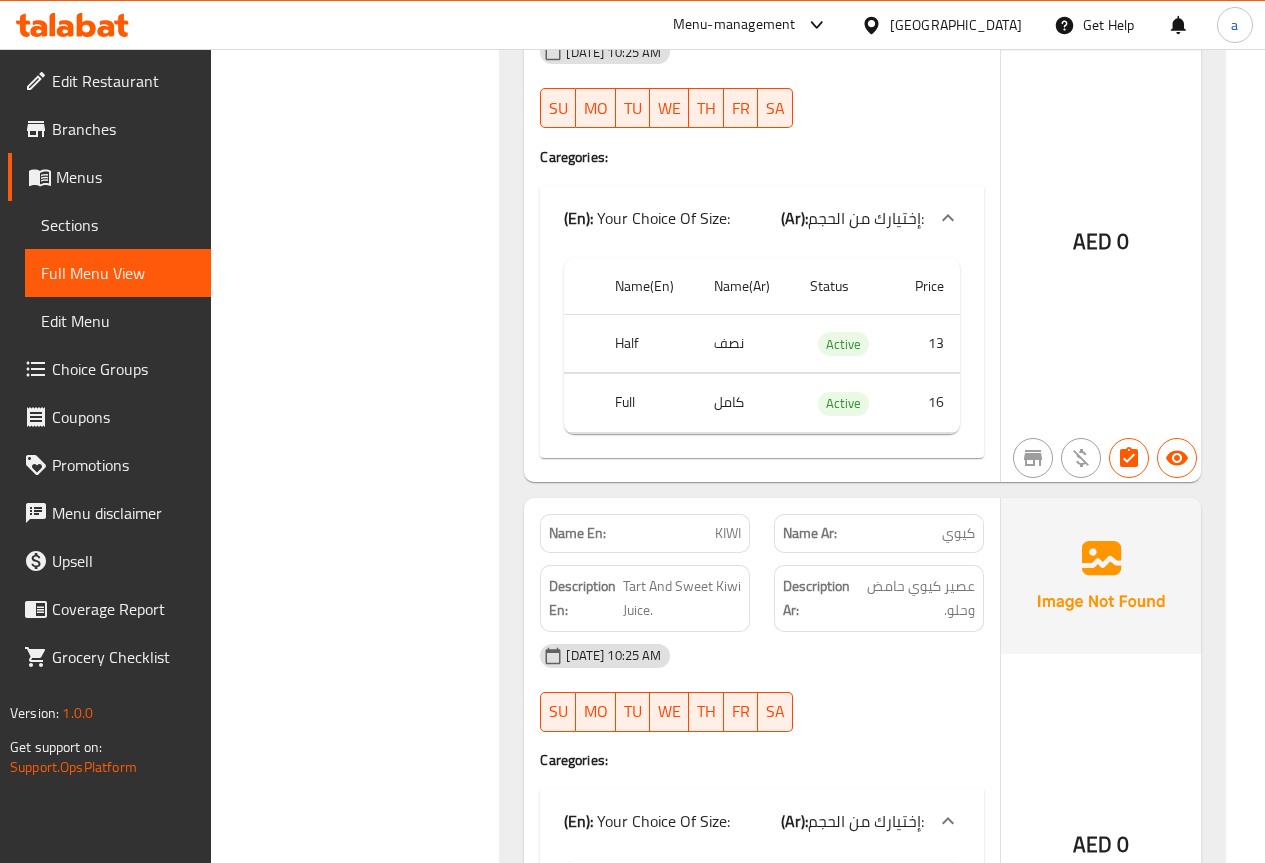 click on "Edit Menu" at bounding box center [118, 321] 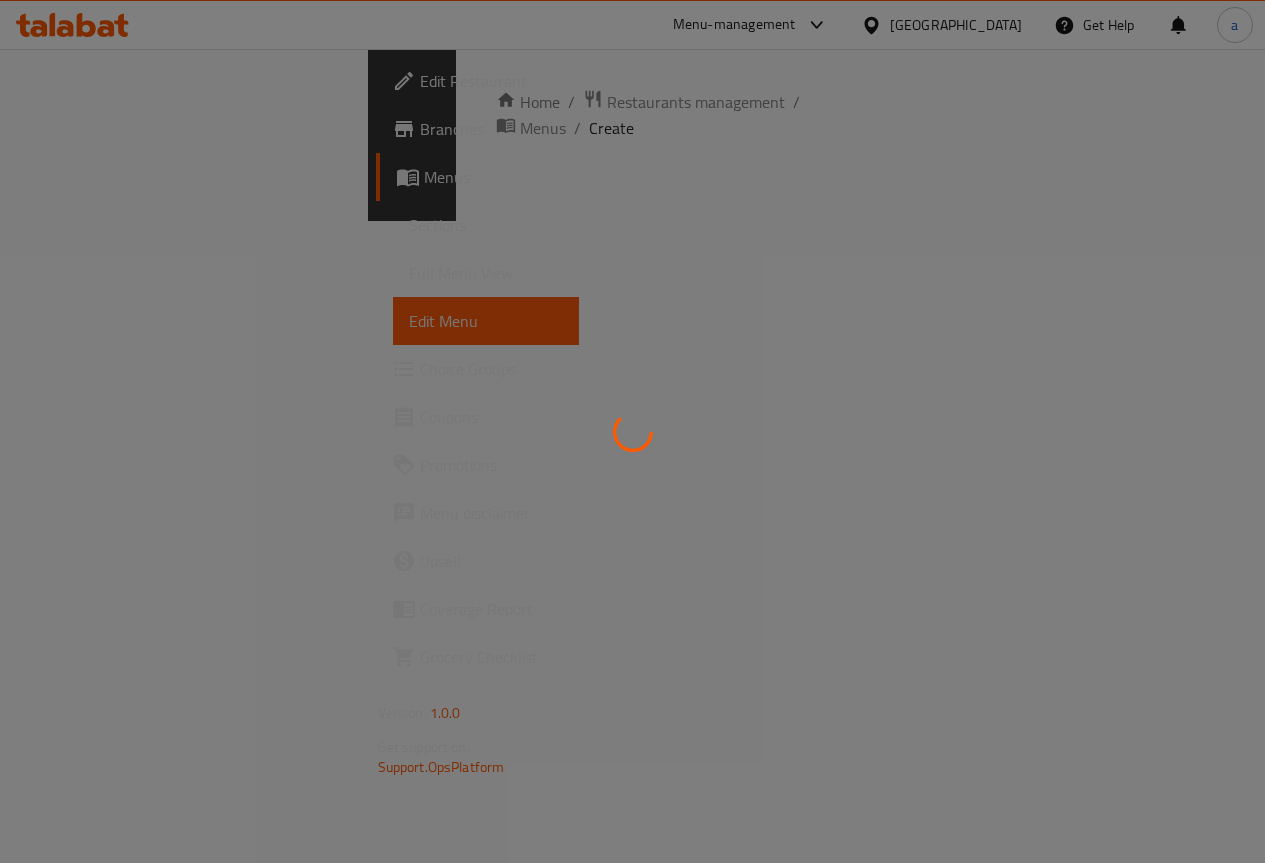 scroll, scrollTop: 0, scrollLeft: 0, axis: both 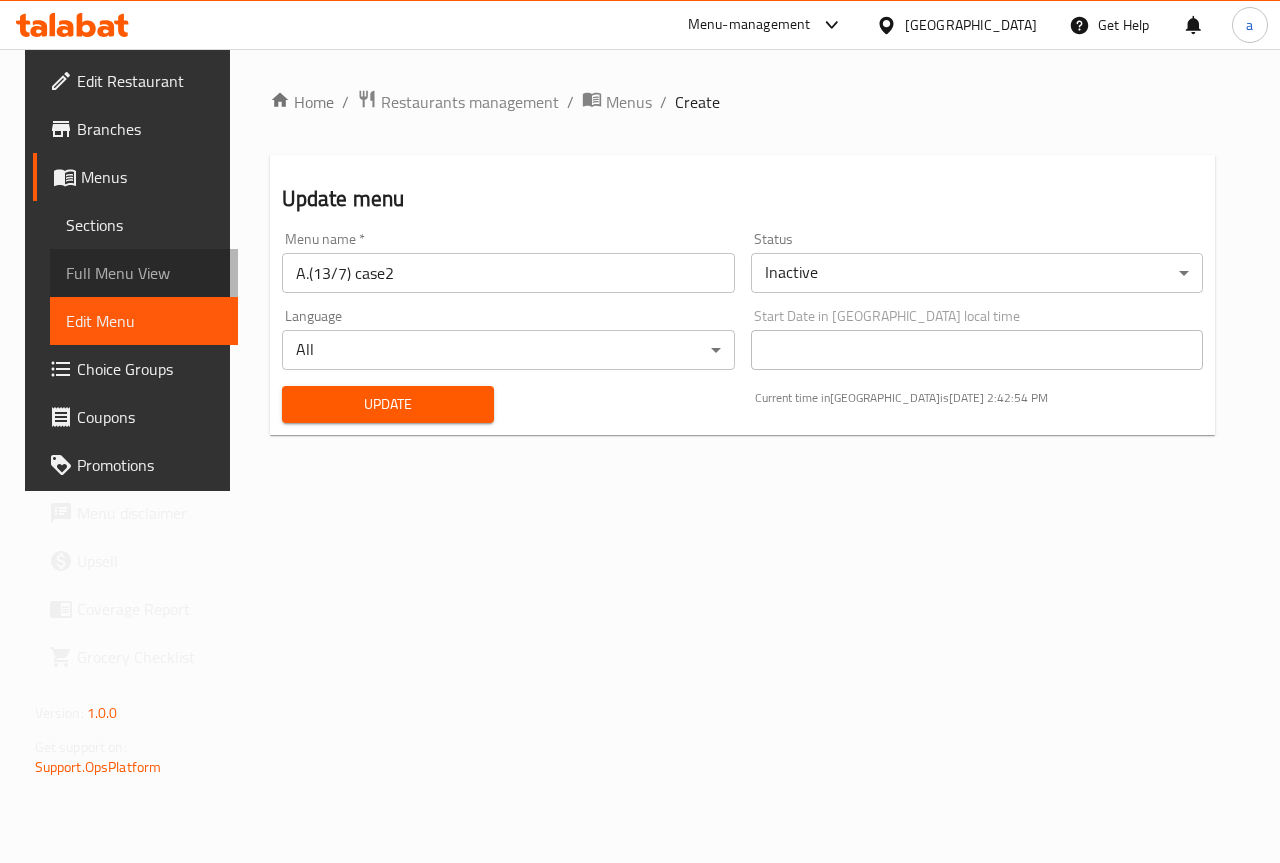 click on "Full Menu View" at bounding box center (144, 273) 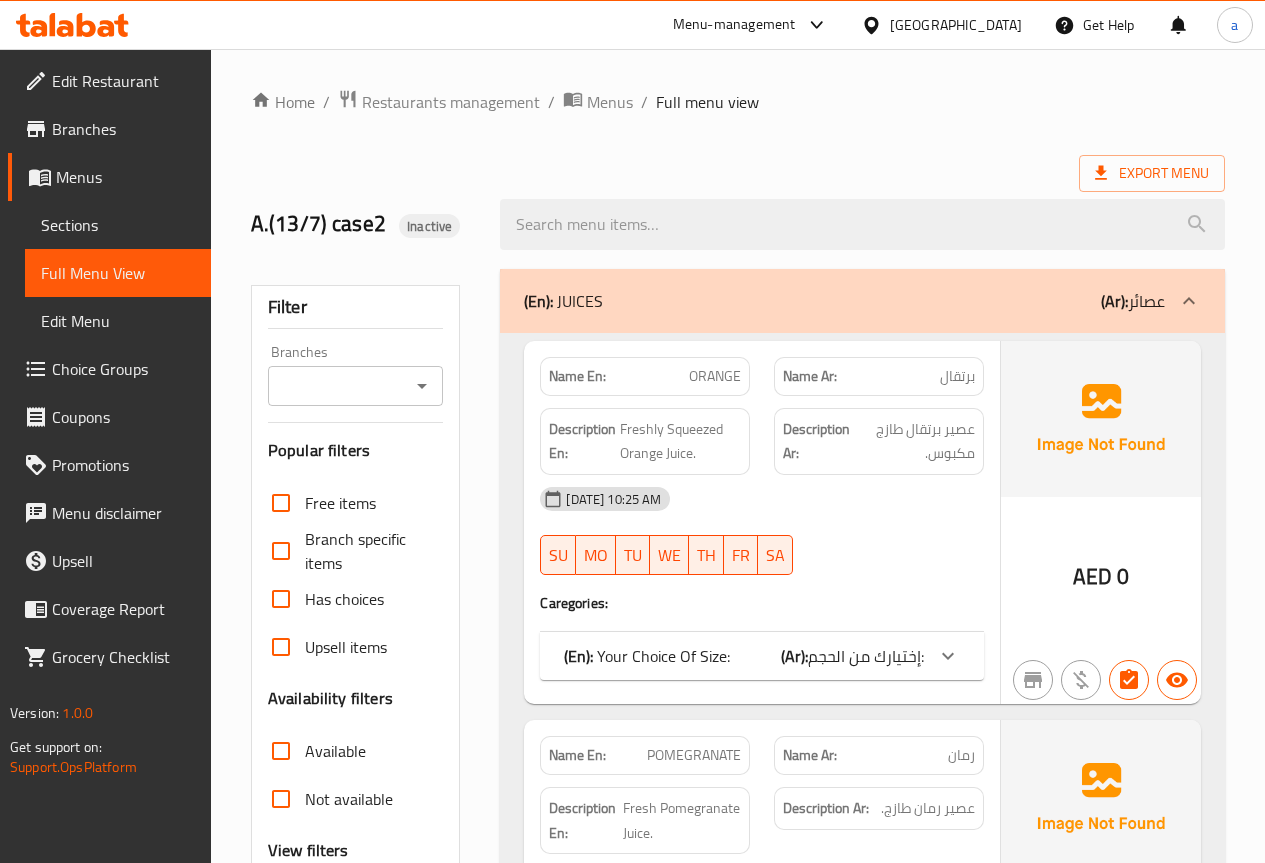 click on "Edit Menu" at bounding box center [118, 321] 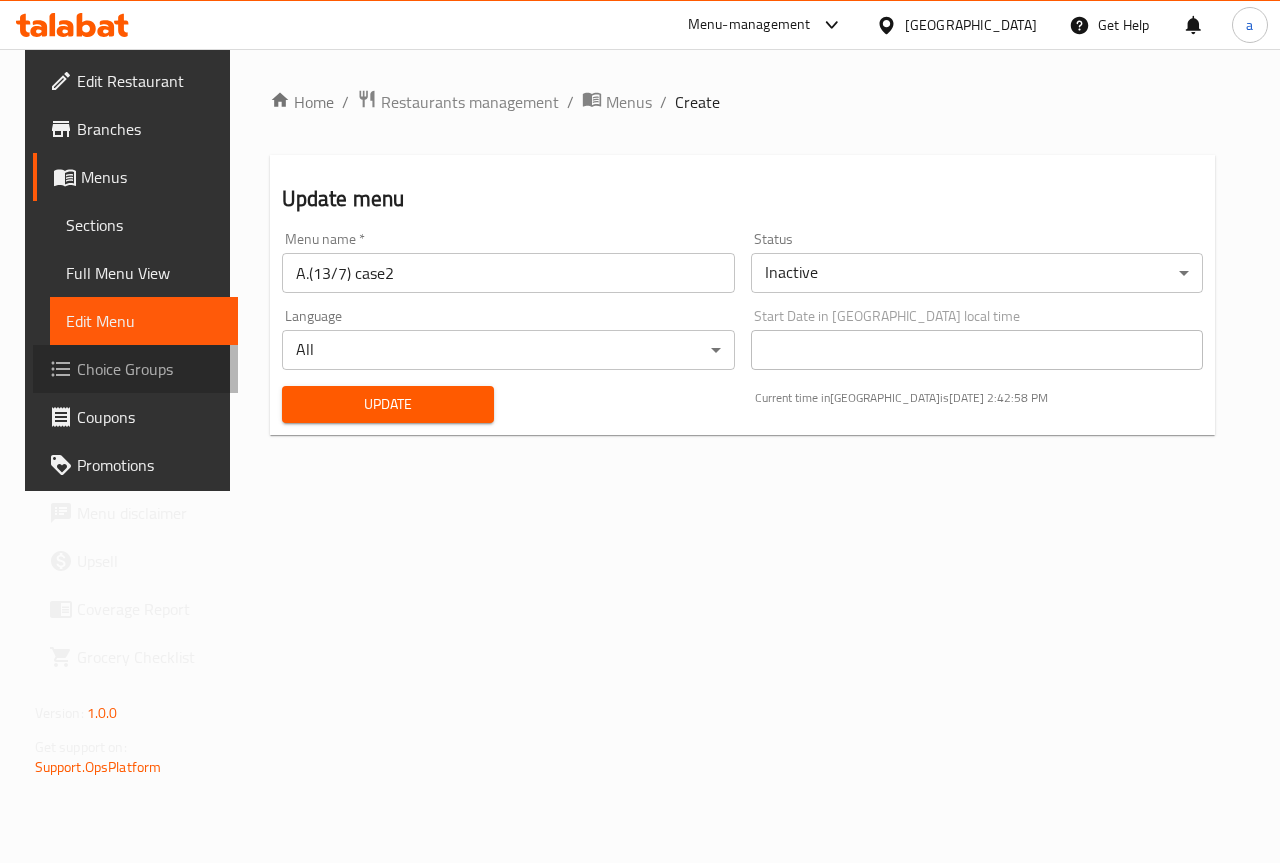 click on "Choice Groups" at bounding box center [150, 369] 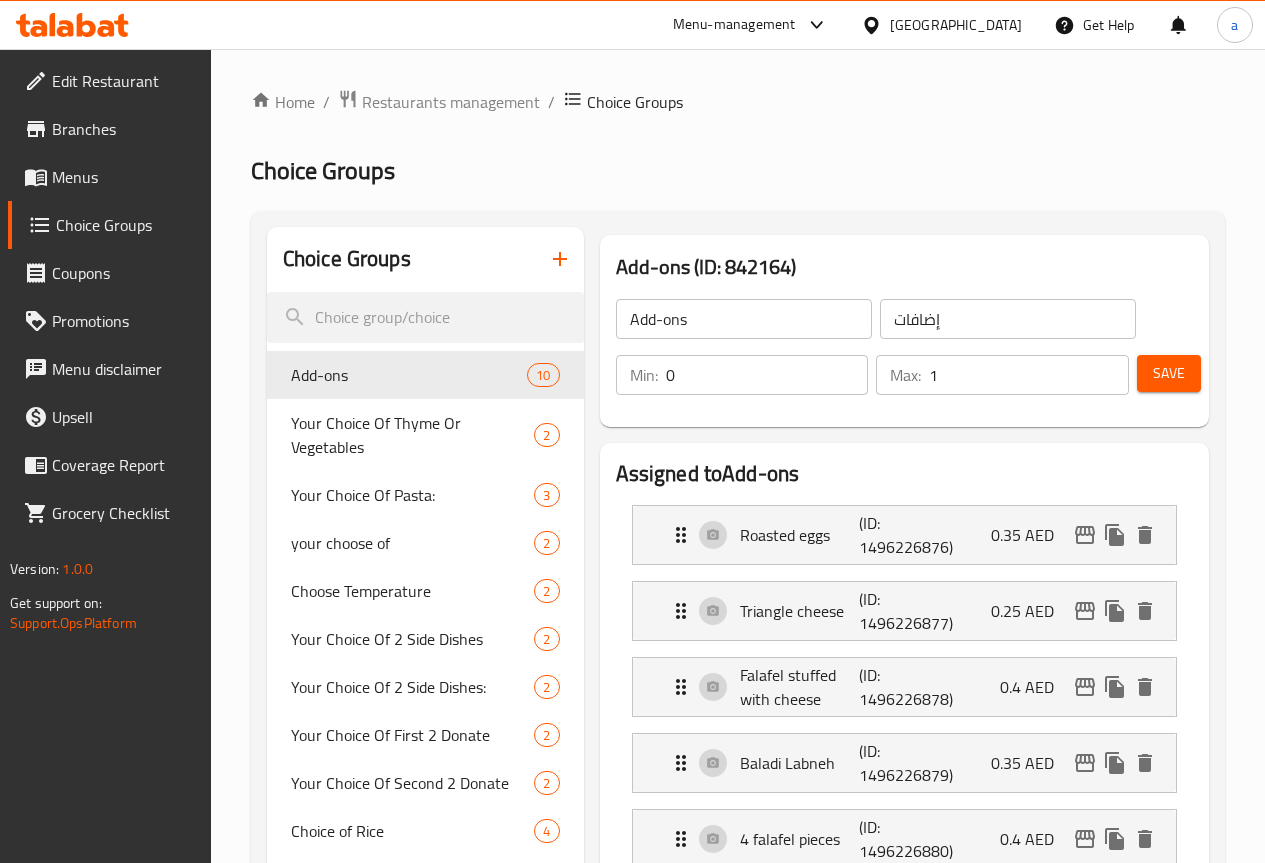 click at bounding box center (632, 431) 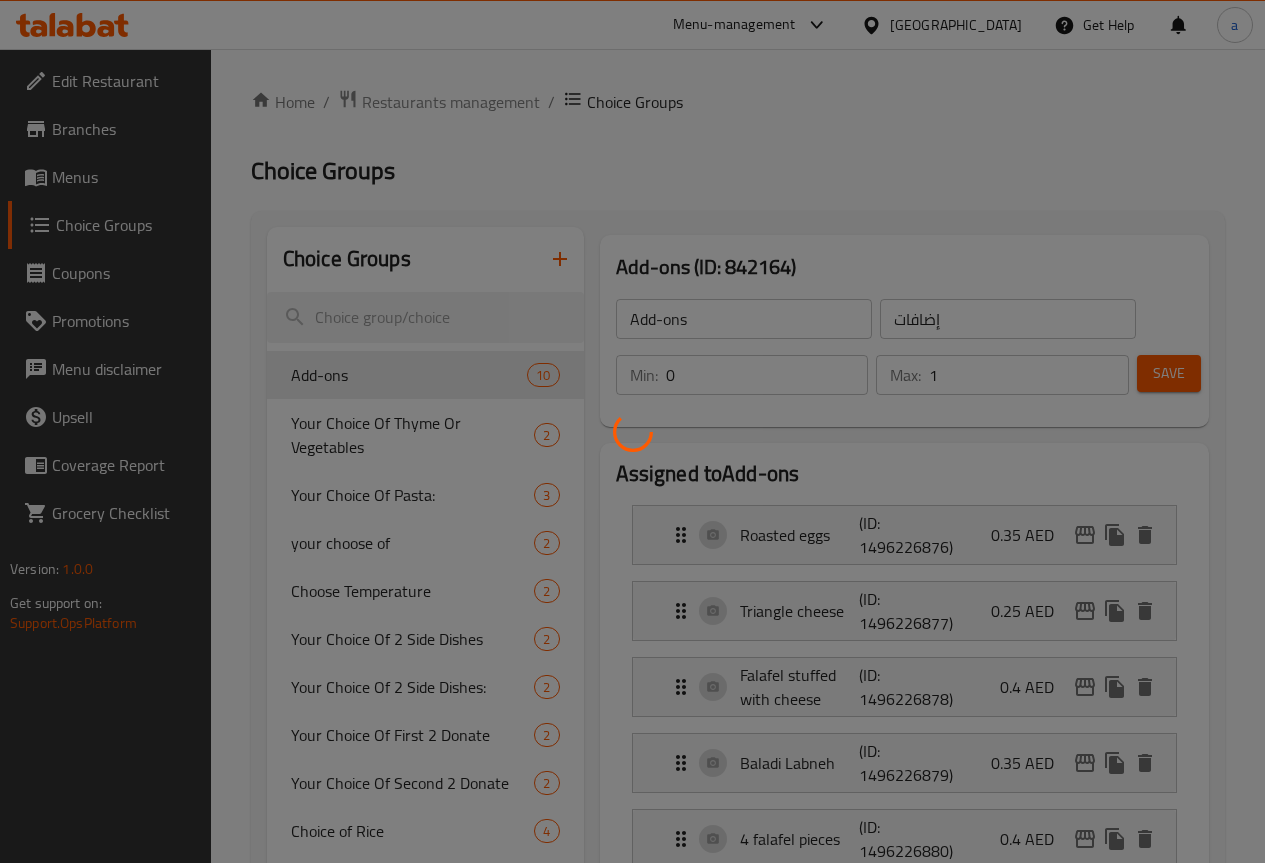 scroll, scrollTop: 0, scrollLeft: 0, axis: both 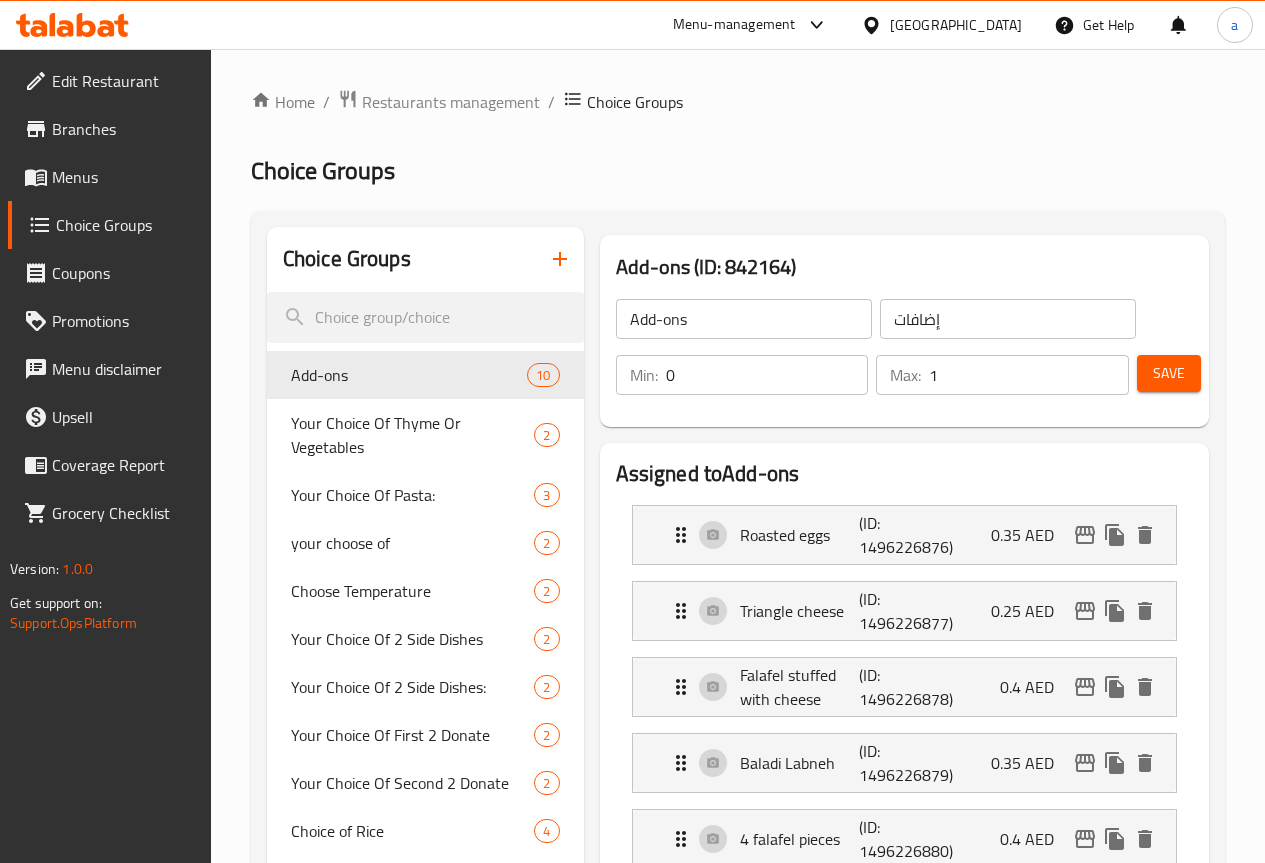 click at bounding box center [632, 431] 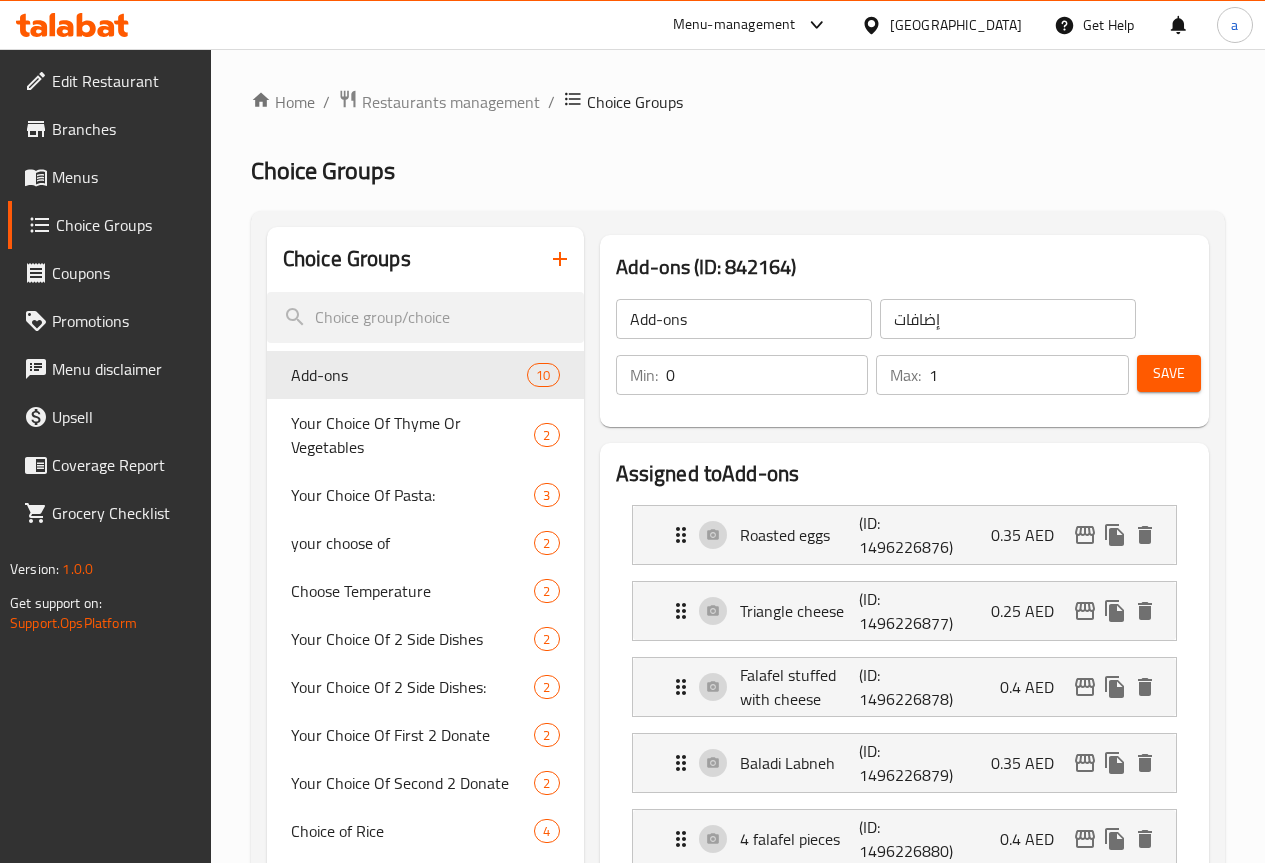 click on "Choice Groups" at bounding box center (109, 225) 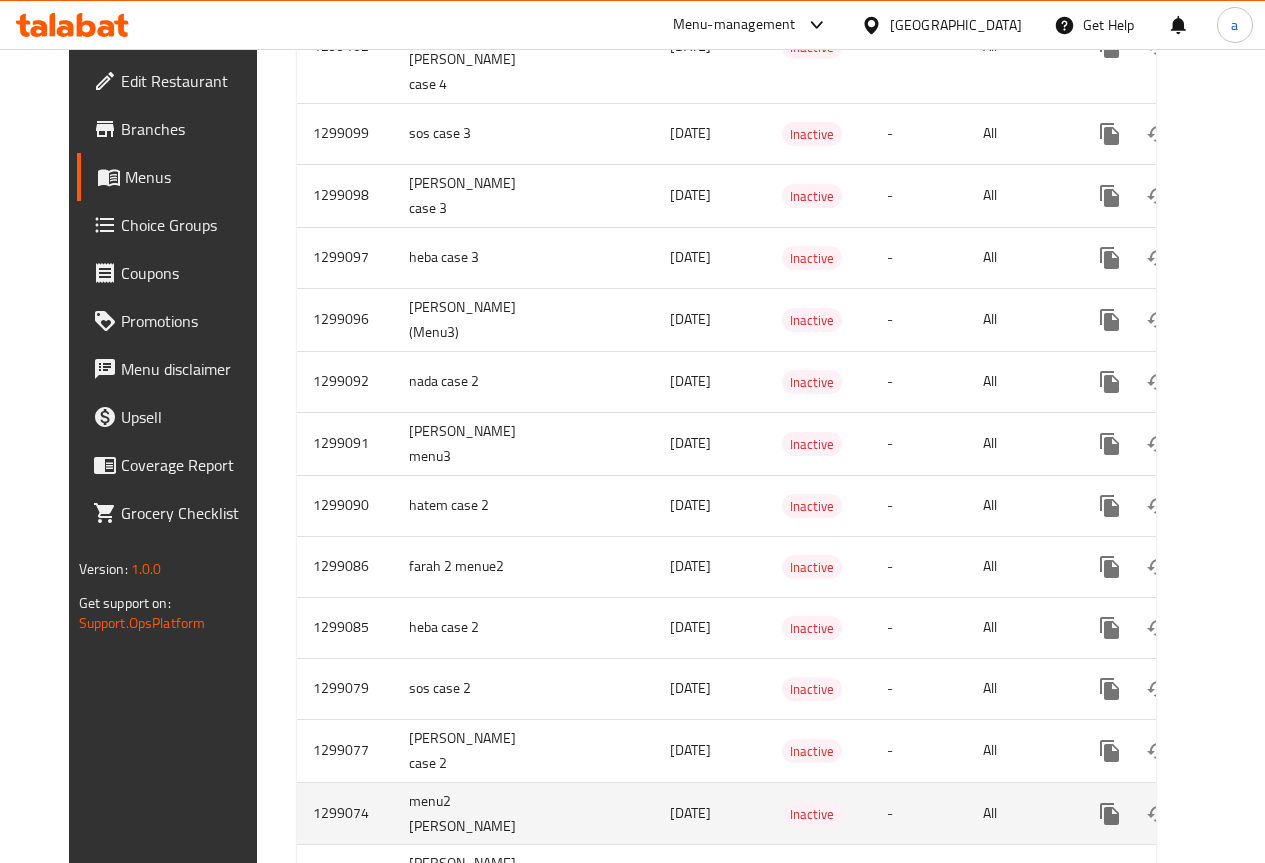 scroll, scrollTop: 3202, scrollLeft: 0, axis: vertical 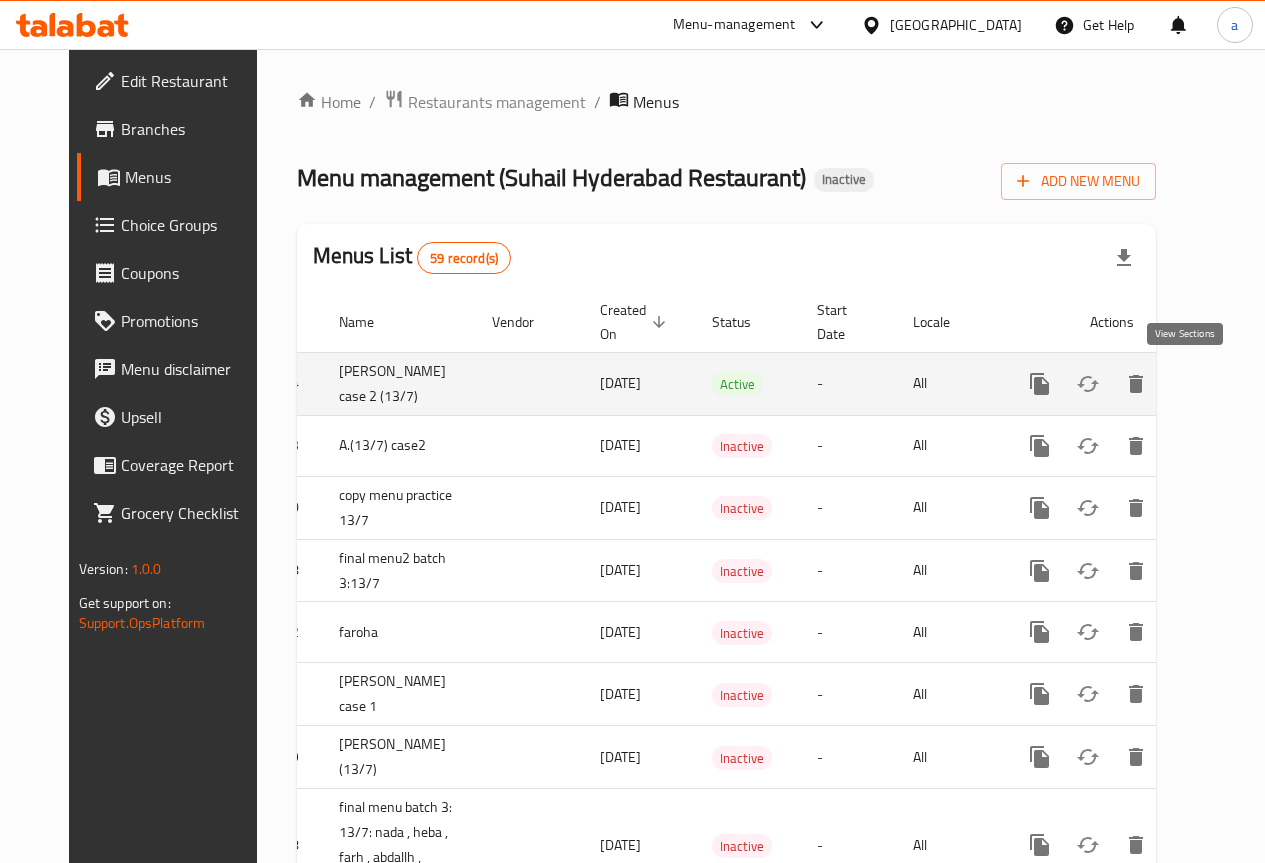 click 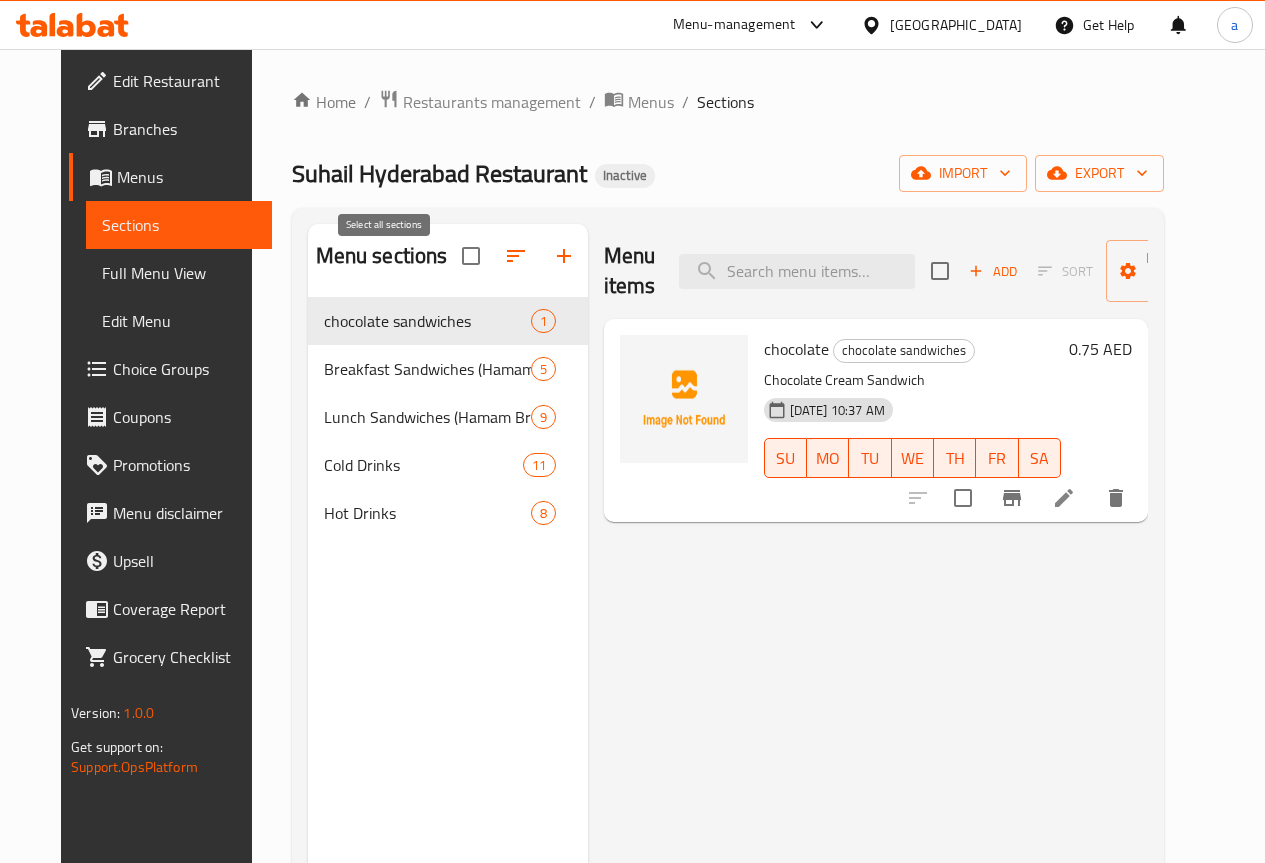 click at bounding box center (471, 256) 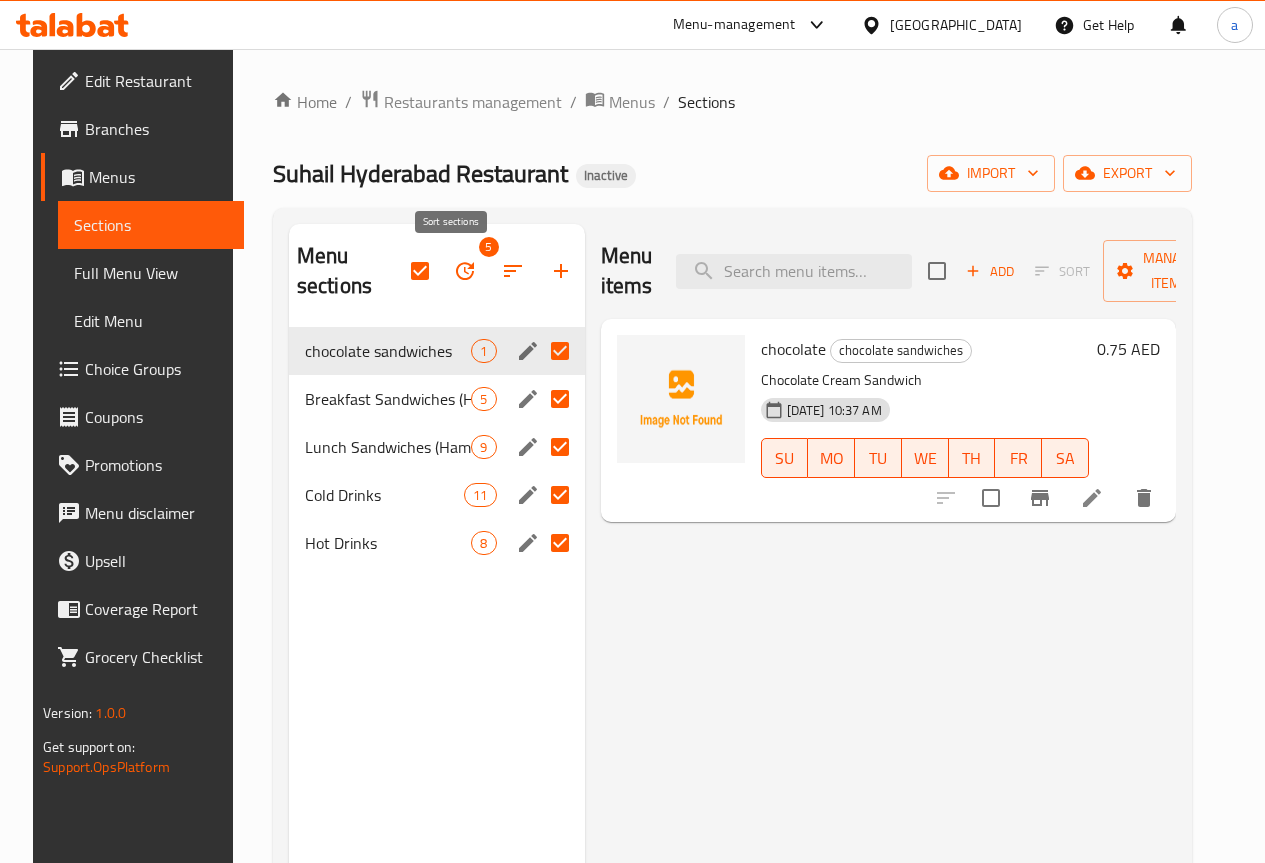 click 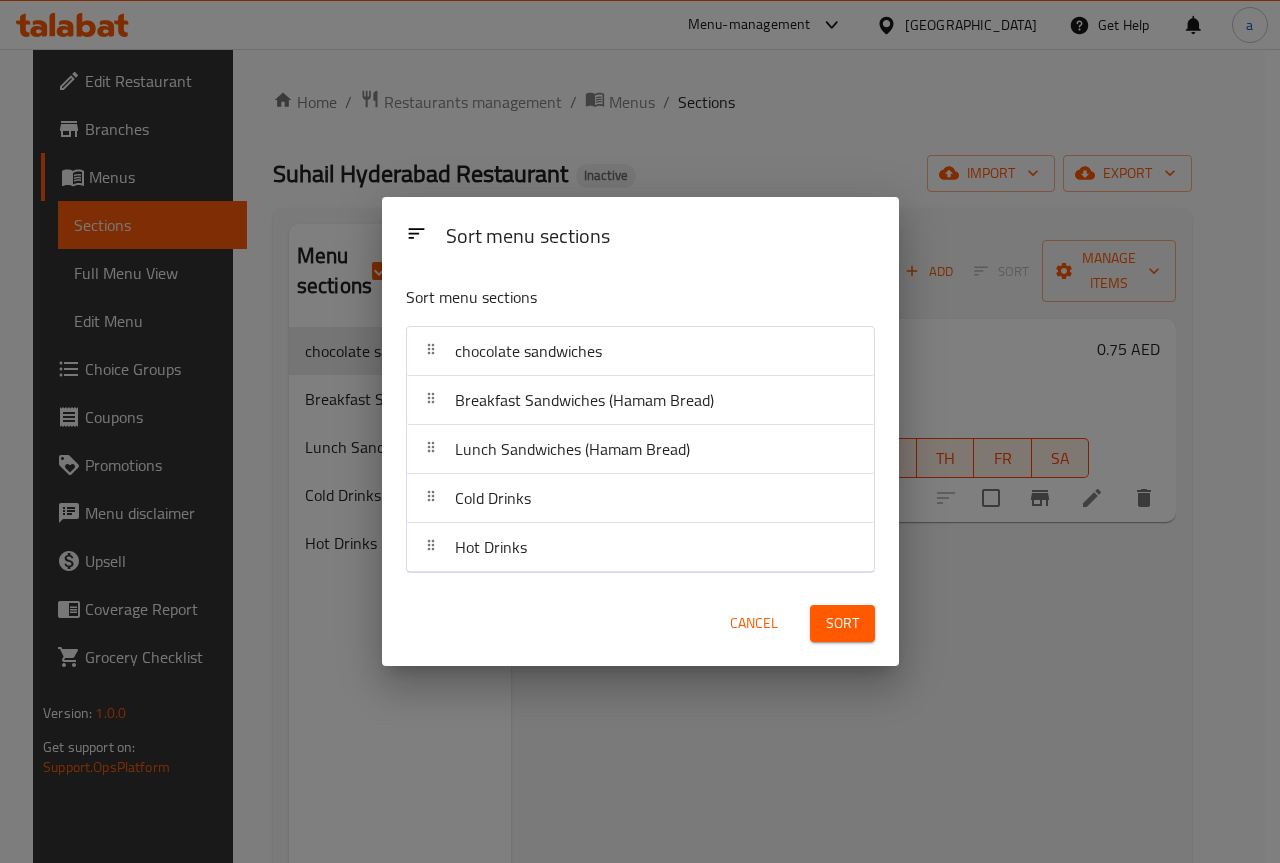 click on "Sort menu sections Sort menu sections chocolate sandwiches Breakfast Sandwiches (Hamam Bread) Lunch Sandwiches (Hamam Bread) Cold Drinks Hot Drinks Cancel Sort" at bounding box center [640, 431] 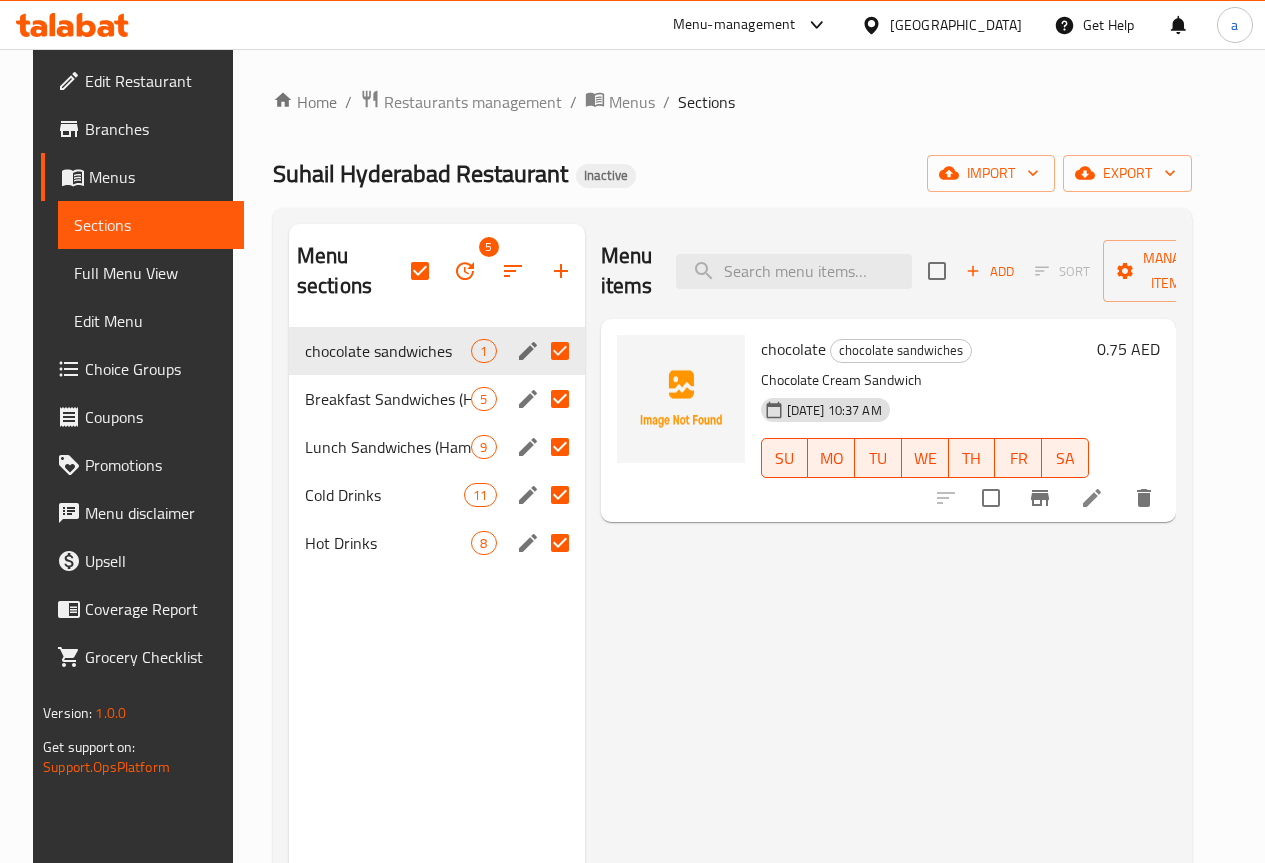 click 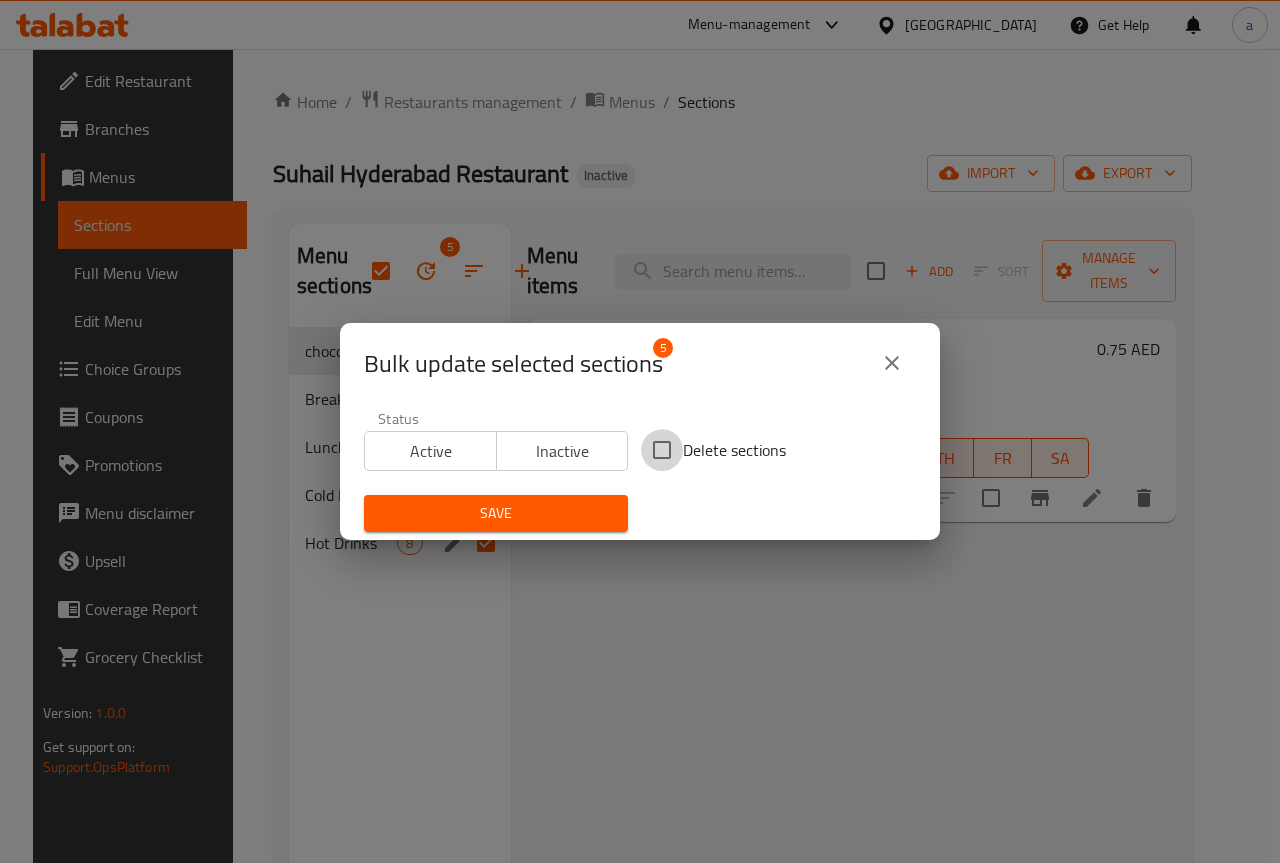 click on "Delete sections" at bounding box center [662, 450] 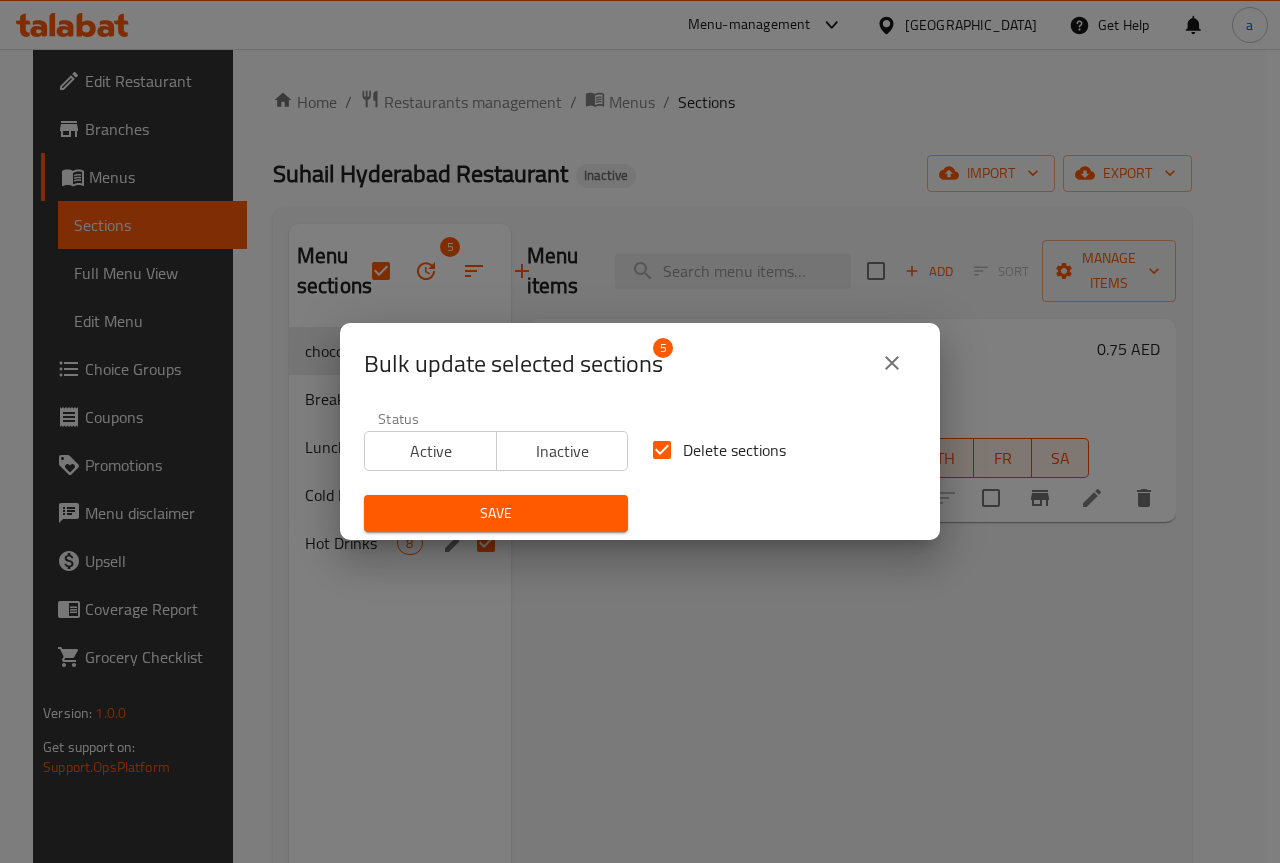 click on "Save" at bounding box center [496, 513] 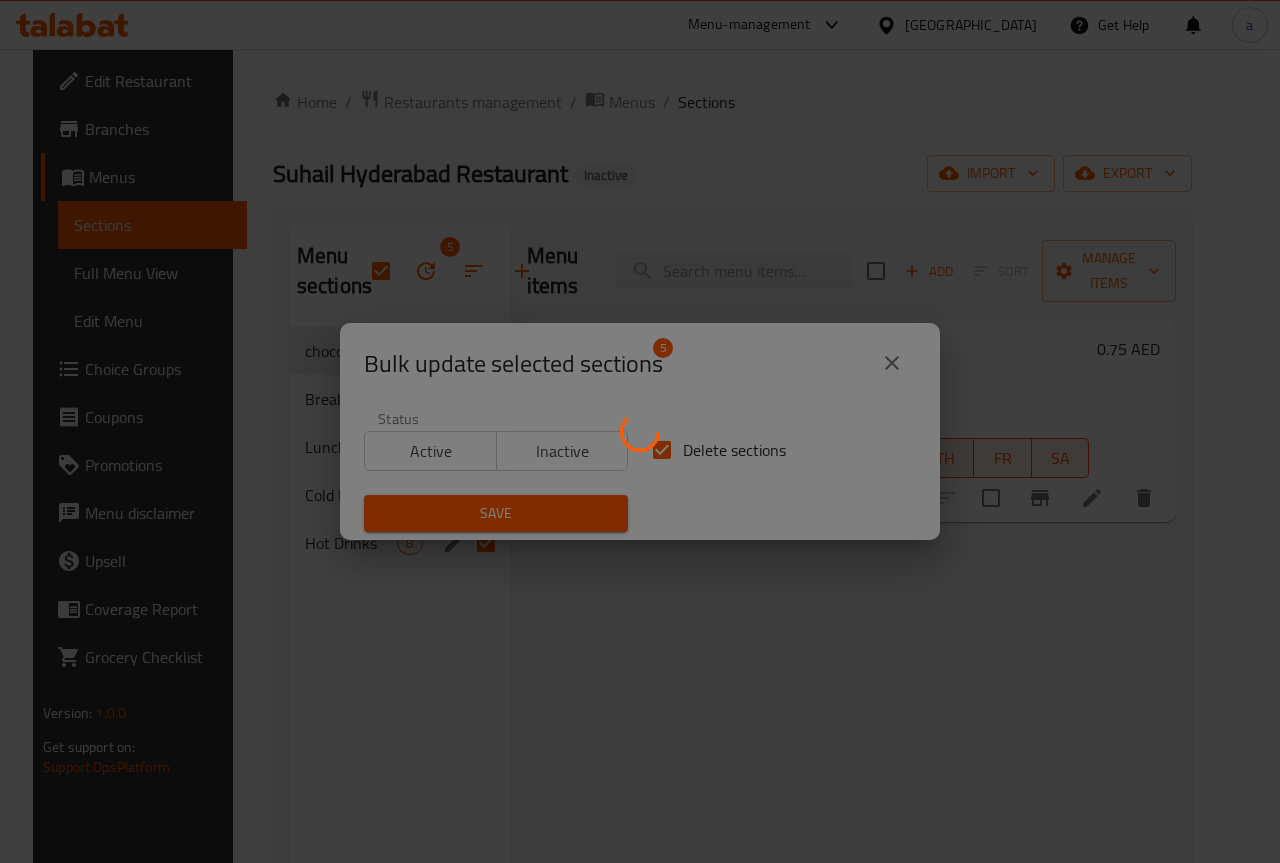 checkbox on "false" 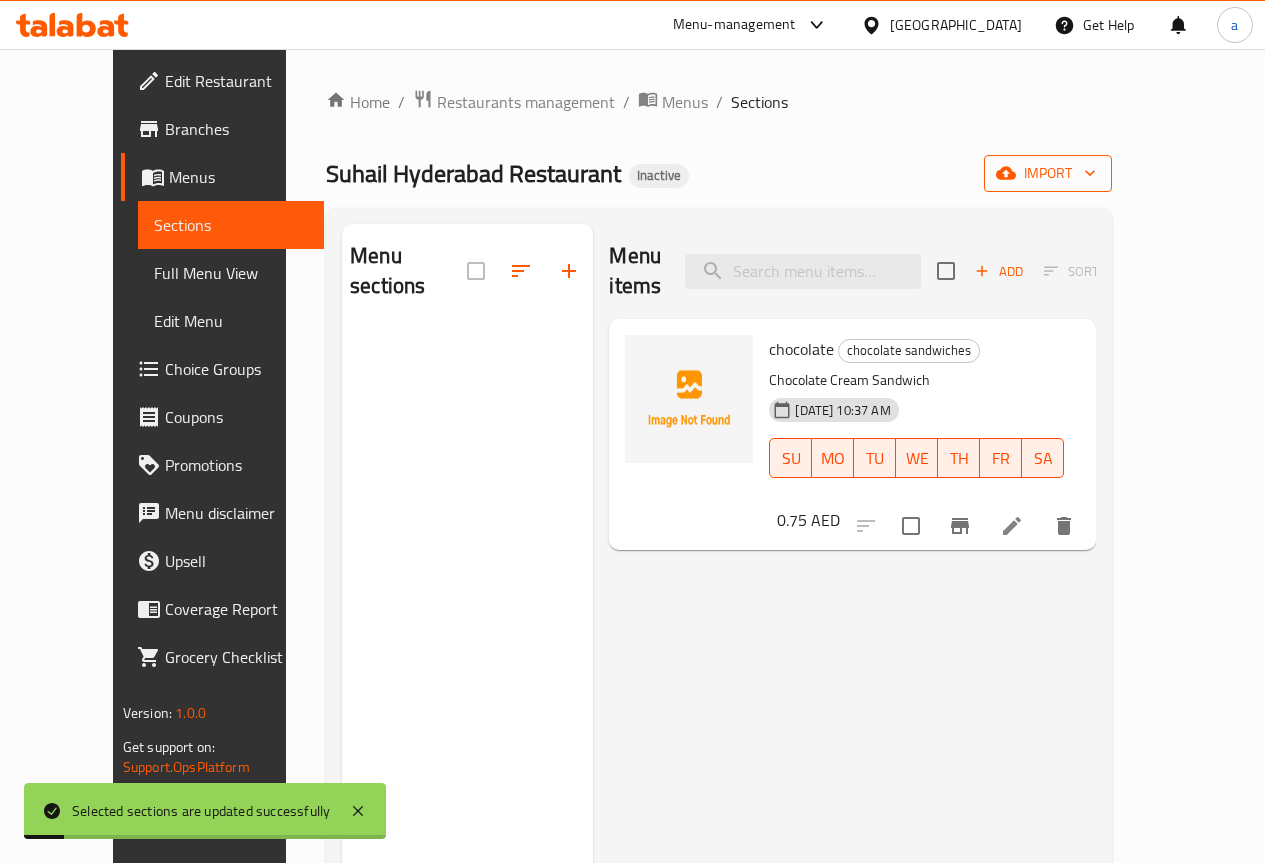 click on "import" at bounding box center (1048, 173) 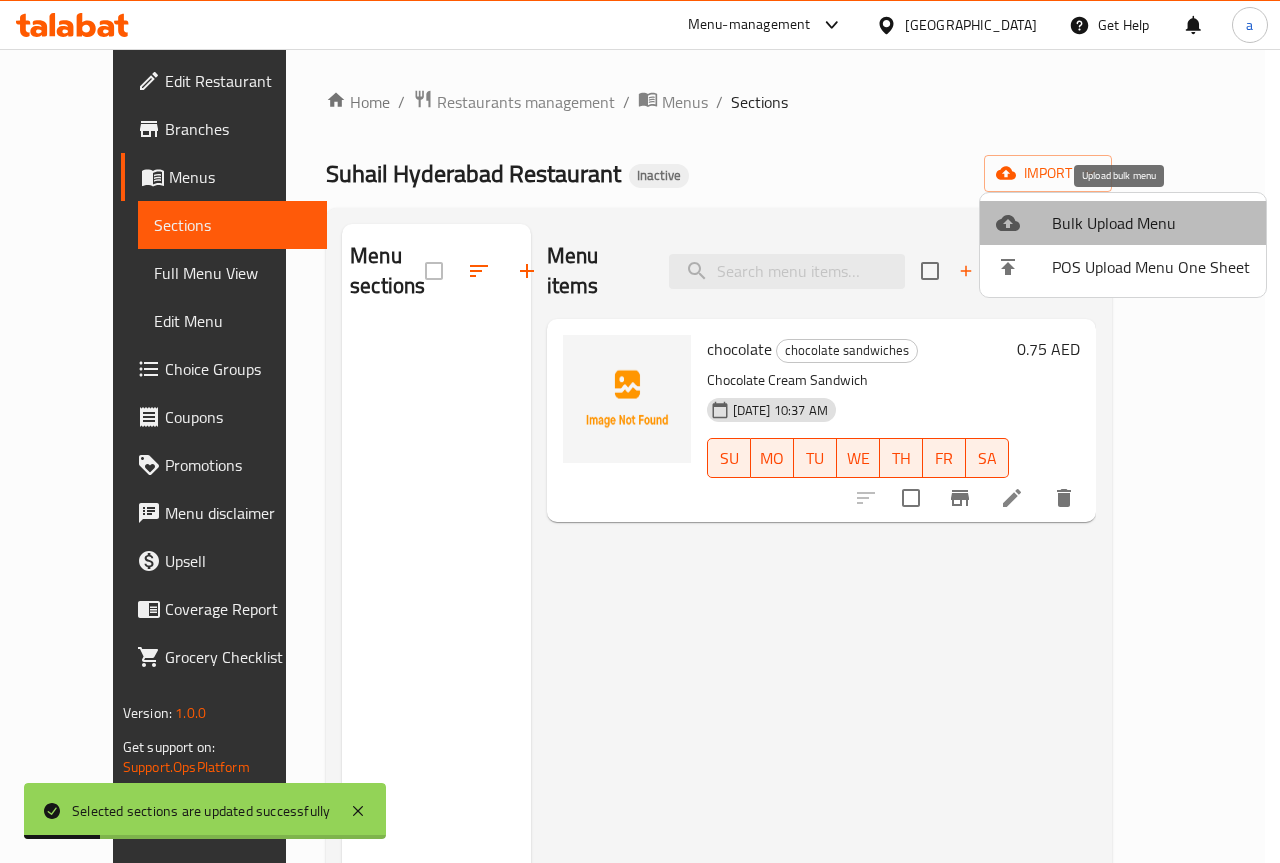 click on "Bulk Upload Menu" at bounding box center [1123, 223] 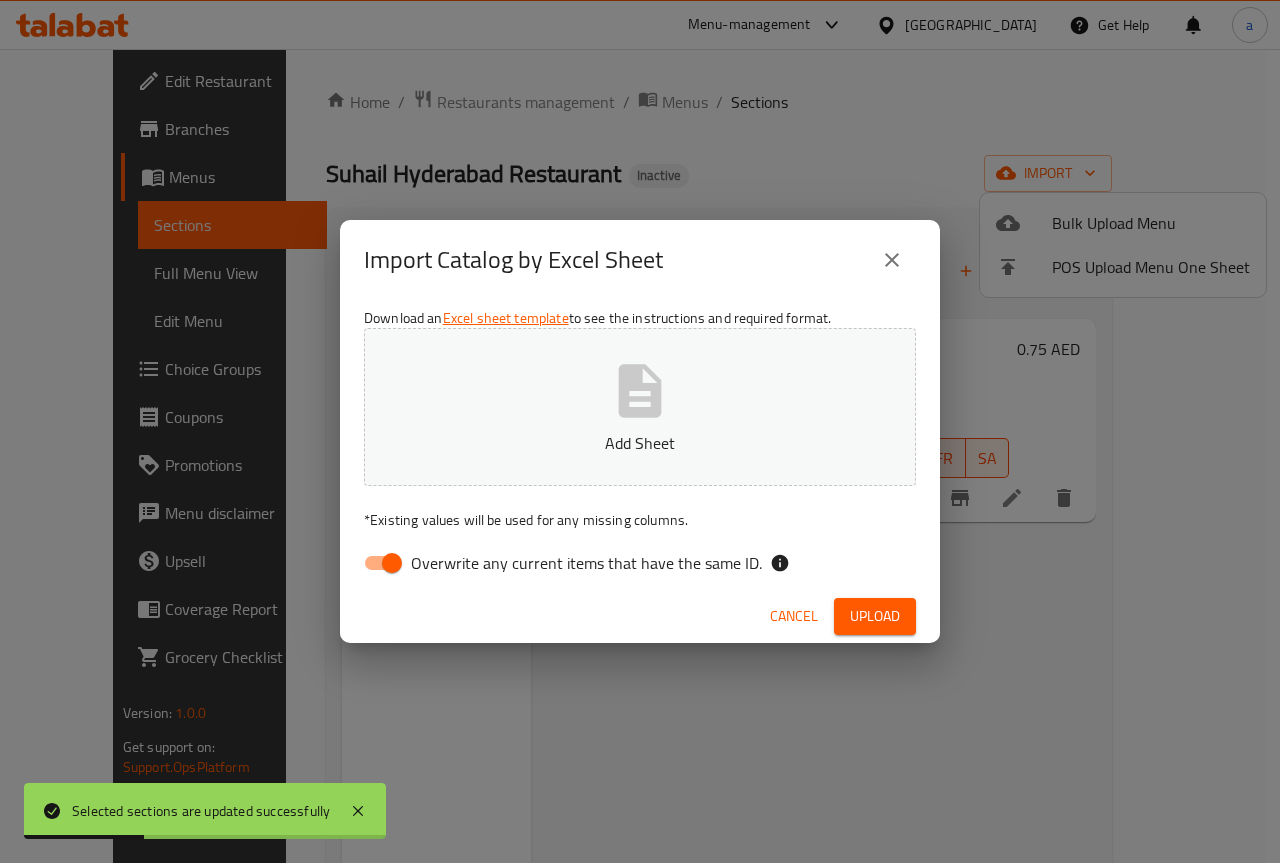 click on "Overwrite any current items that have the same ID." at bounding box center [586, 563] 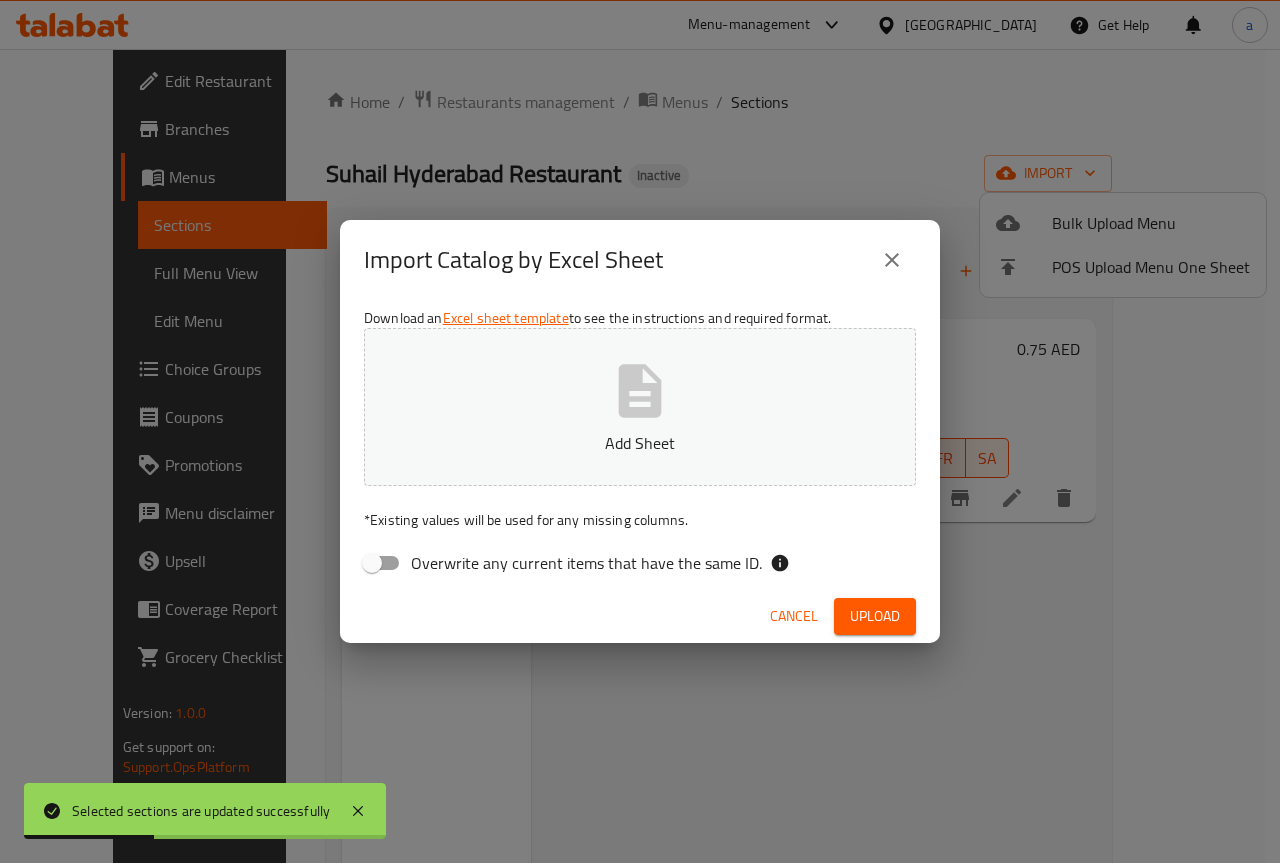 click on "Add Sheet" at bounding box center (640, 443) 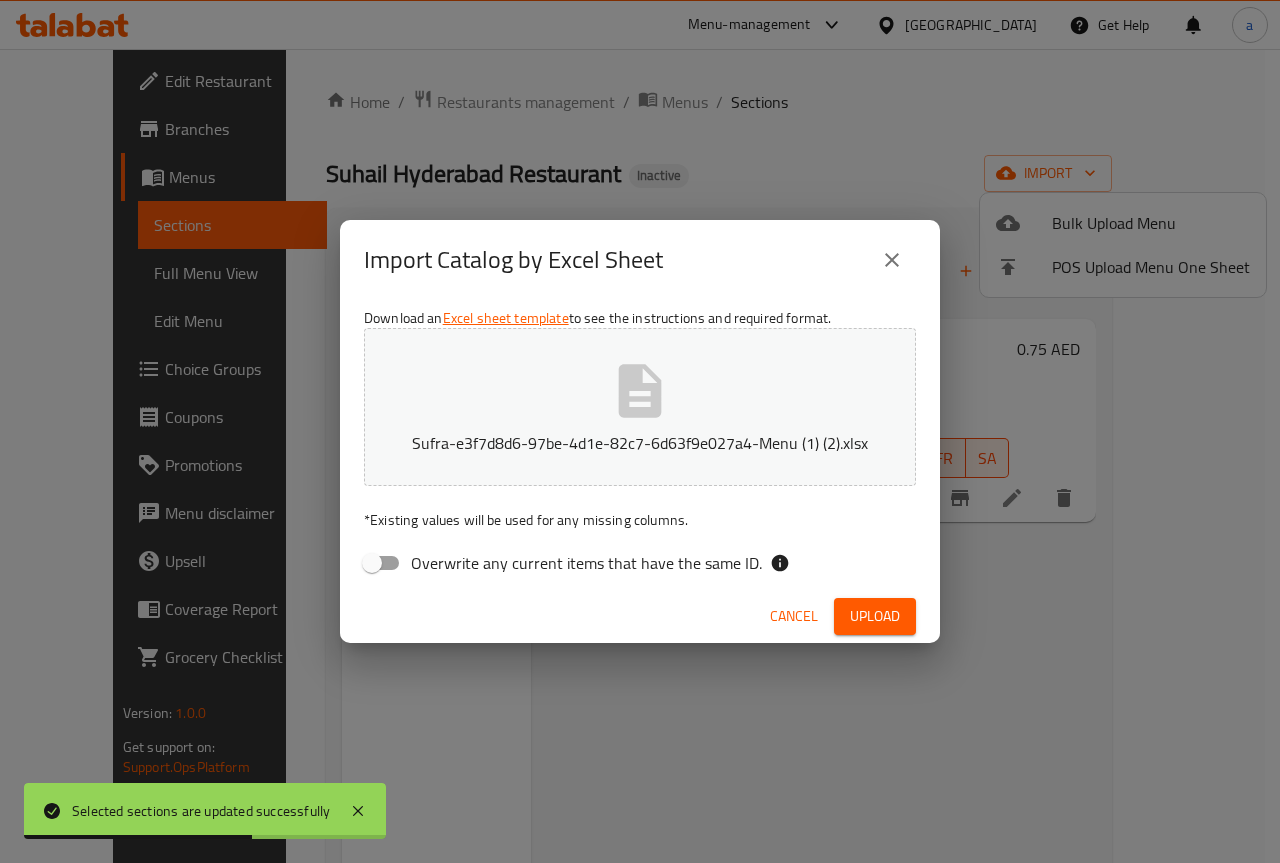 click on "Import Catalog by Excel Sheet Download an  Excel sheet template  to see the instructions and required format. Sufra-e3f7d8d6-97be-4d1e-82c7-6d63f9e027a4-Menu (1) (2).xlsx * Existing values will be used for any missing columns. Overwrite any current items that have the same ID. Cancel Upload" at bounding box center [640, 431] 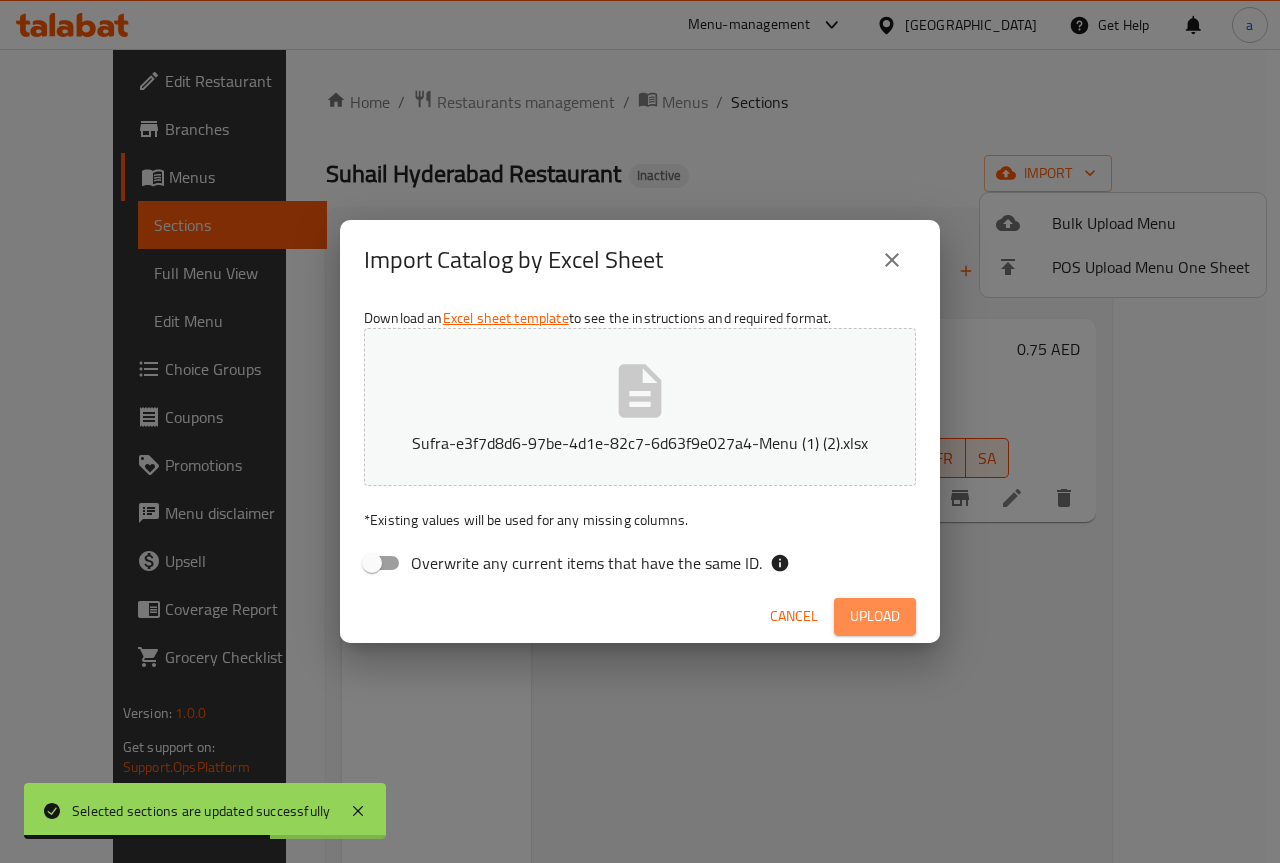 click on "Upload" at bounding box center (875, 616) 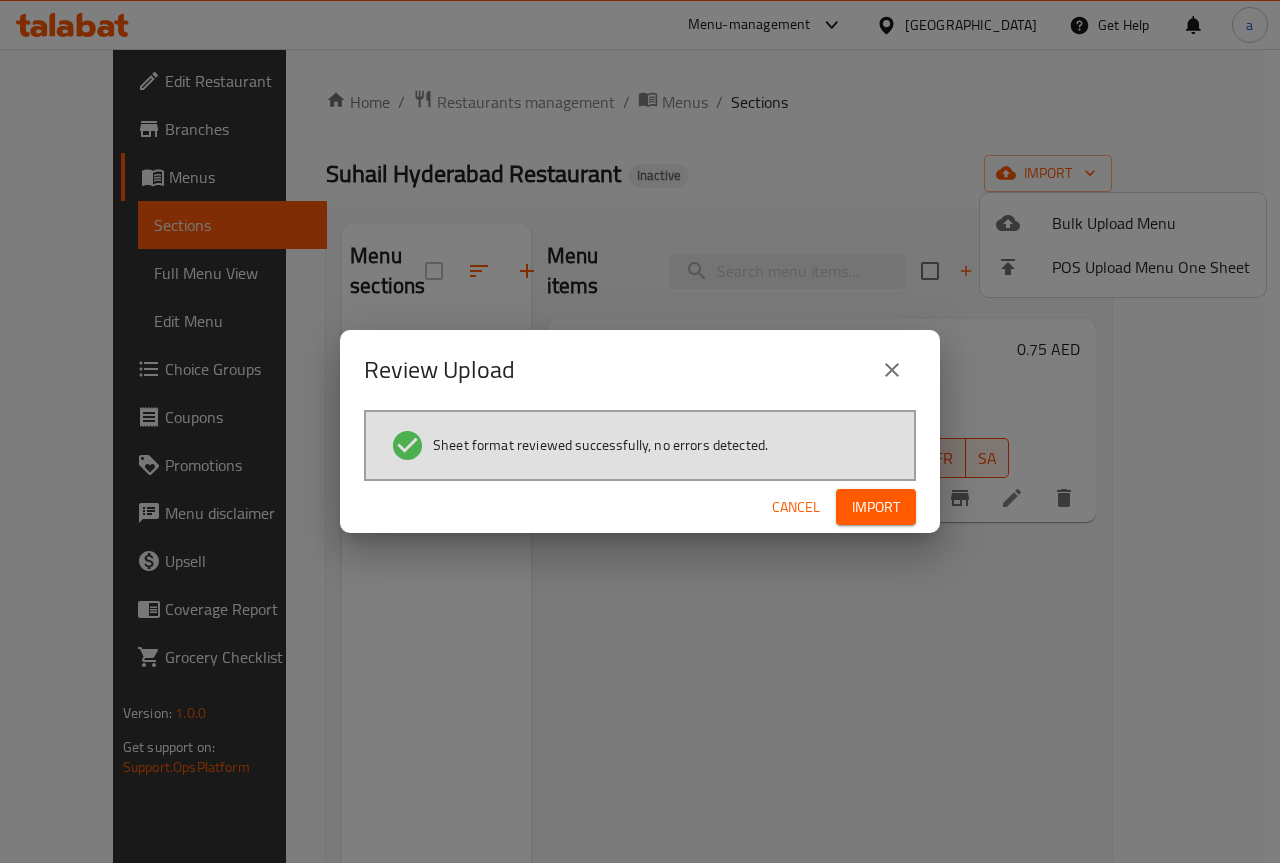 click on "Import" at bounding box center (876, 507) 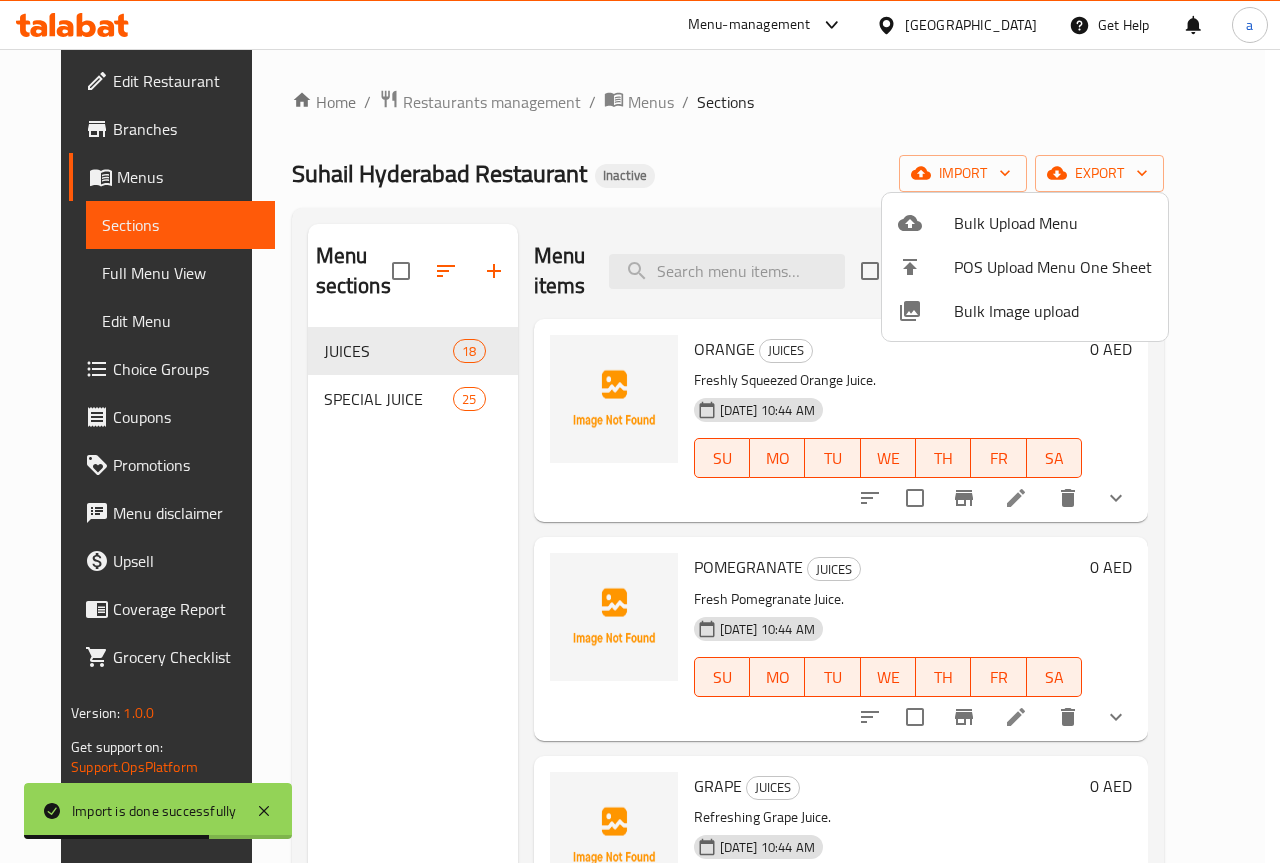 click at bounding box center [640, 431] 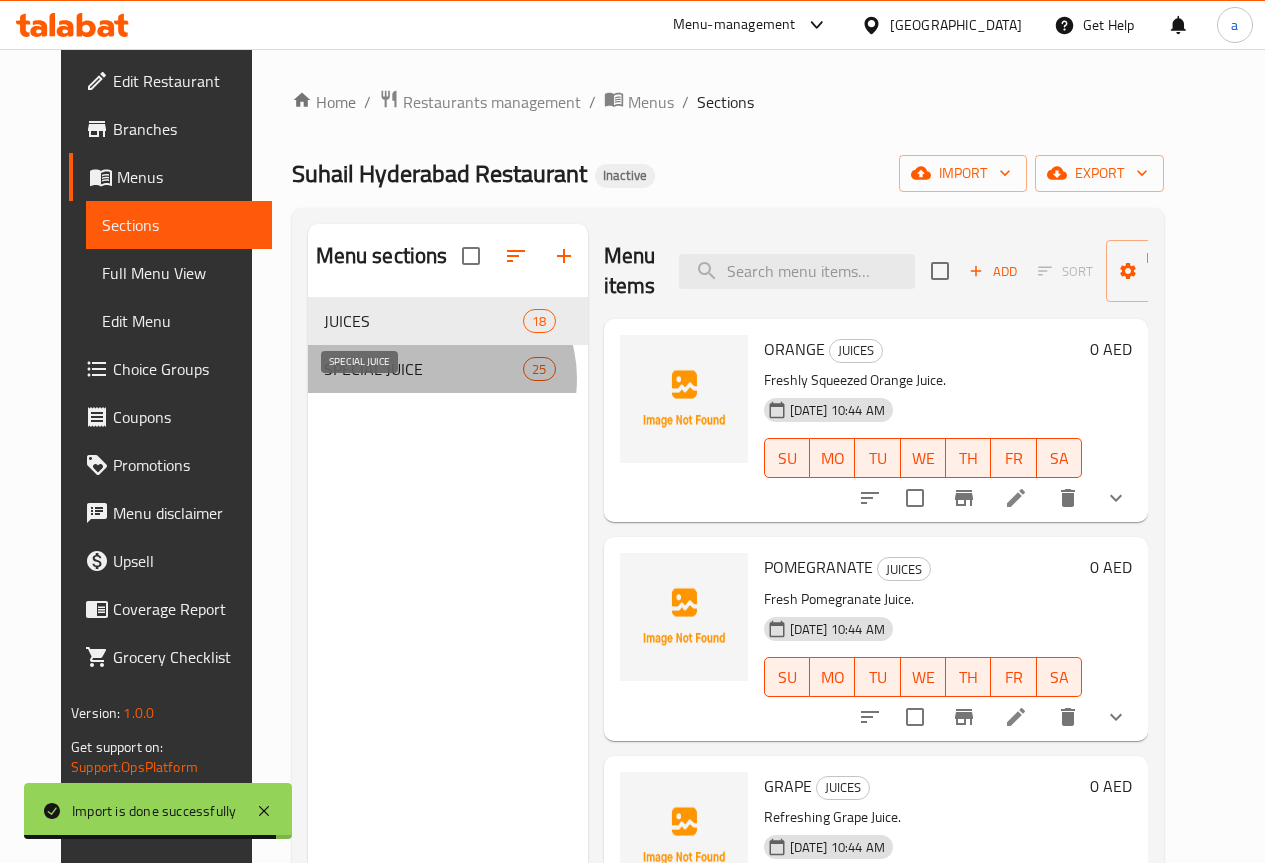 click on "SPECIAL JUICE" at bounding box center [424, 369] 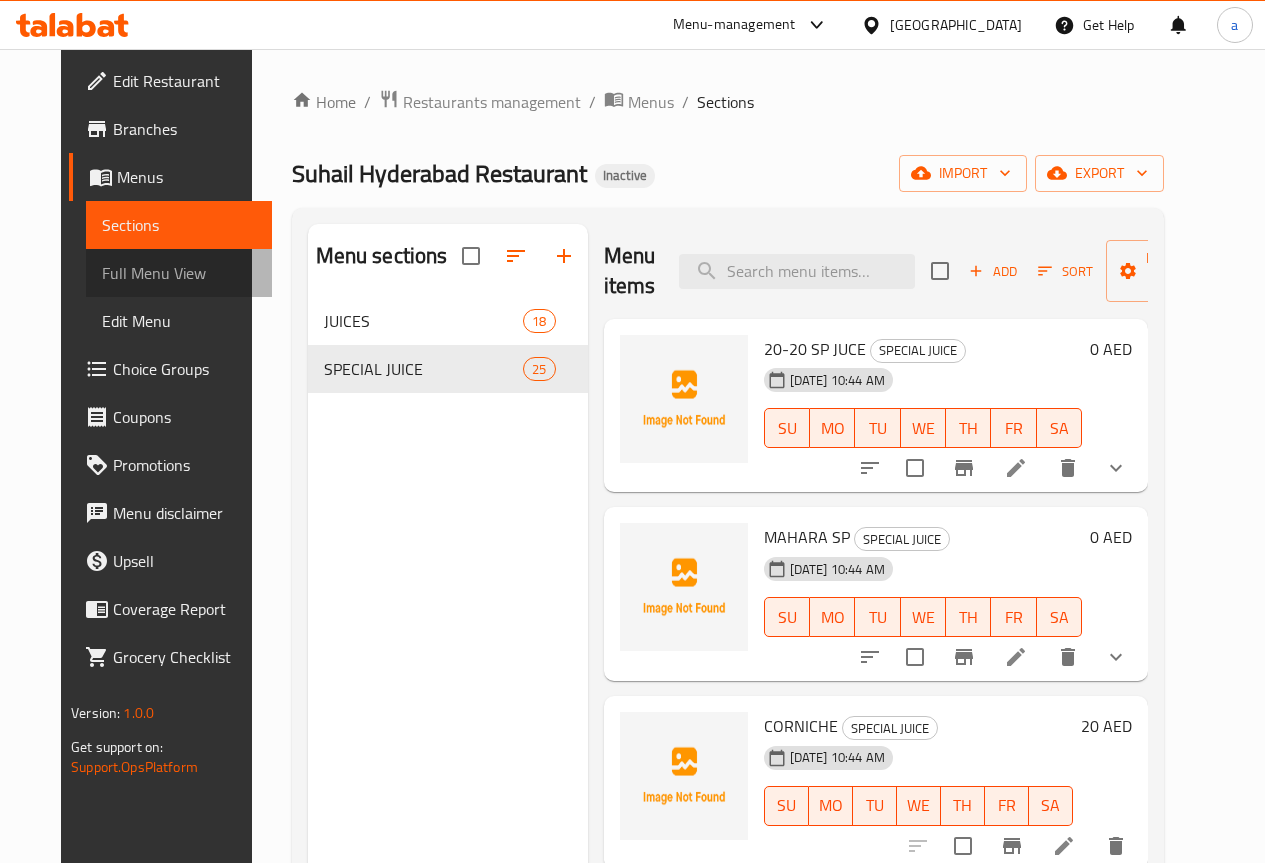 click on "Full Menu View" at bounding box center (179, 273) 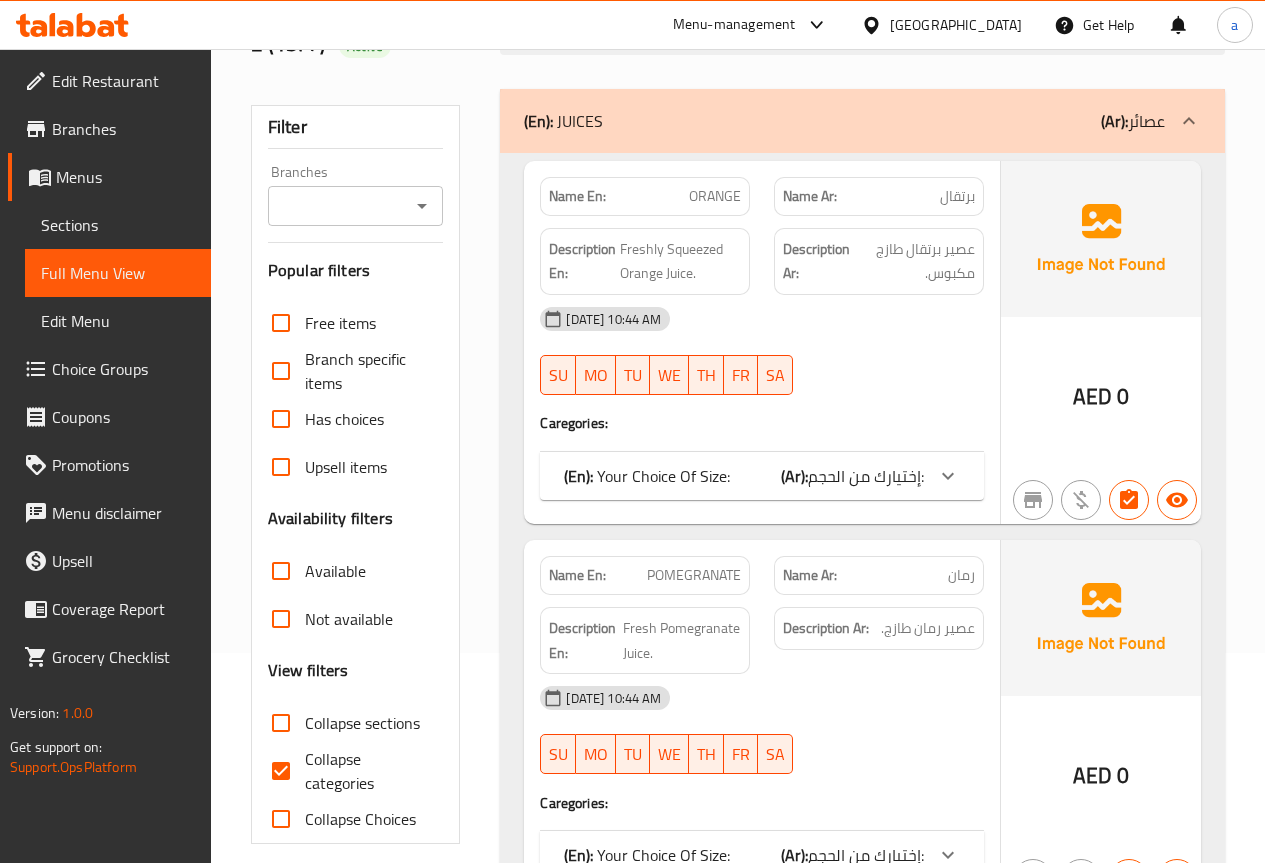 scroll, scrollTop: 400, scrollLeft: 0, axis: vertical 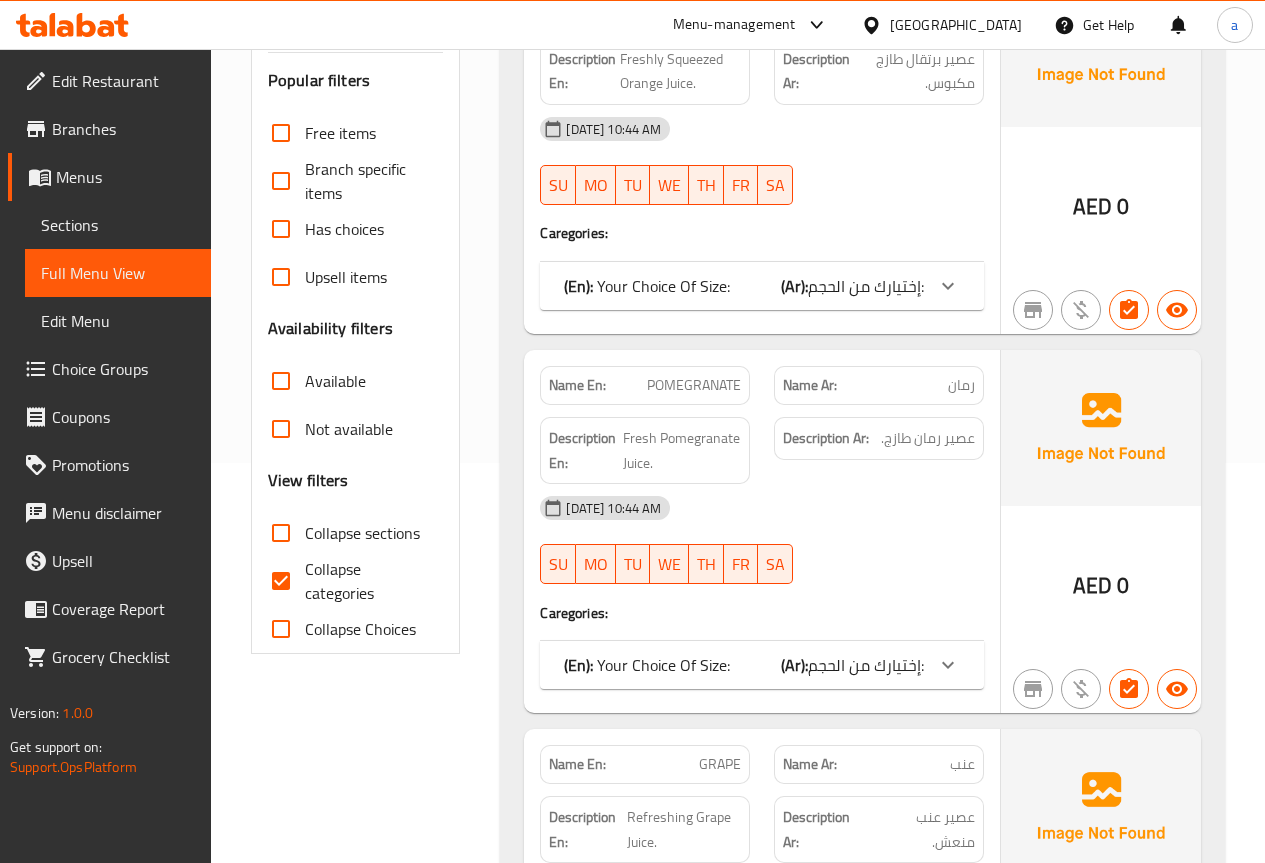 click on "Collapse categories" at bounding box center [366, 581] 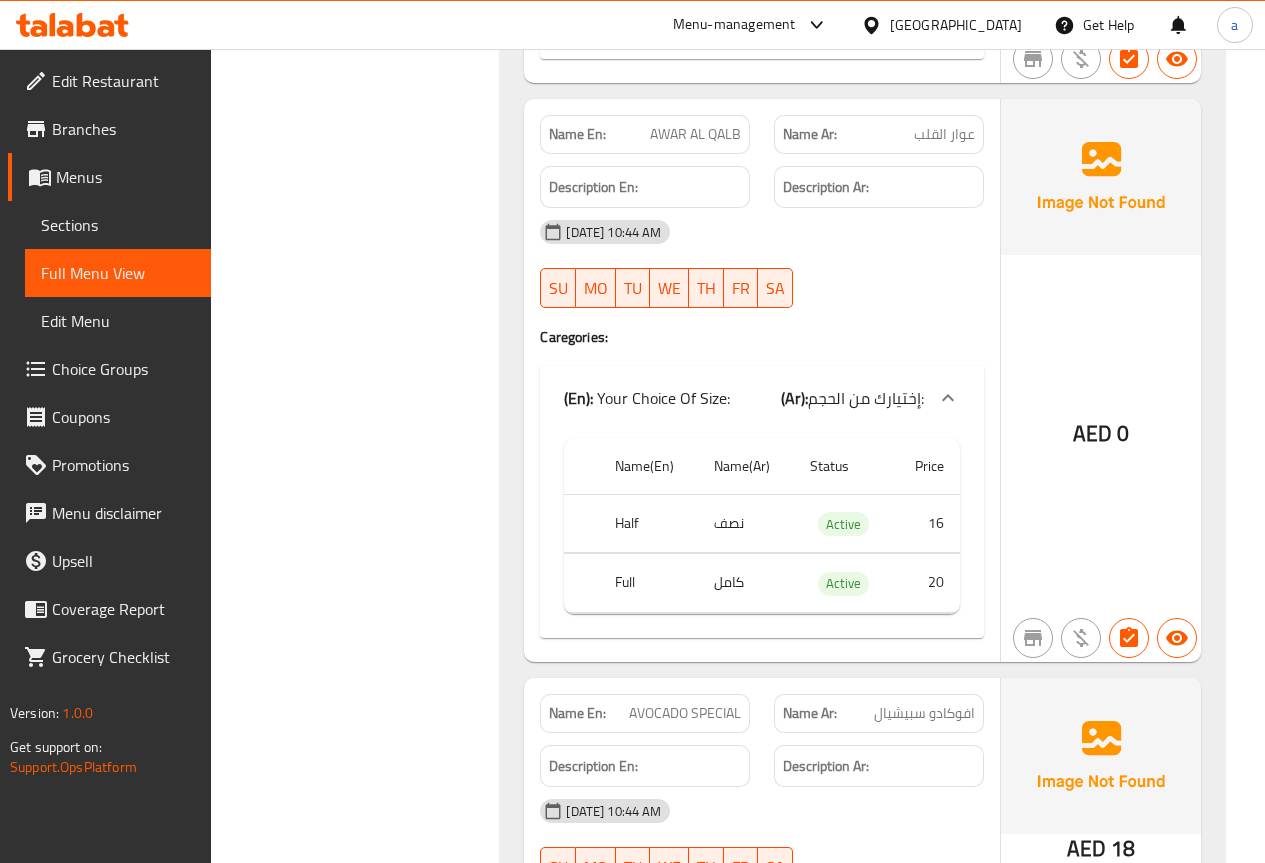 scroll, scrollTop: 24081, scrollLeft: 0, axis: vertical 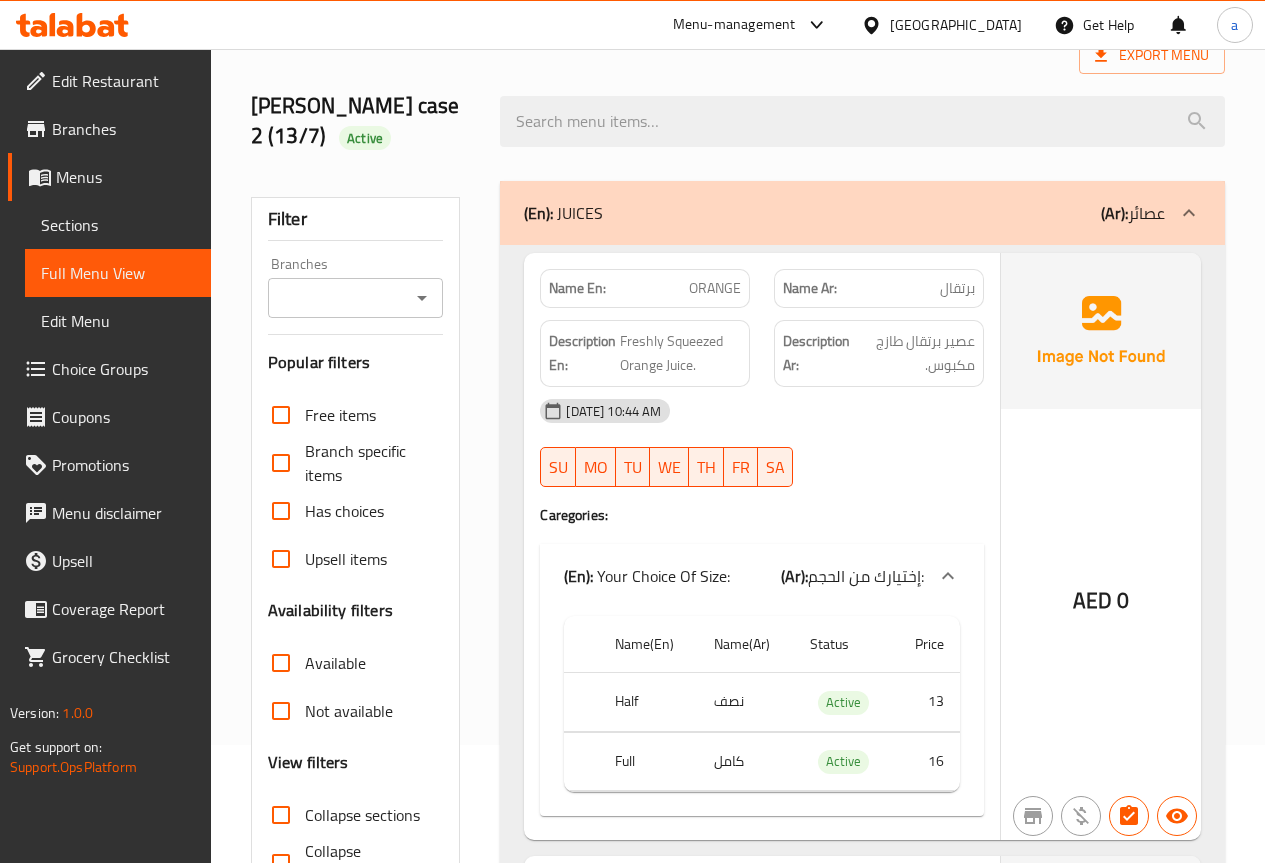 click on "Edit Menu" at bounding box center [118, 321] 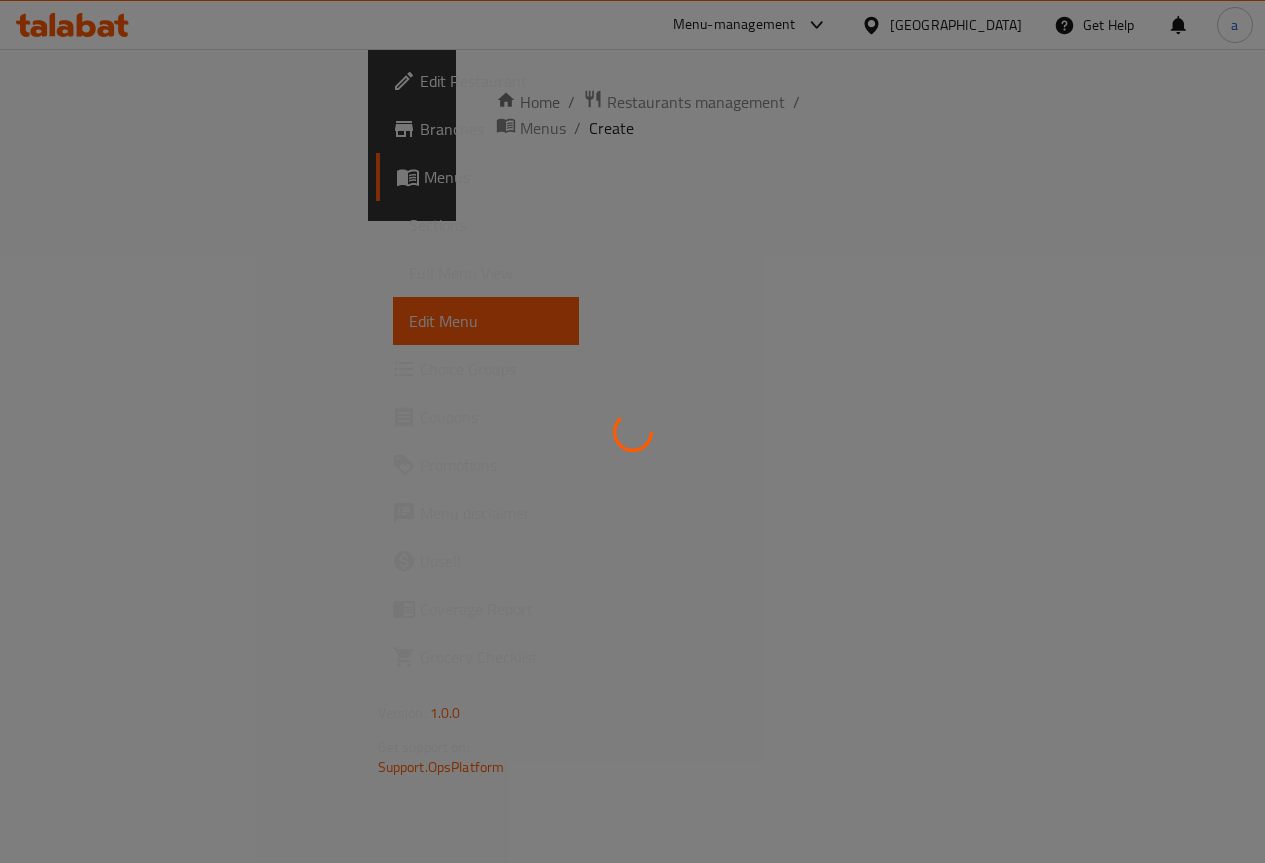 scroll, scrollTop: 0, scrollLeft: 0, axis: both 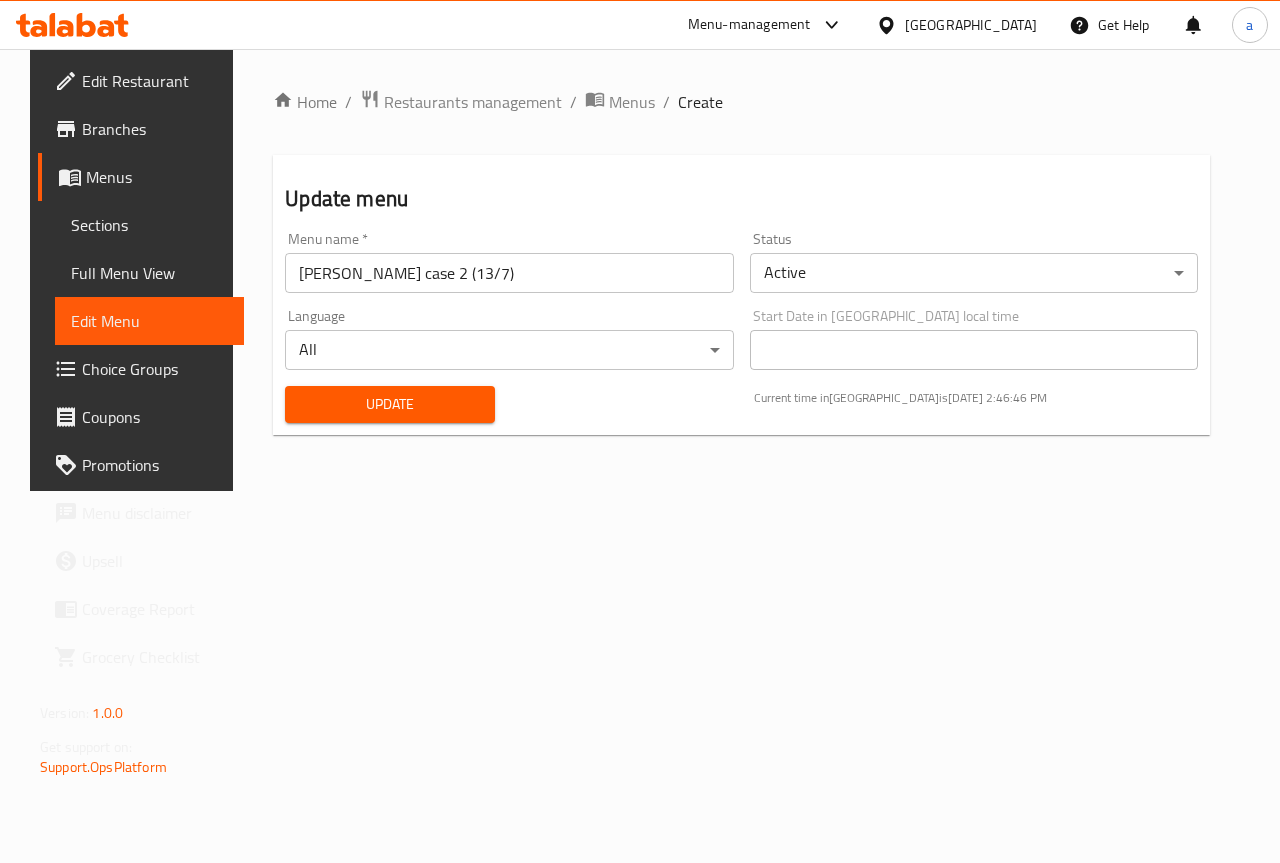click on "Full Menu View" at bounding box center [149, 273] 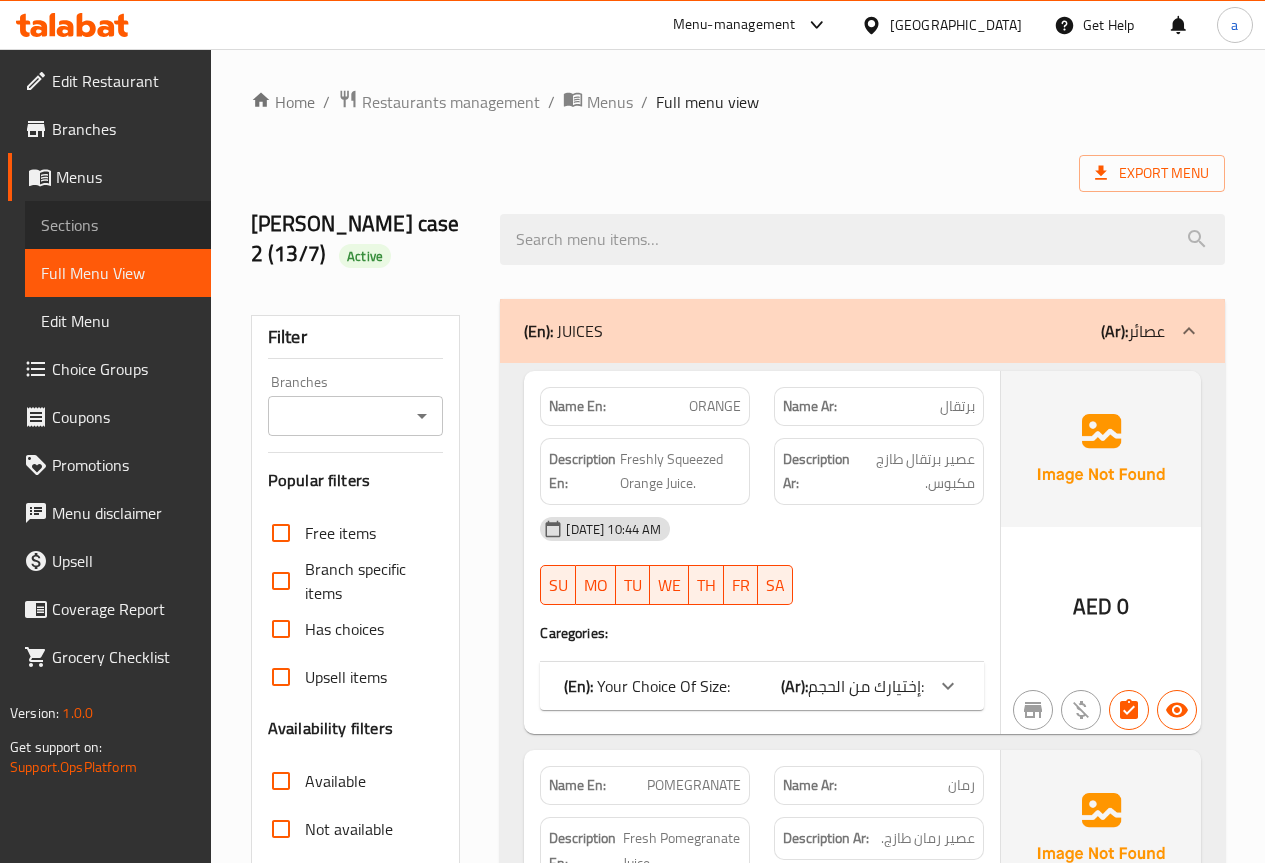 click on "Sections" at bounding box center (118, 225) 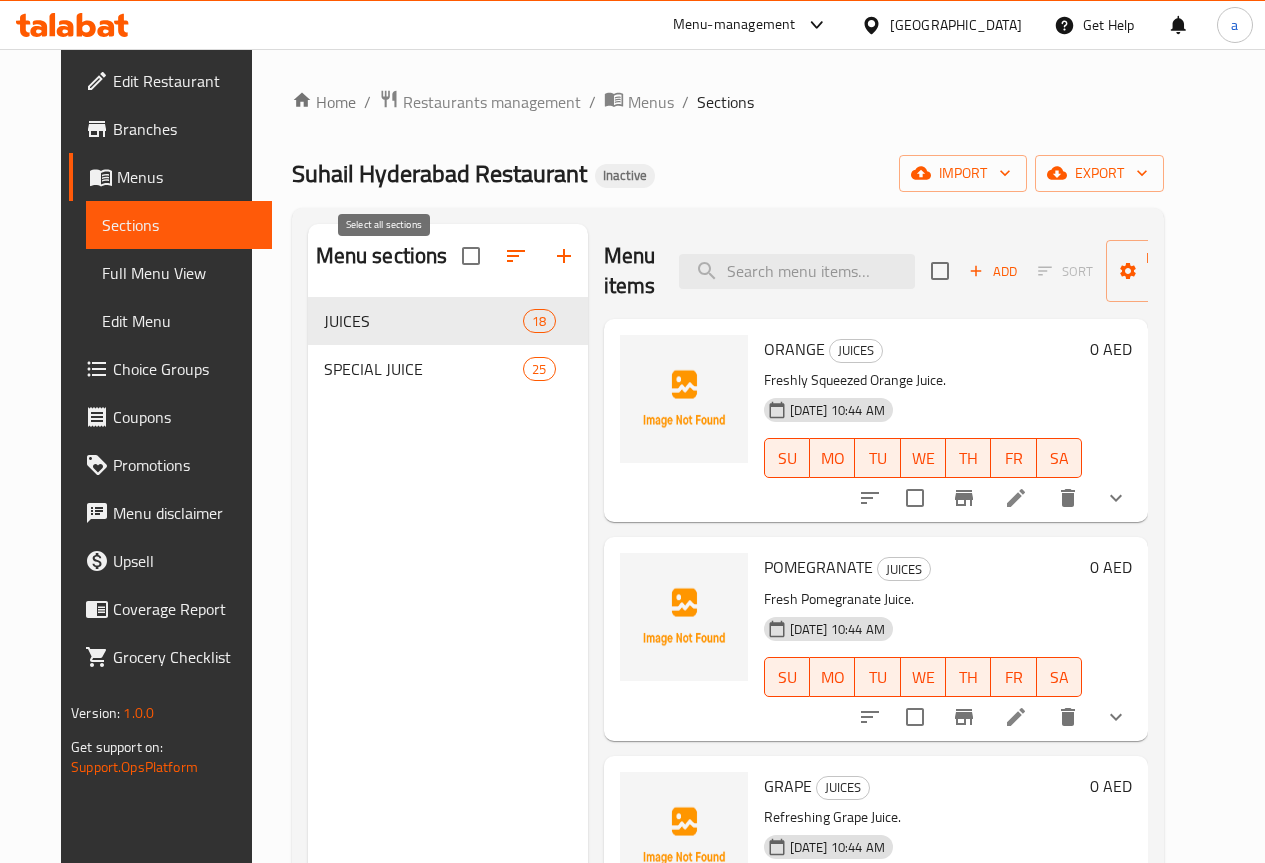 click at bounding box center (471, 256) 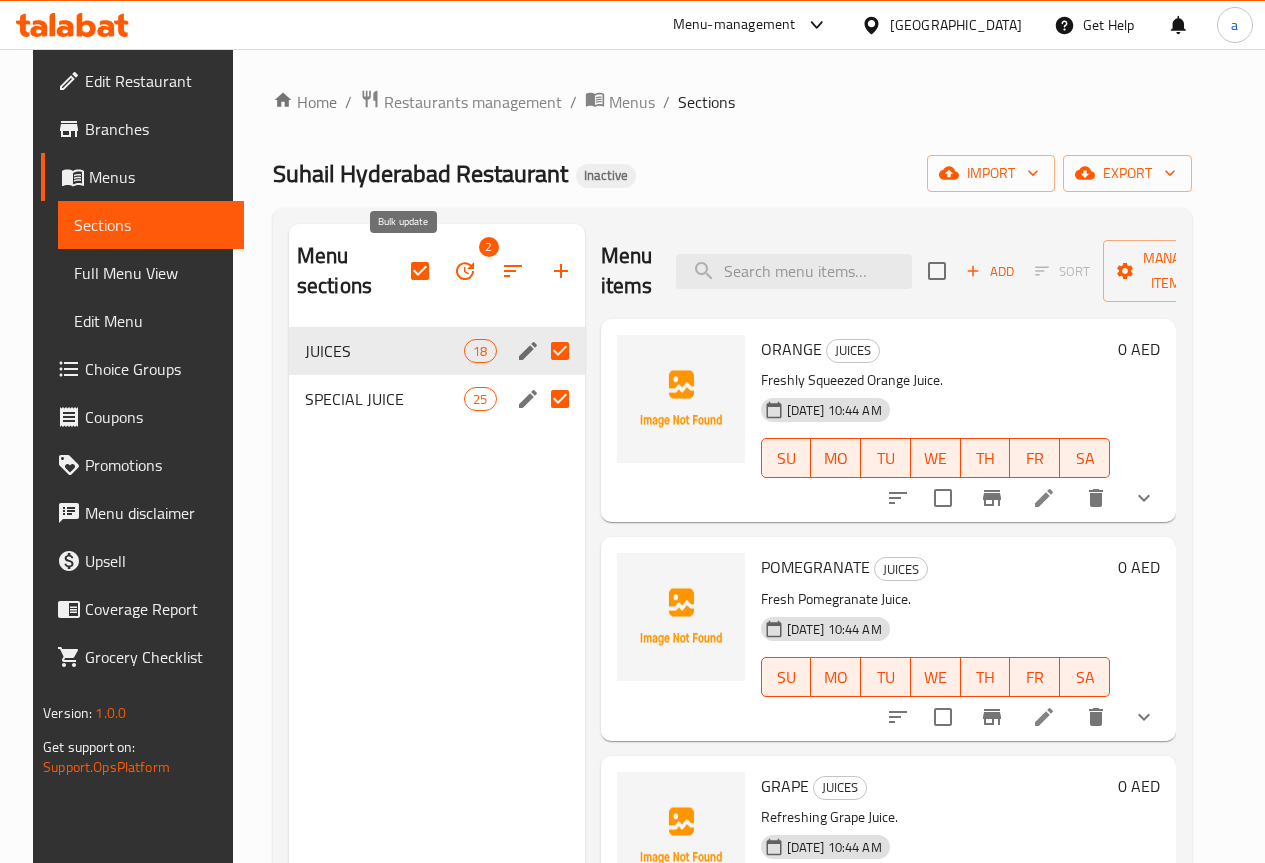 click 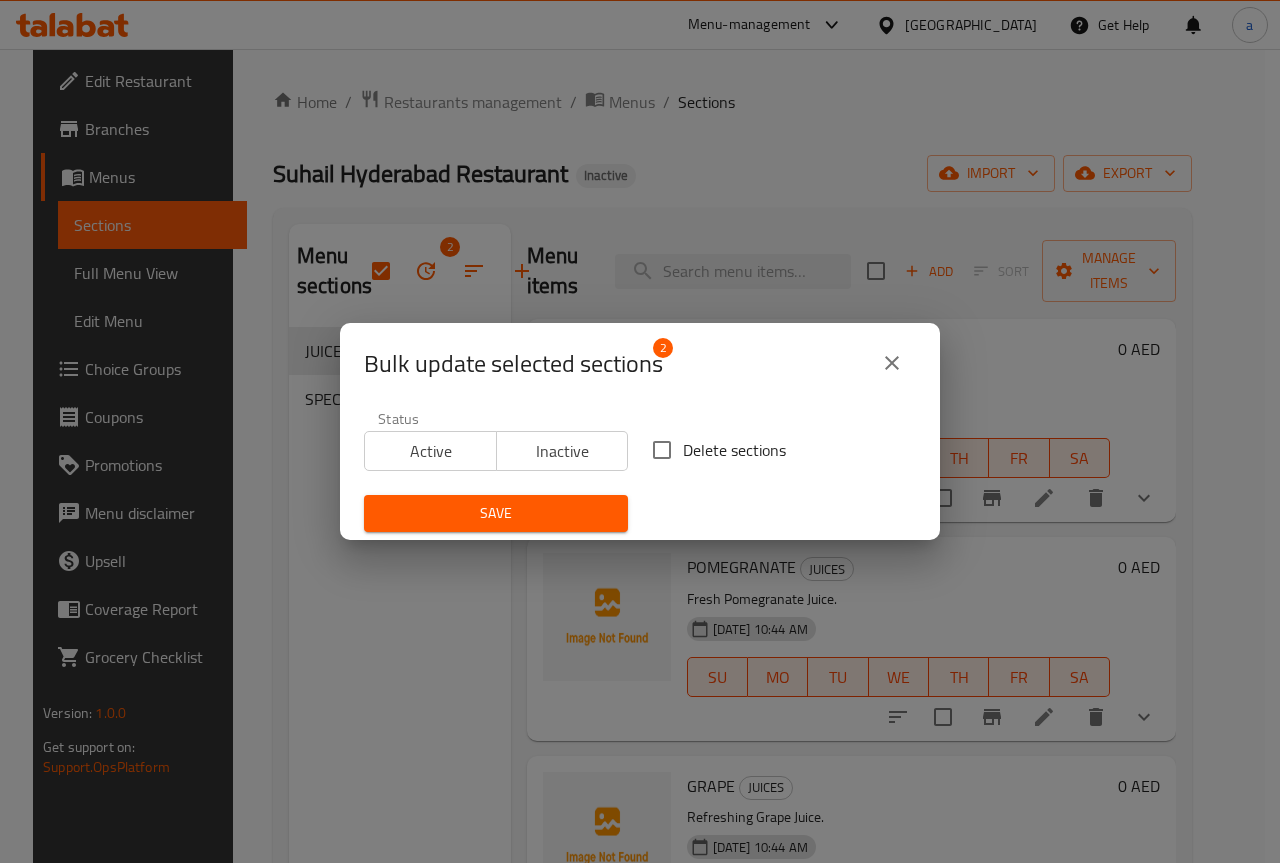 click on "Delete sections" at bounding box center [662, 450] 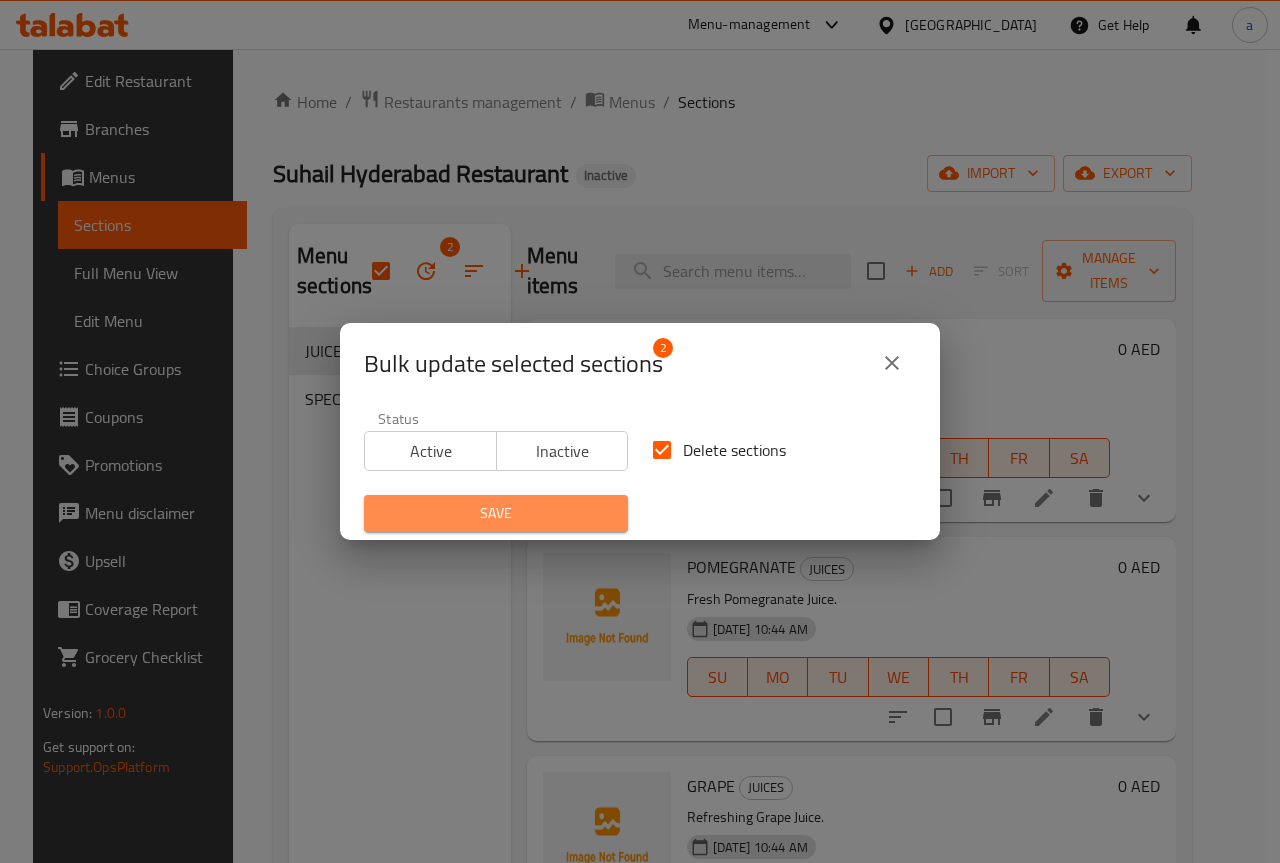 click on "Save" at bounding box center [496, 513] 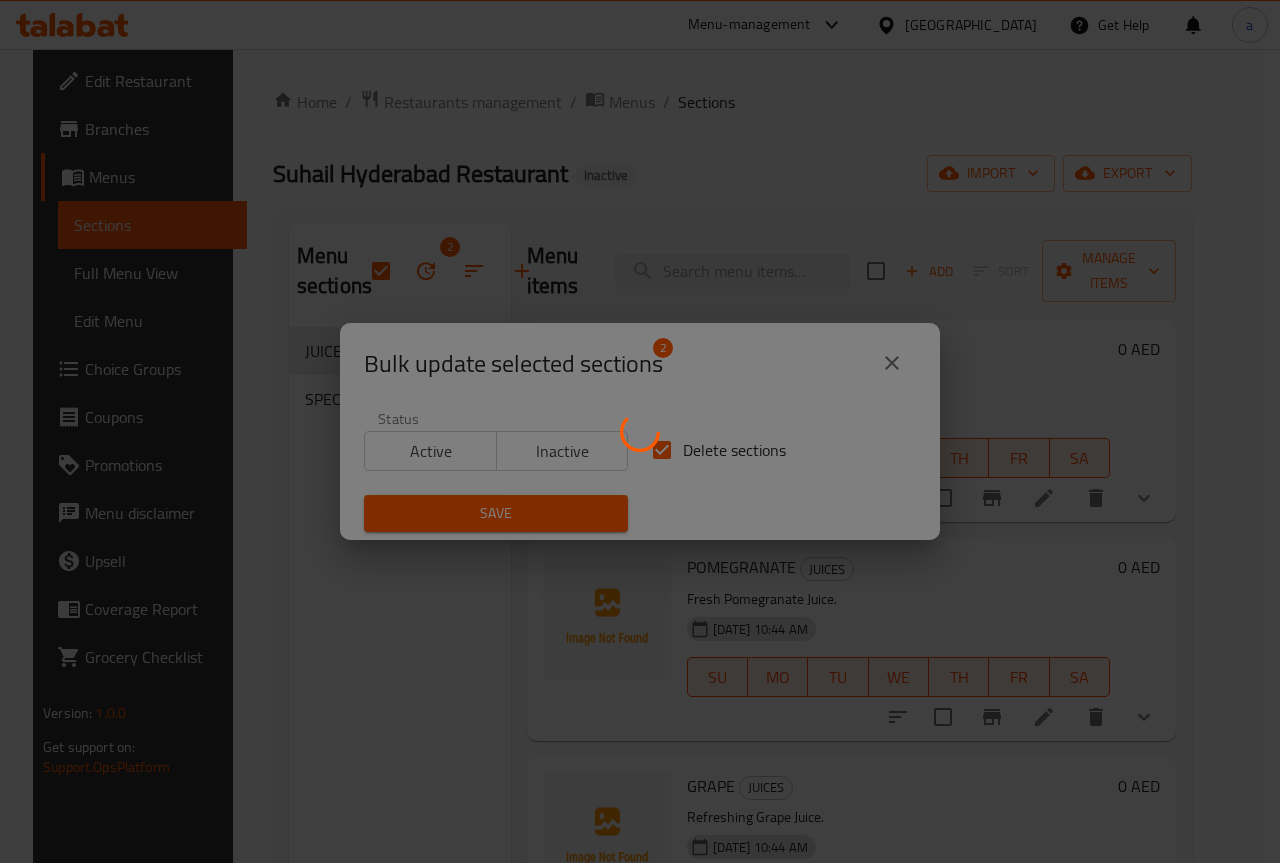 checkbox on "false" 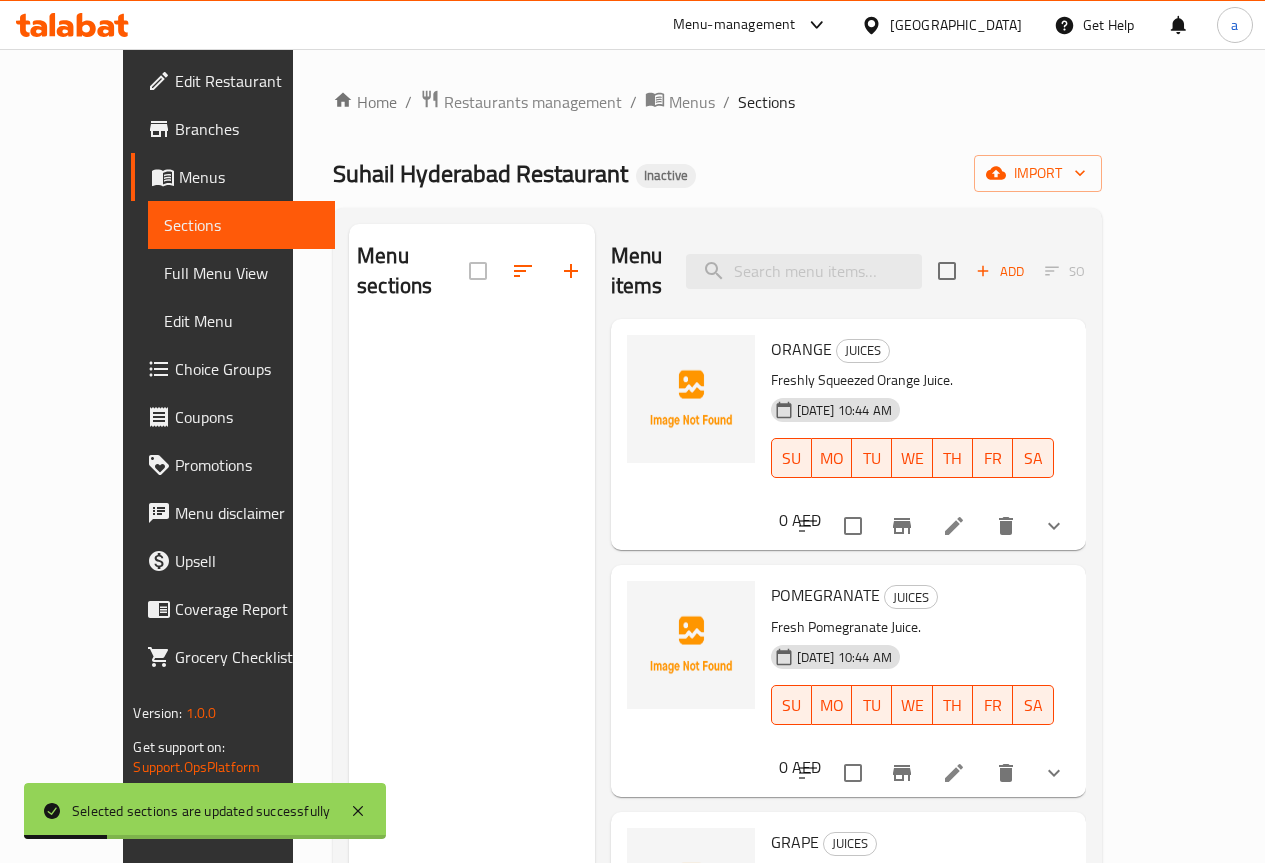 click on "Menus" at bounding box center (232, 177) 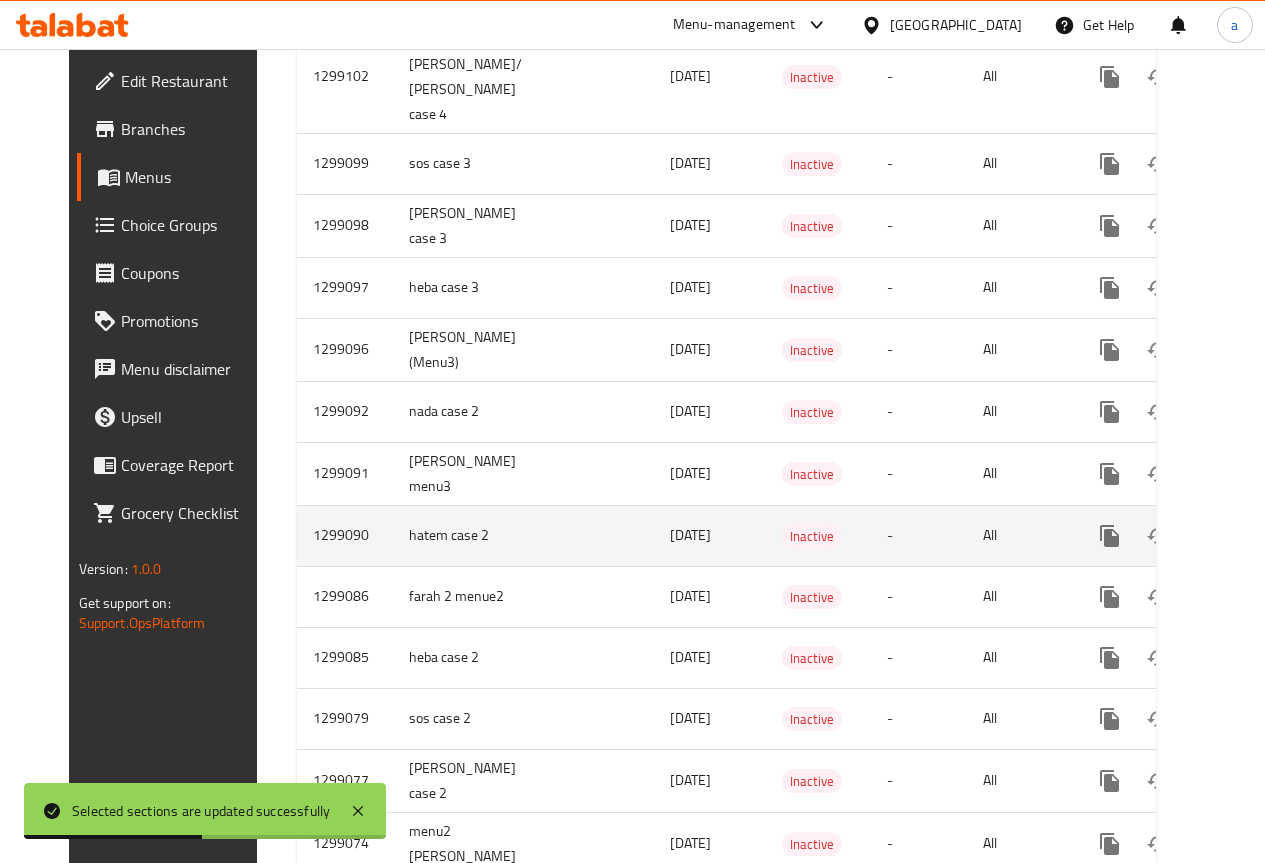 scroll, scrollTop: 3202, scrollLeft: 0, axis: vertical 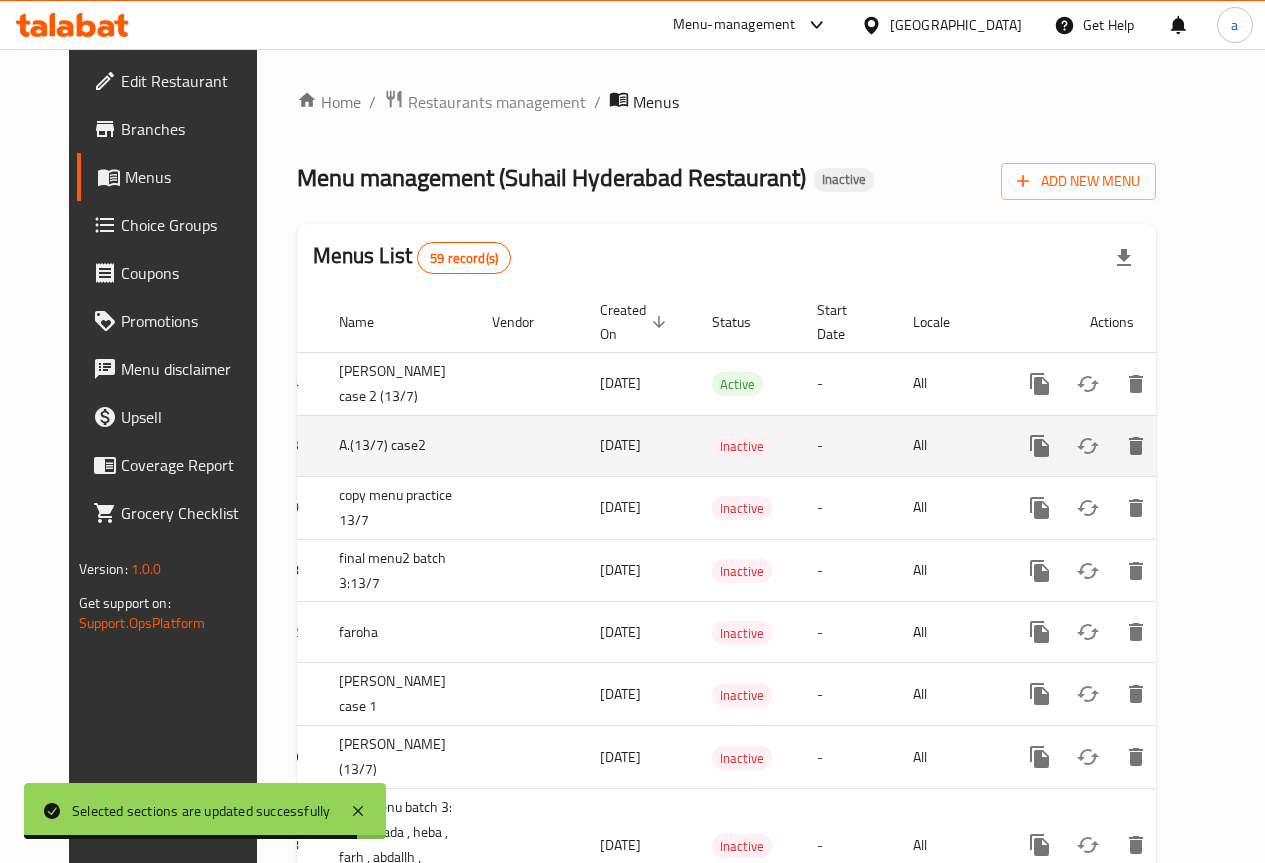 click 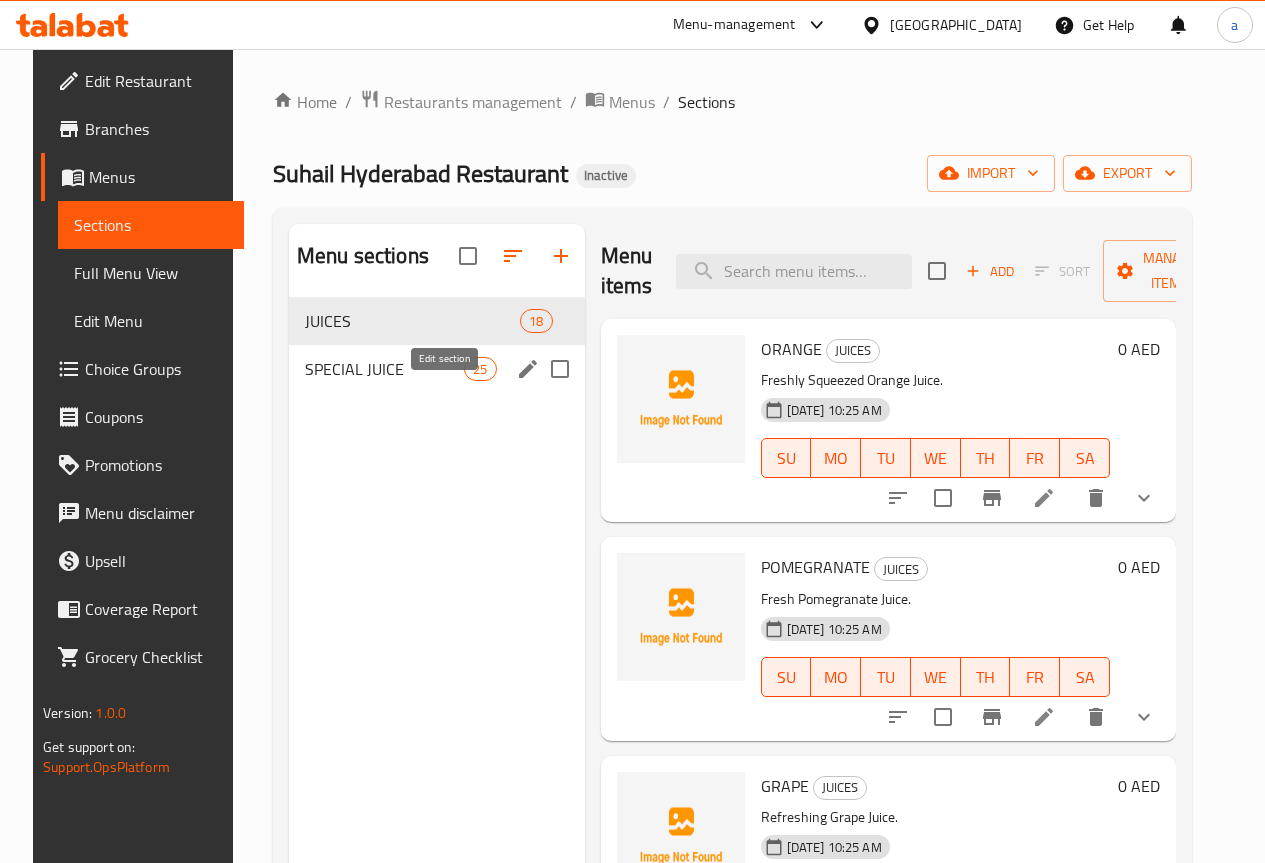 click 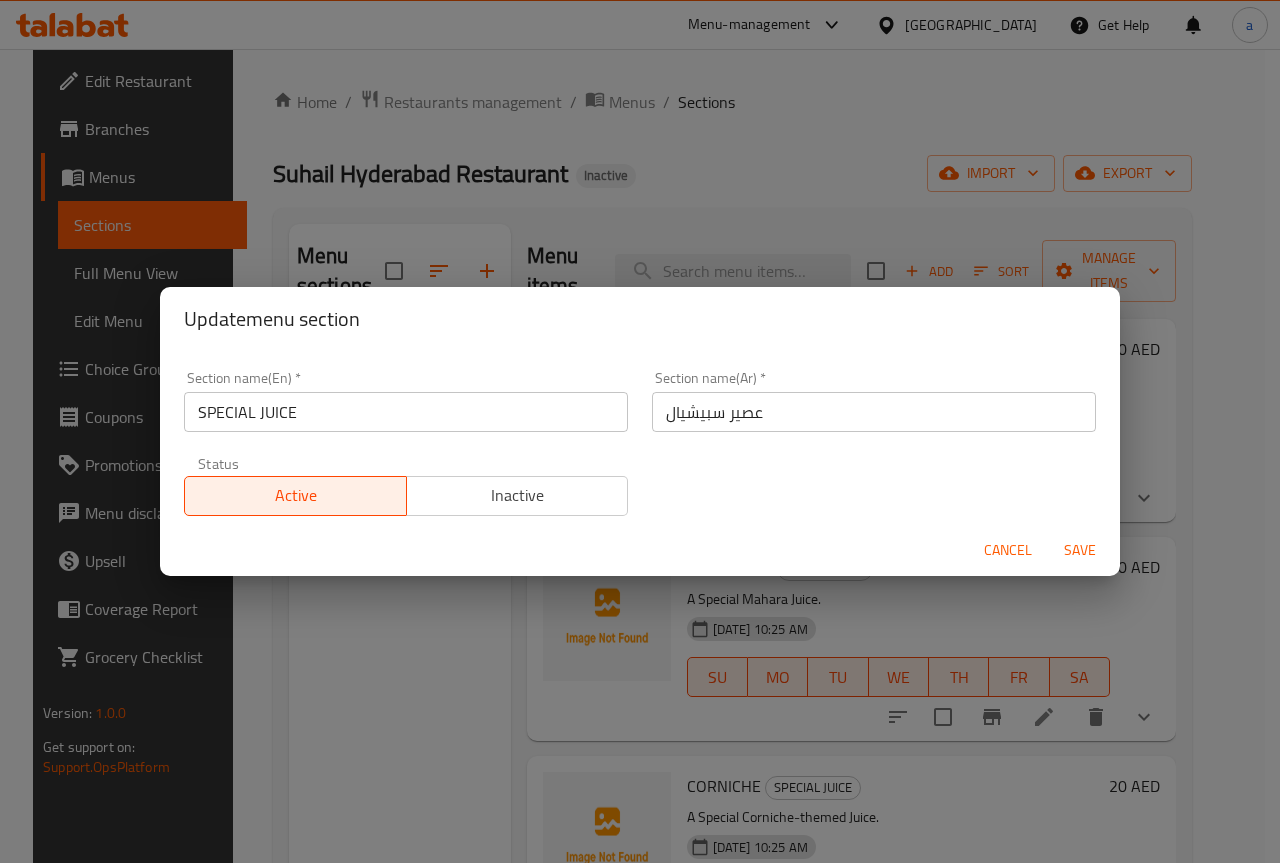 drag, startPoint x: 481, startPoint y: 613, endPoint x: 443, endPoint y: 576, distance: 53.037724 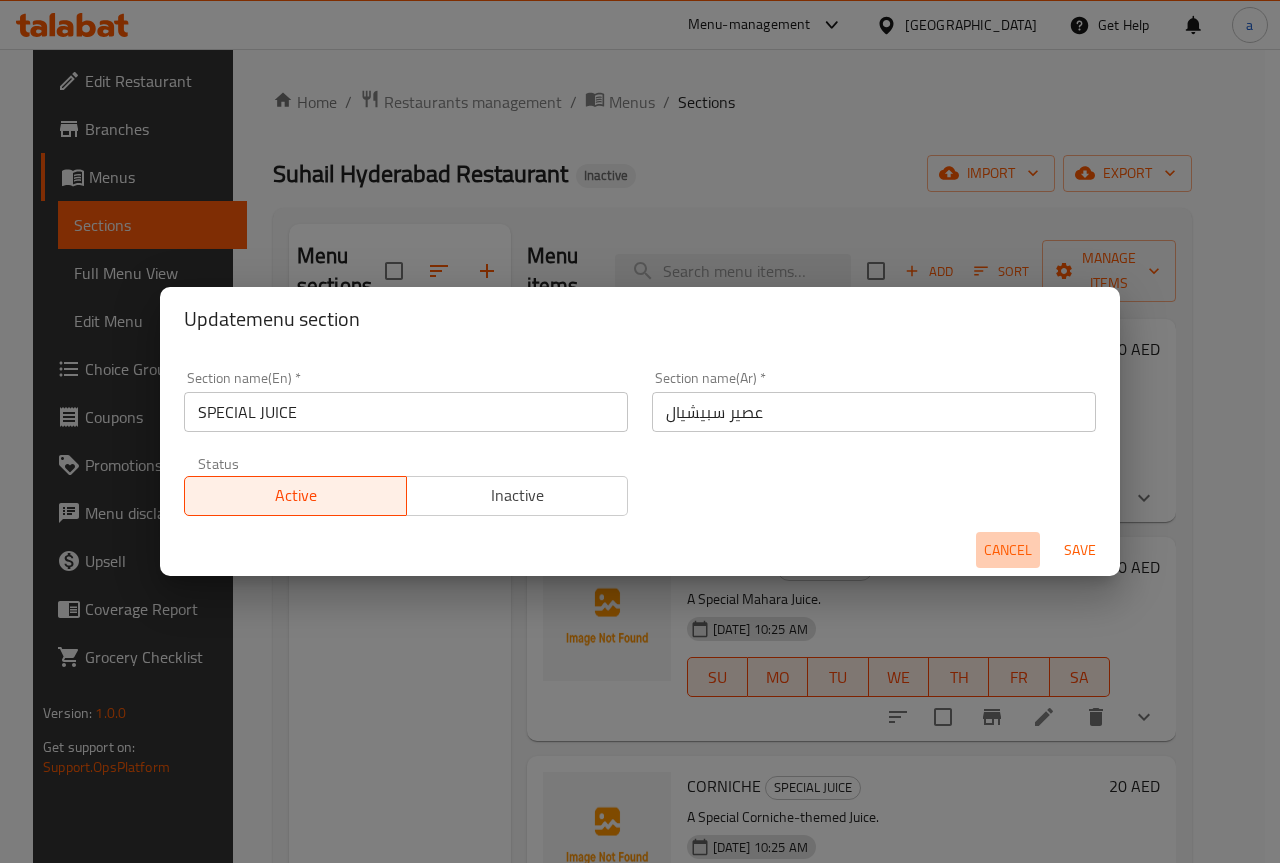 click on "Cancel" at bounding box center (1008, 550) 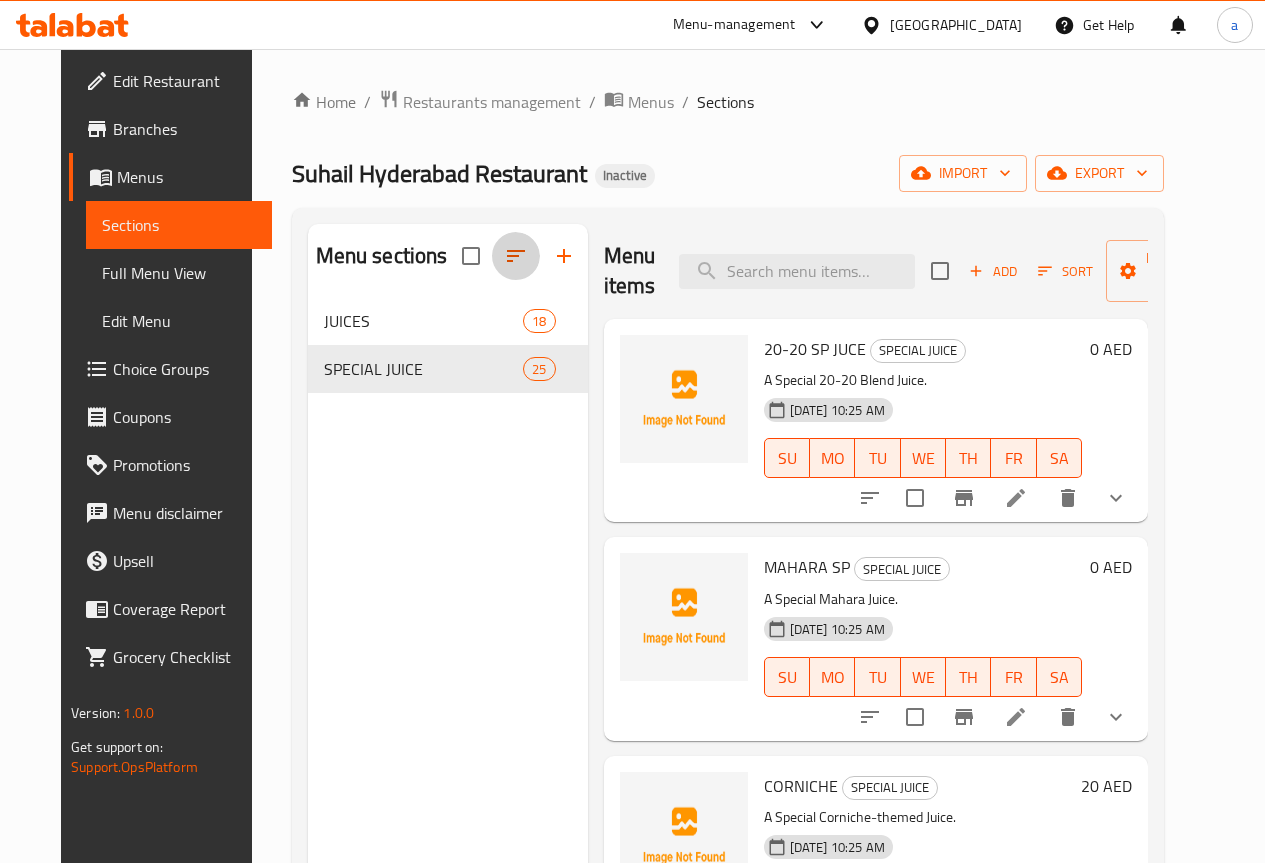 click 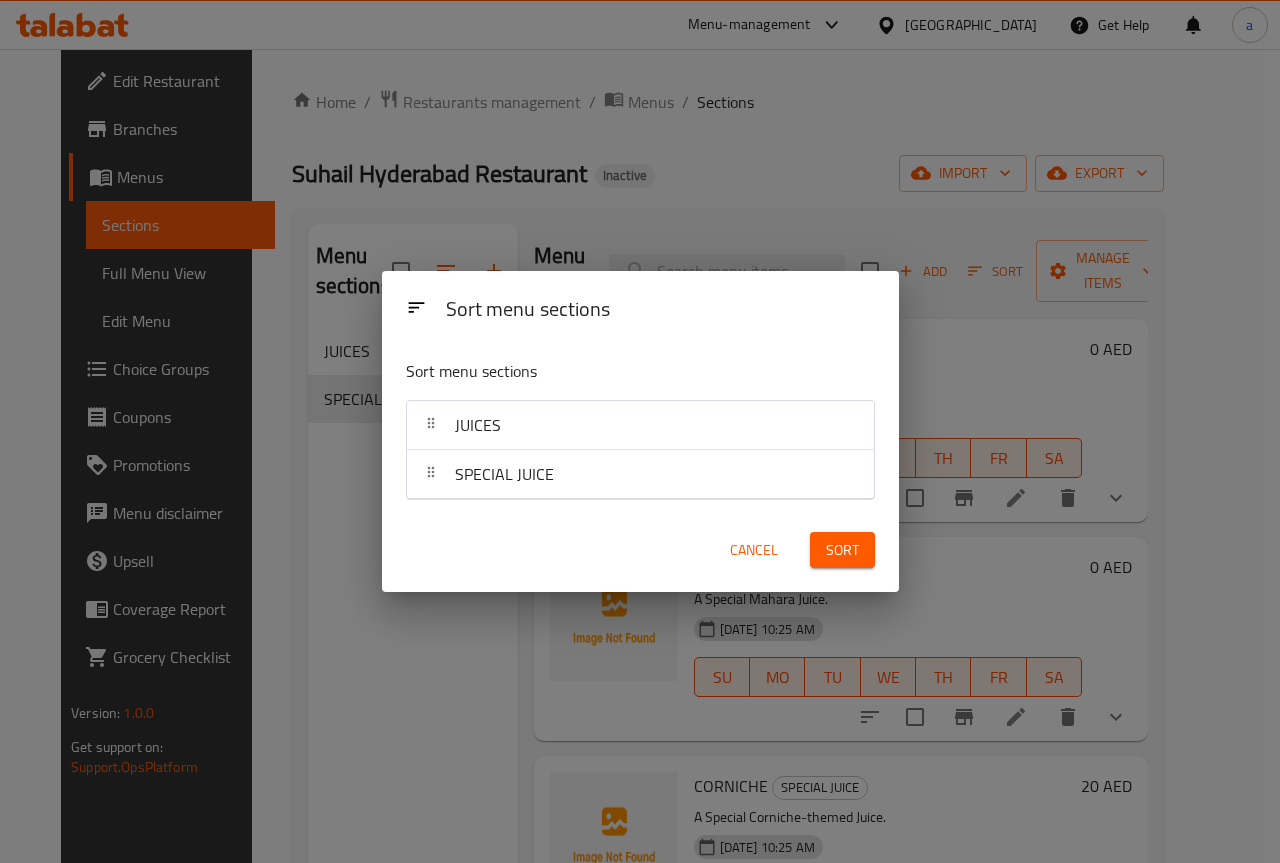 click on "Sort menu sections Sort menu sections JUICES SPECIAL JUICE Cancel Sort" at bounding box center (640, 431) 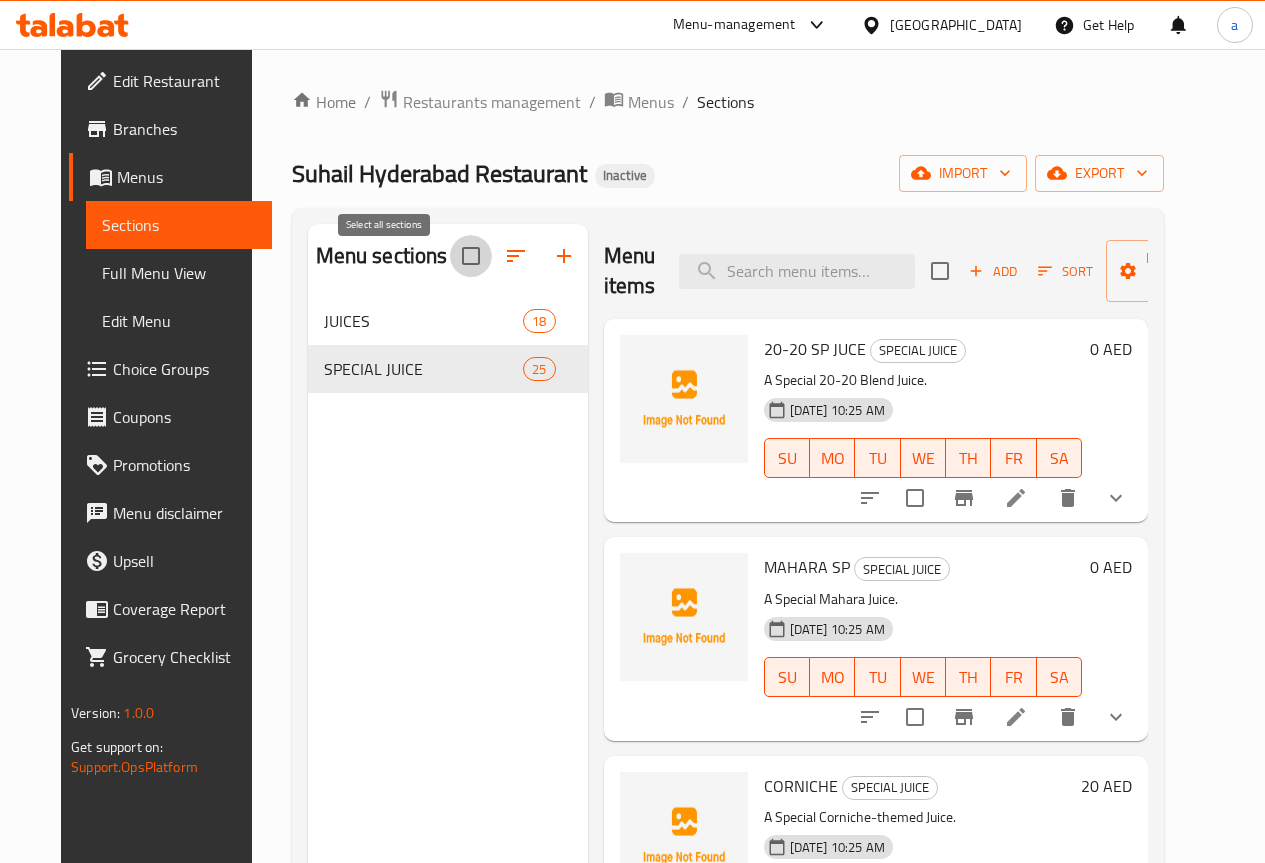 click at bounding box center [471, 256] 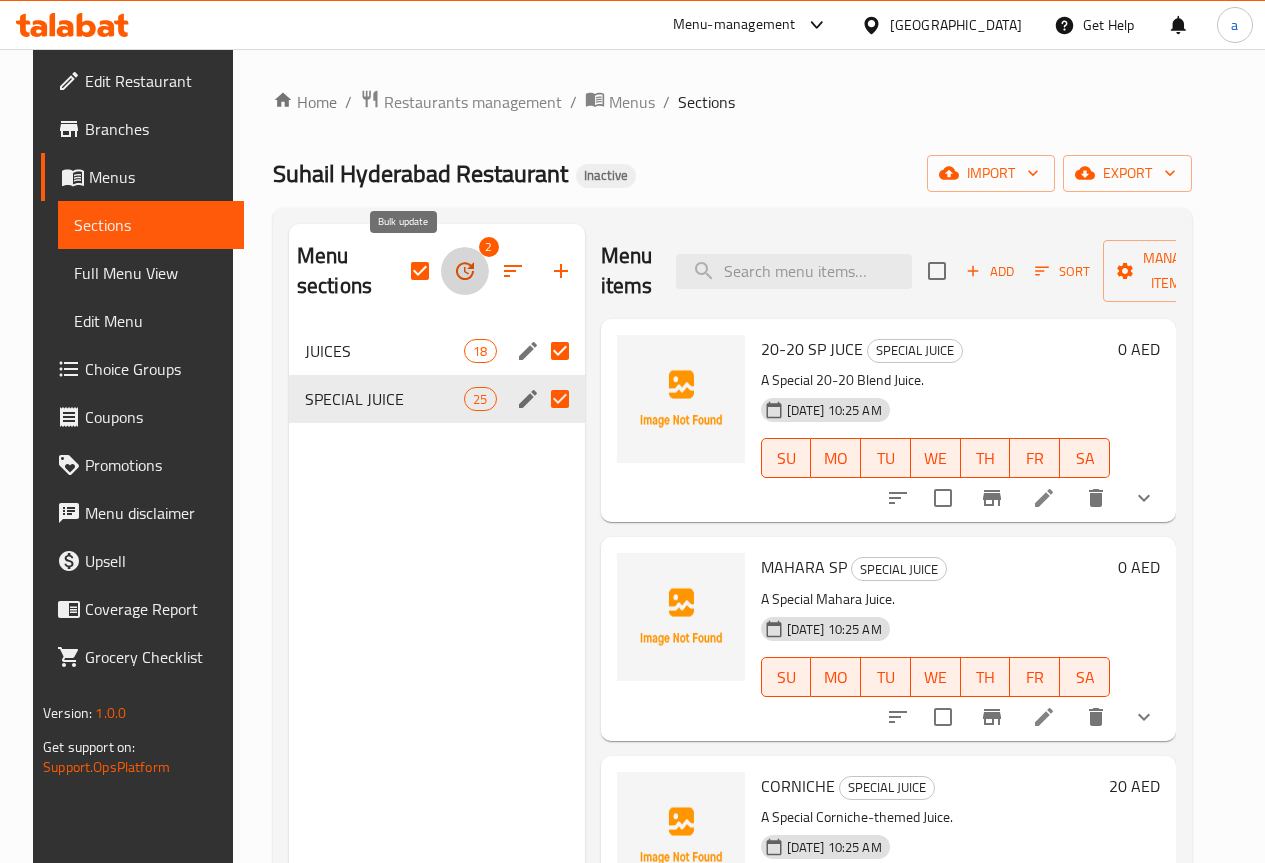 click at bounding box center (465, 271) 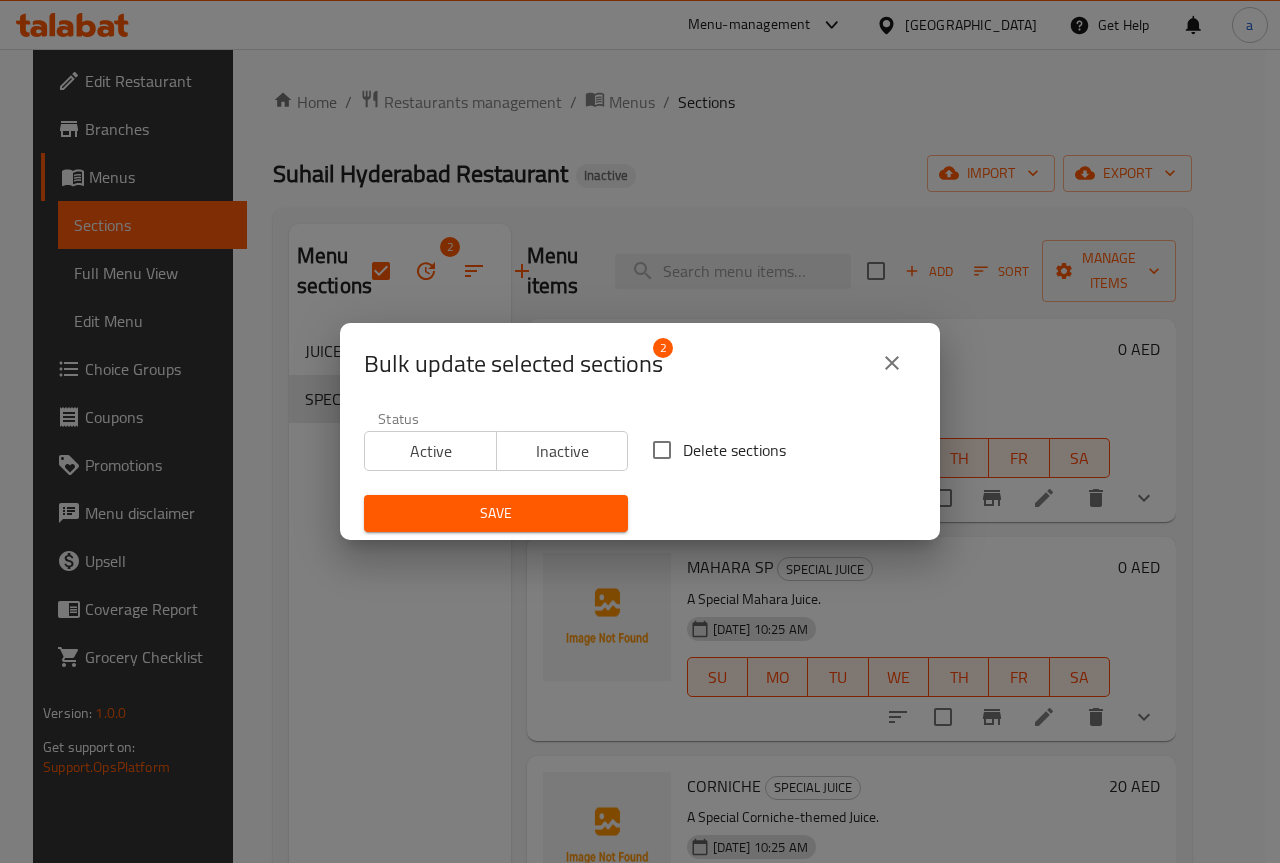 click on "Delete sections" at bounding box center [734, 450] 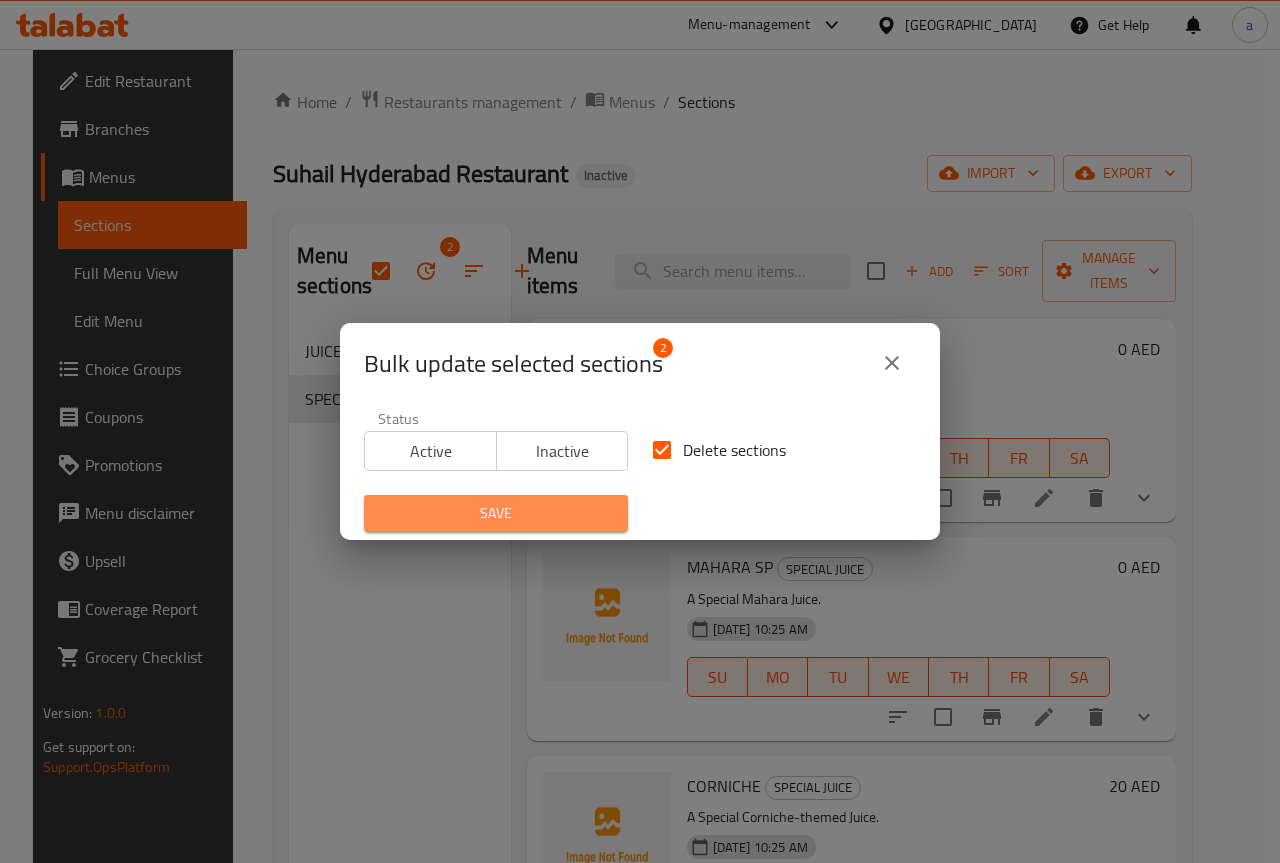click on "Save" at bounding box center (496, 513) 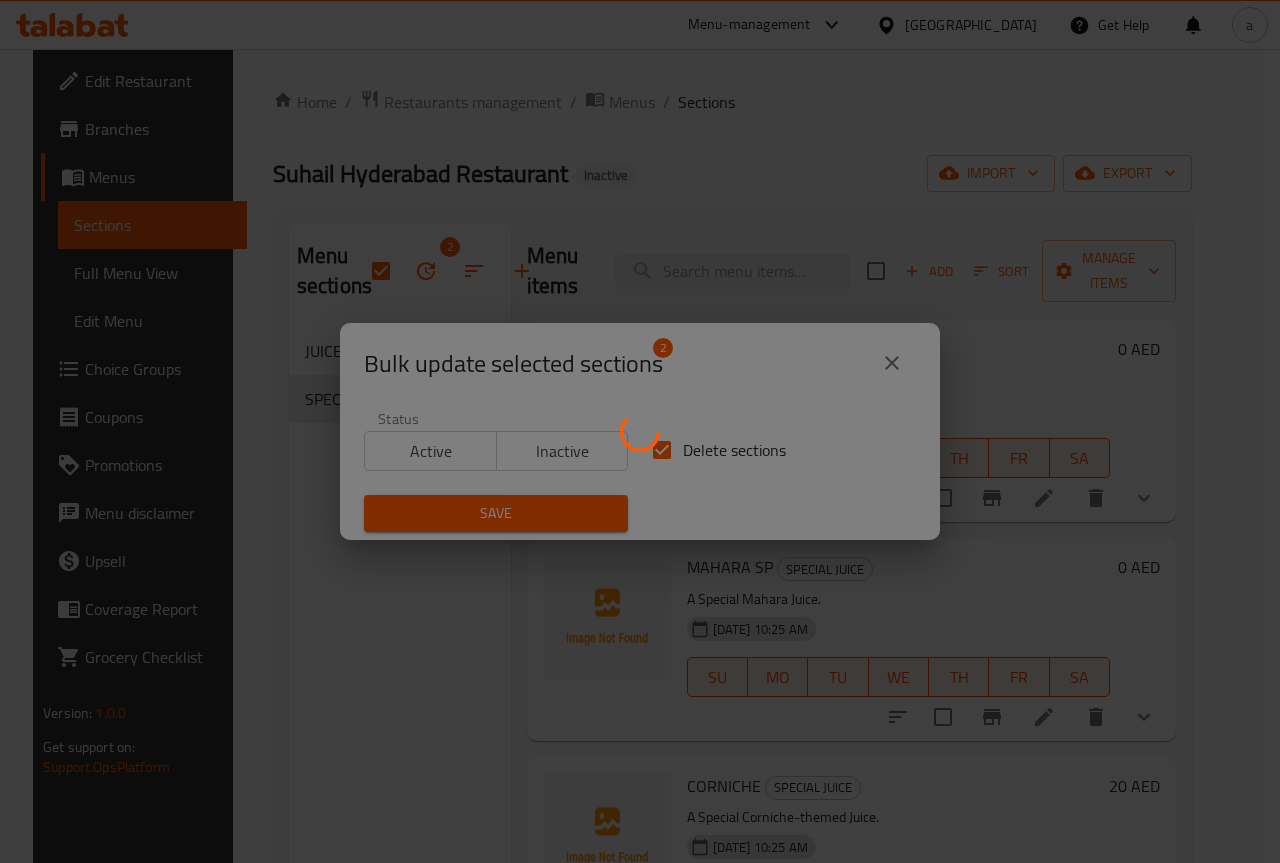 checkbox on "false" 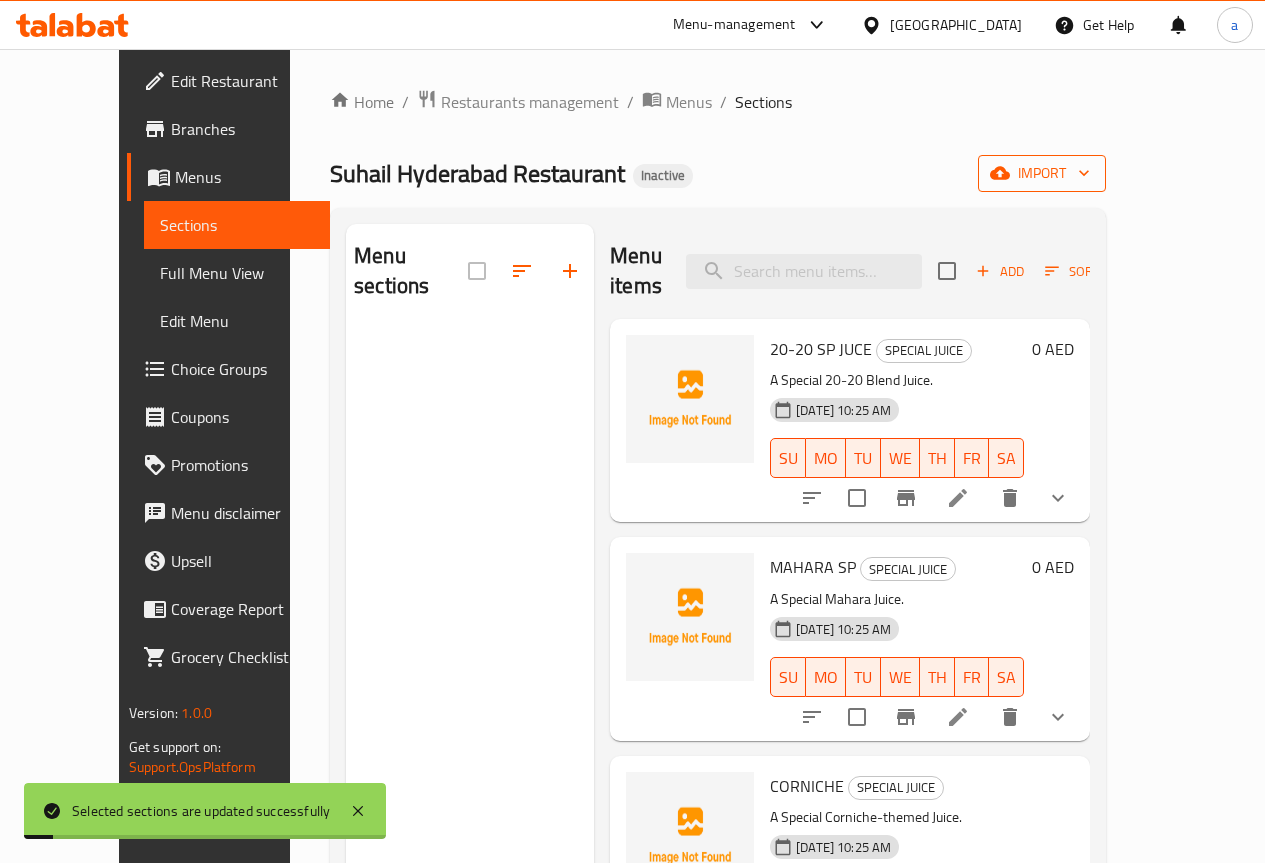 click on "import" at bounding box center [1042, 173] 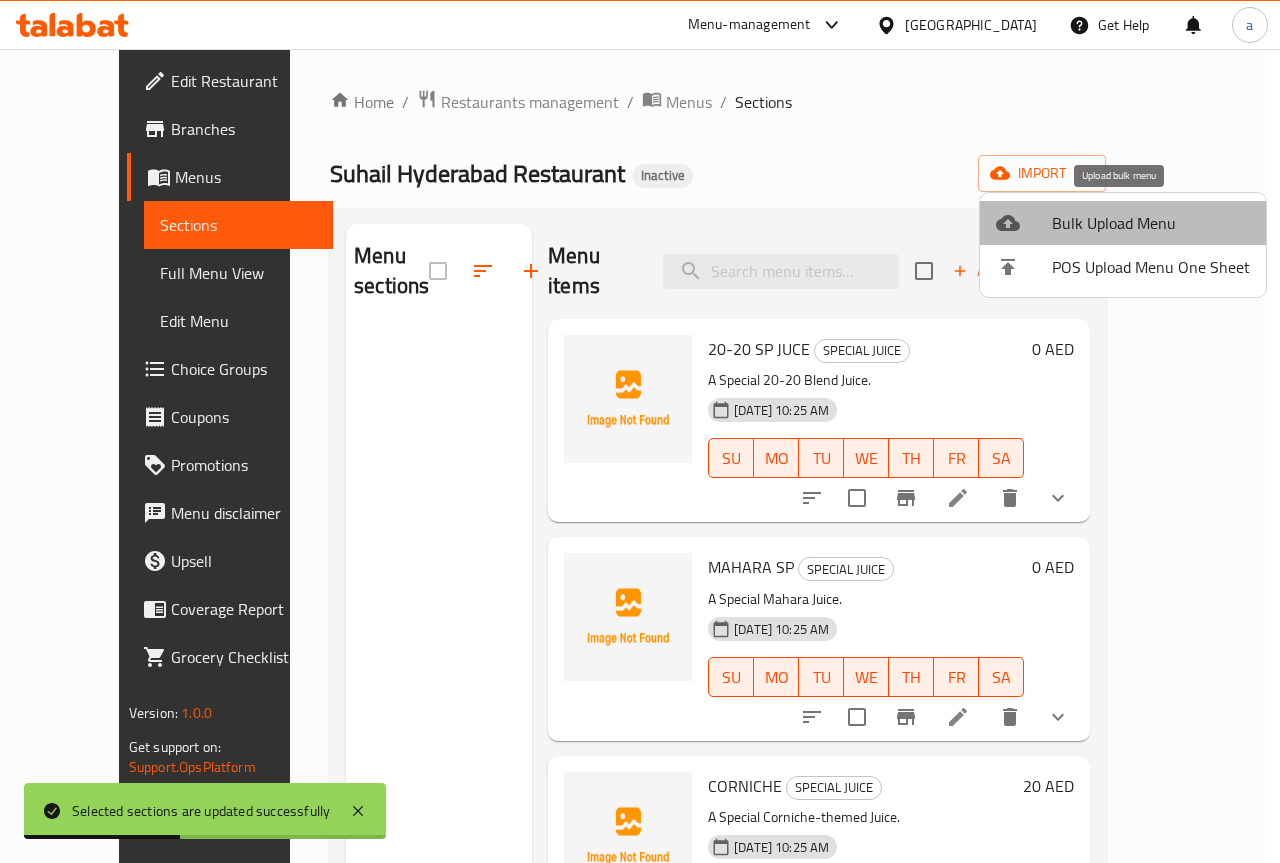 click on "Bulk Upload Menu" at bounding box center [1151, 223] 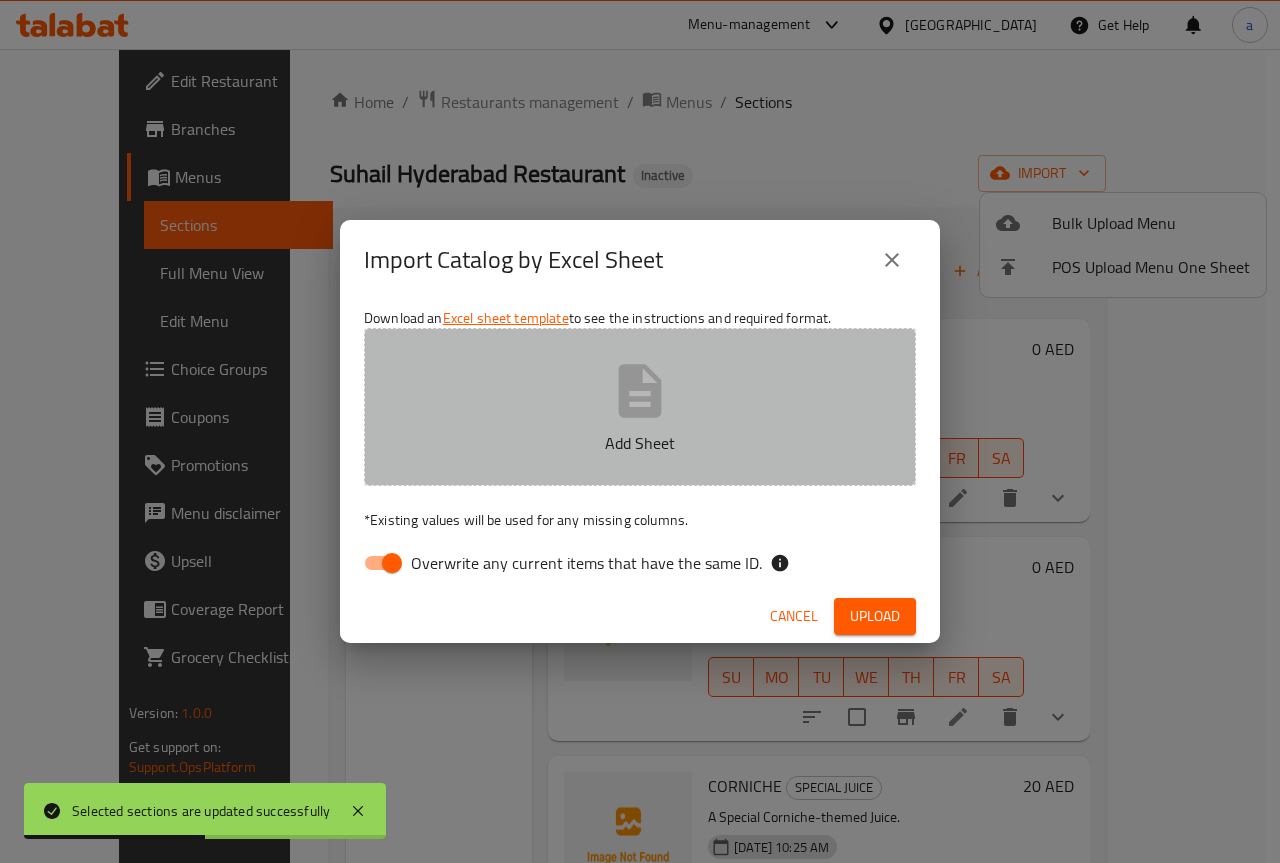 click on "Add Sheet" at bounding box center (640, 407) 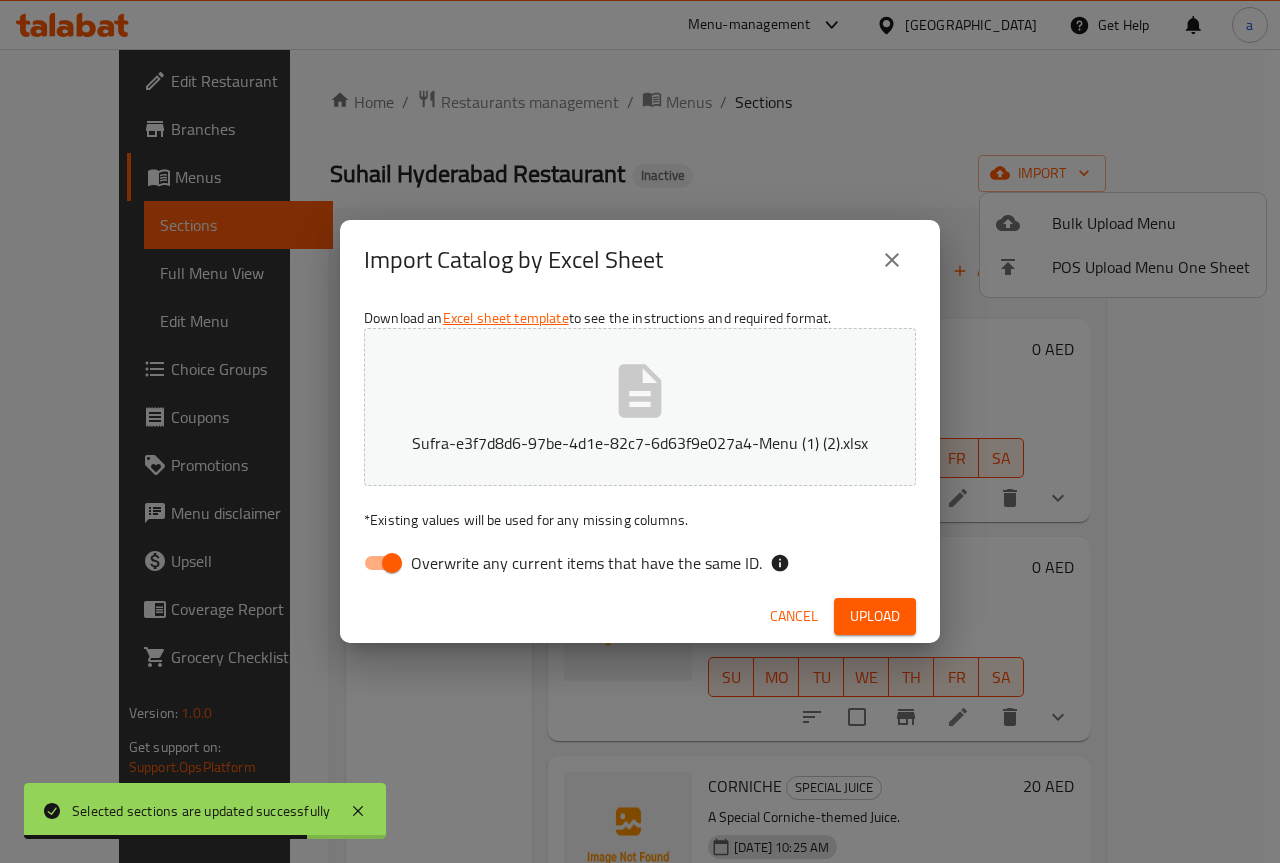 click on "Overwrite any current items that have the same ID." at bounding box center [392, 563] 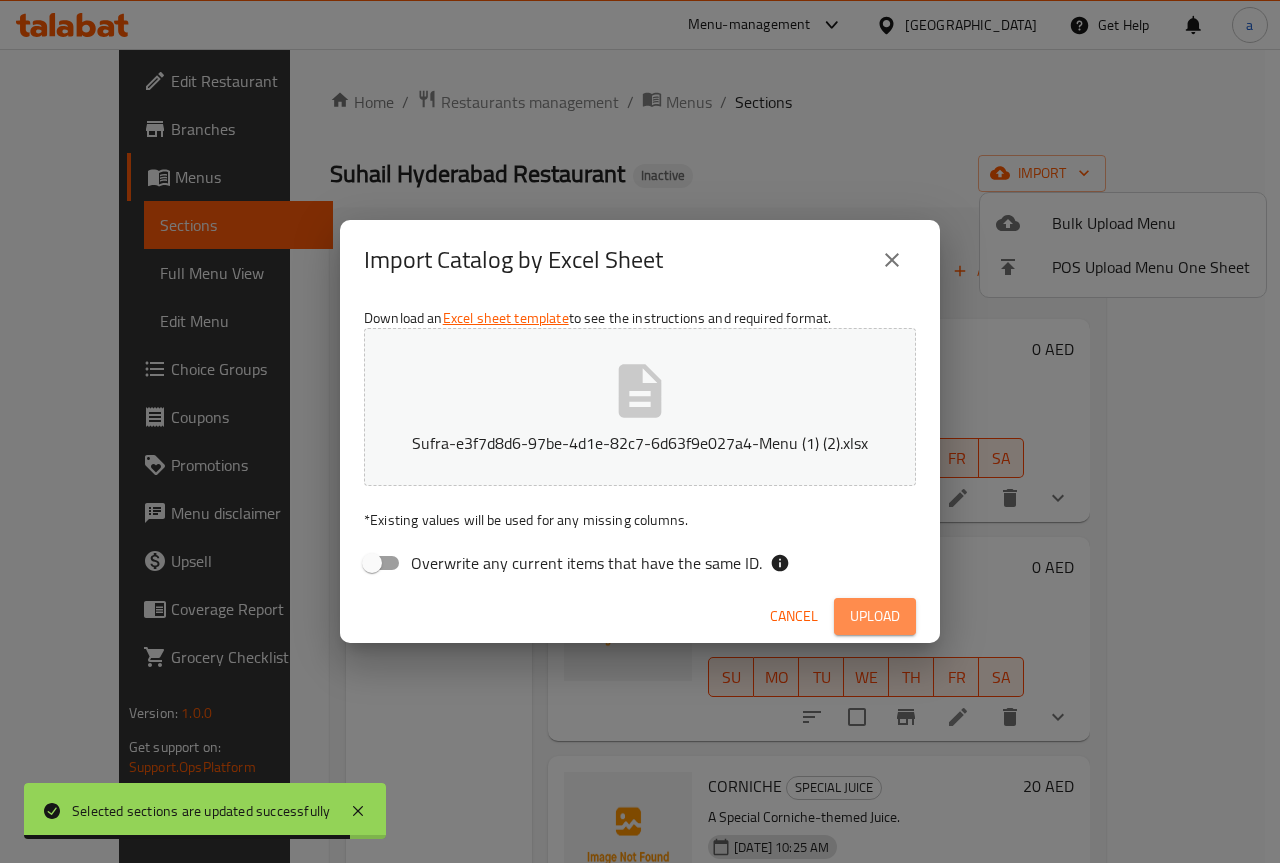 click on "Upload" at bounding box center [875, 616] 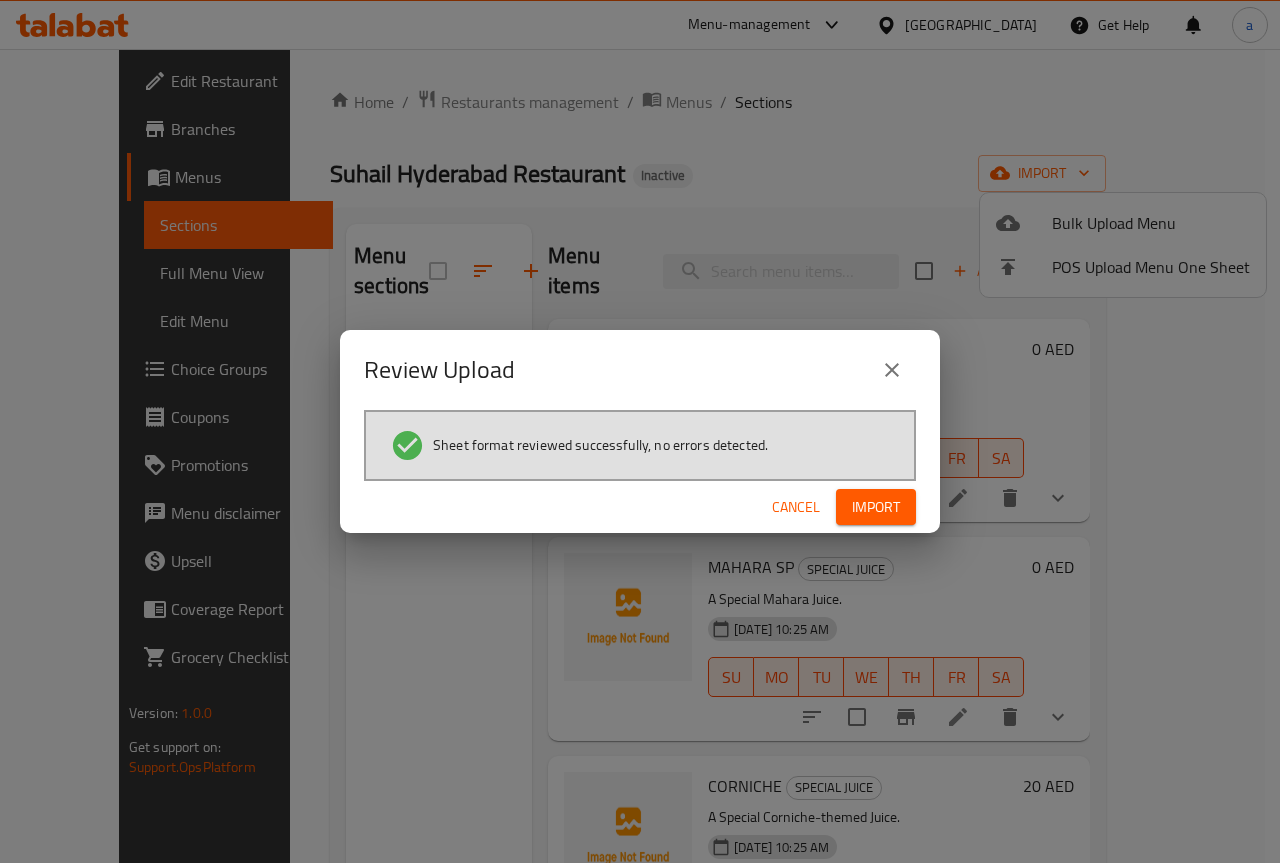 click on "Import" at bounding box center [876, 507] 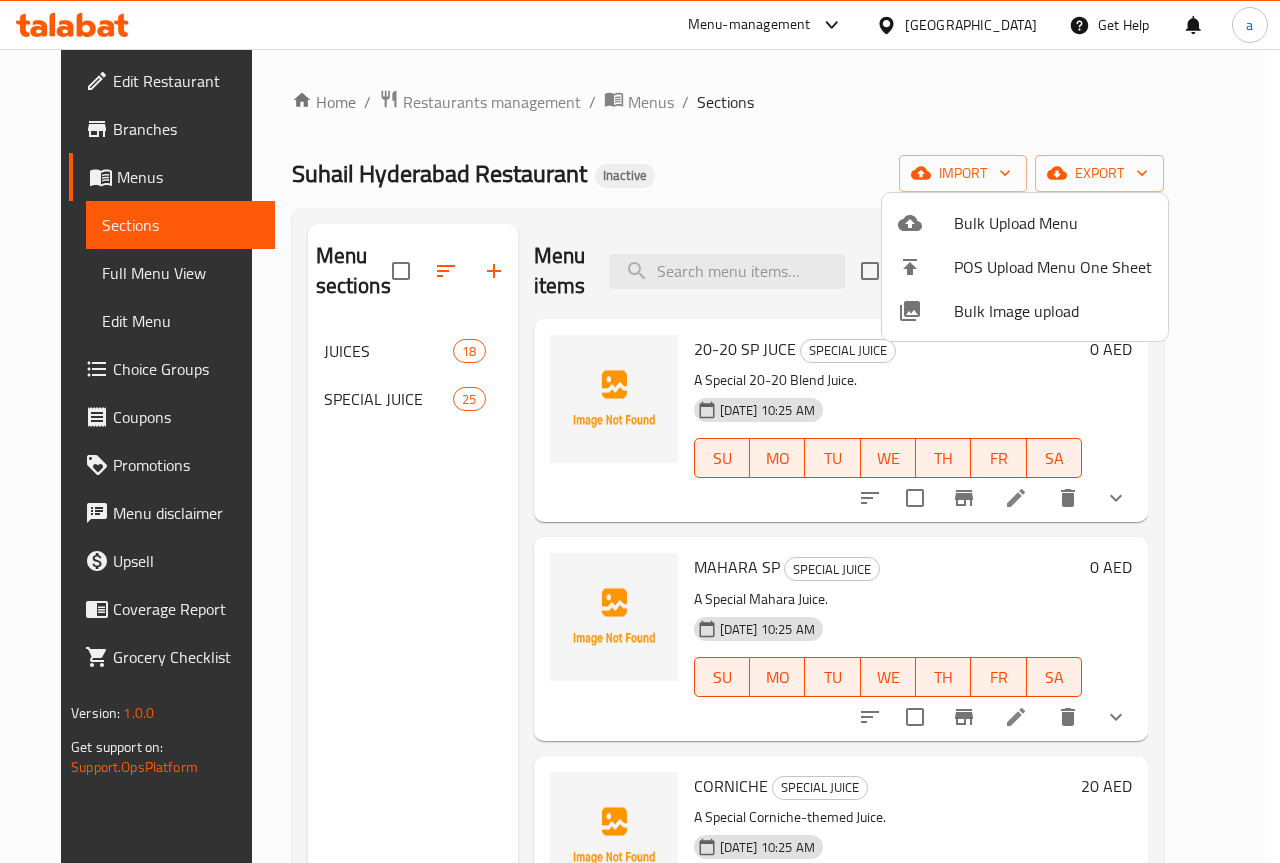 click at bounding box center (640, 431) 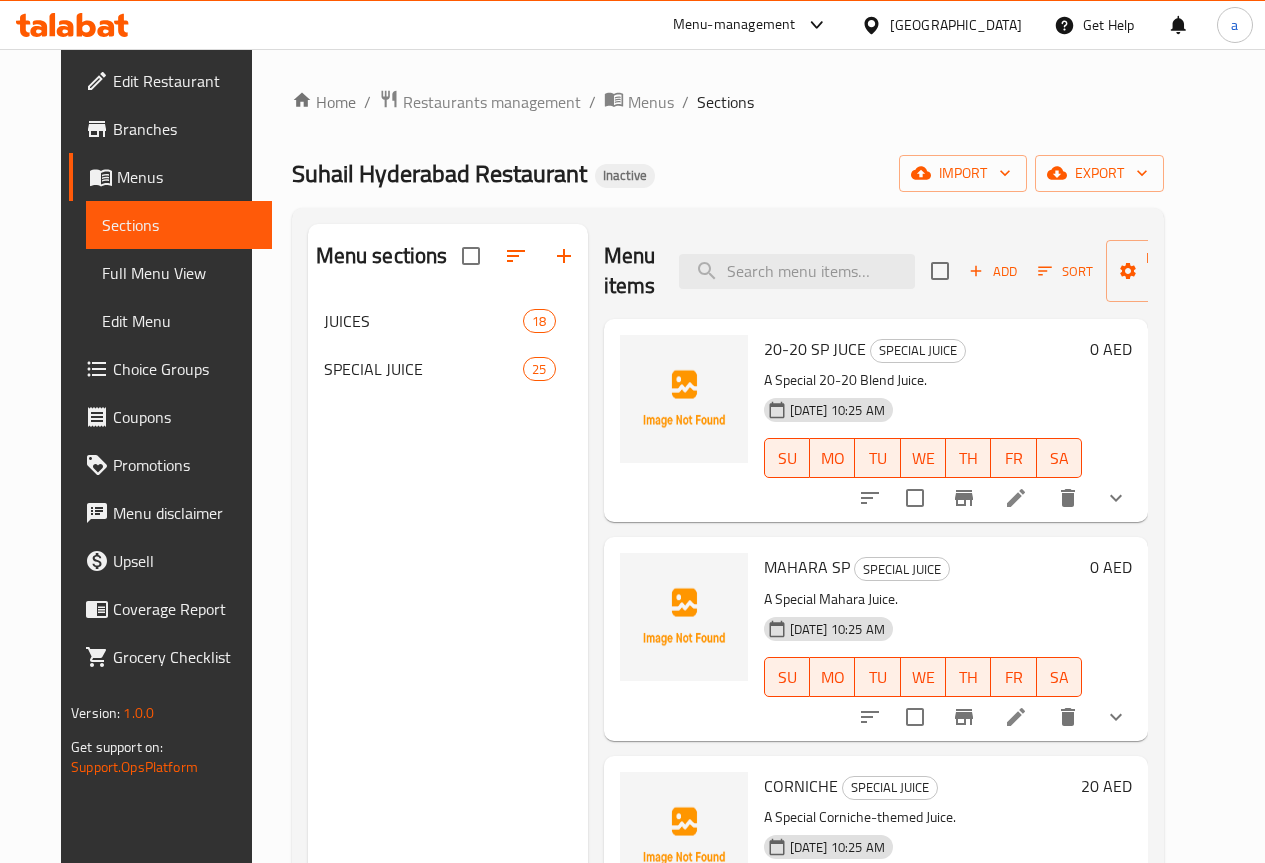 click on "SPECIAL JUICE" at bounding box center (424, 369) 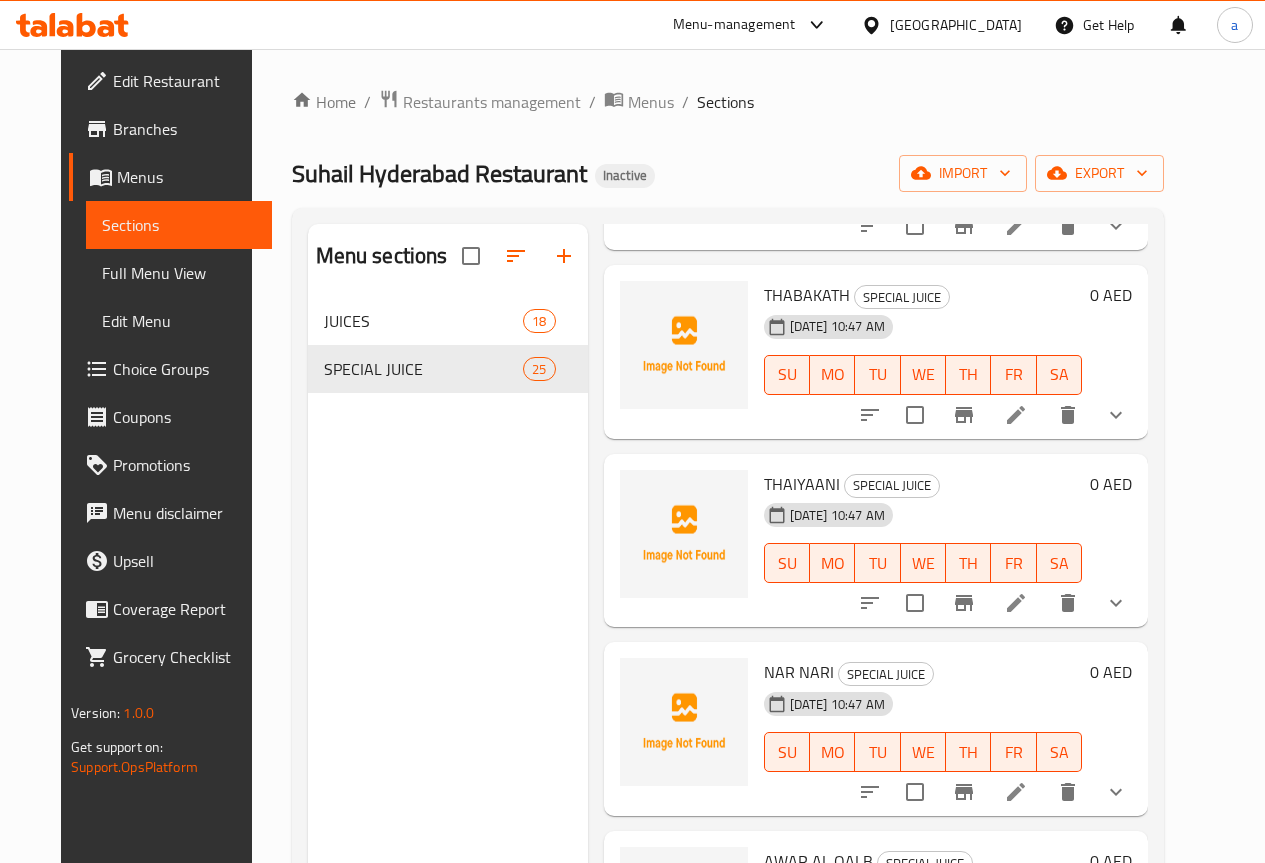 scroll, scrollTop: 4081, scrollLeft: 0, axis: vertical 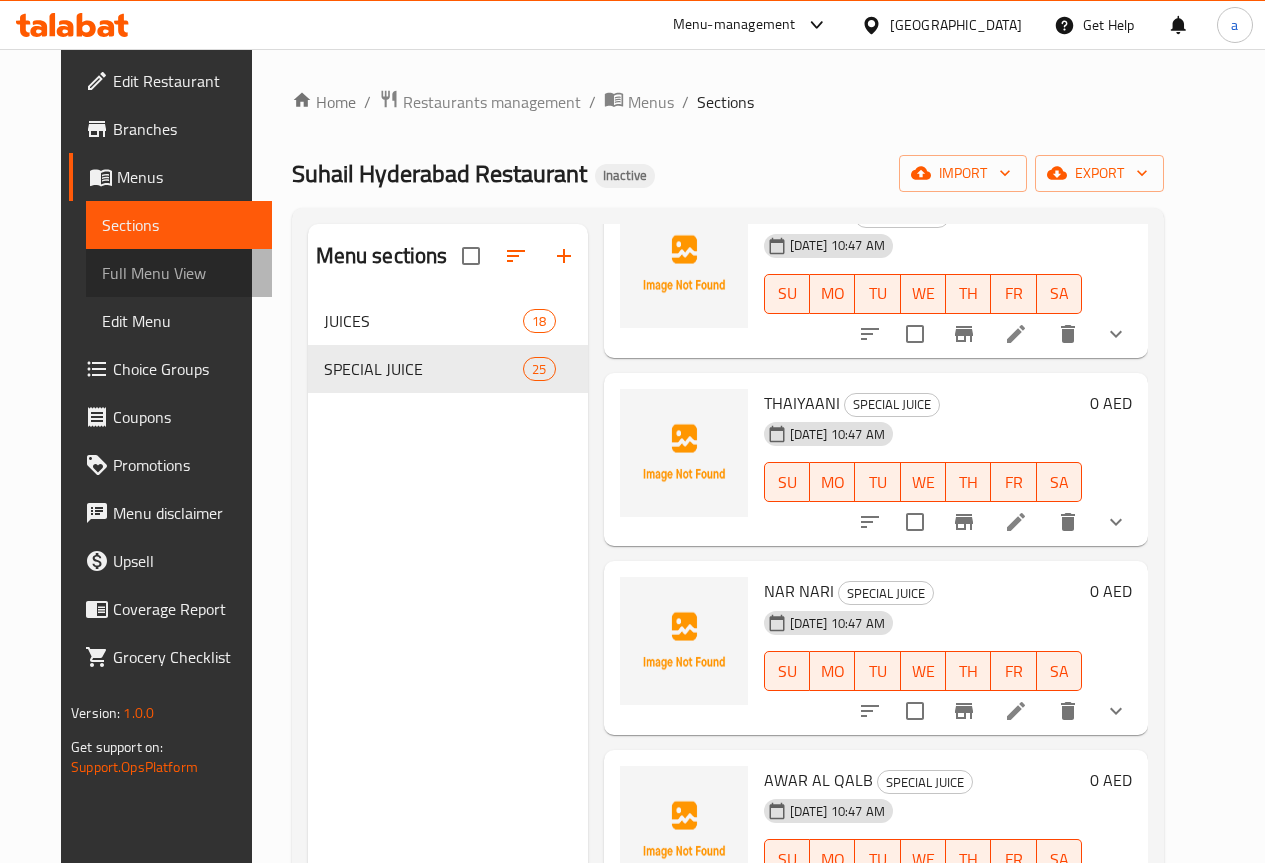 click on "Full Menu View" at bounding box center (179, 273) 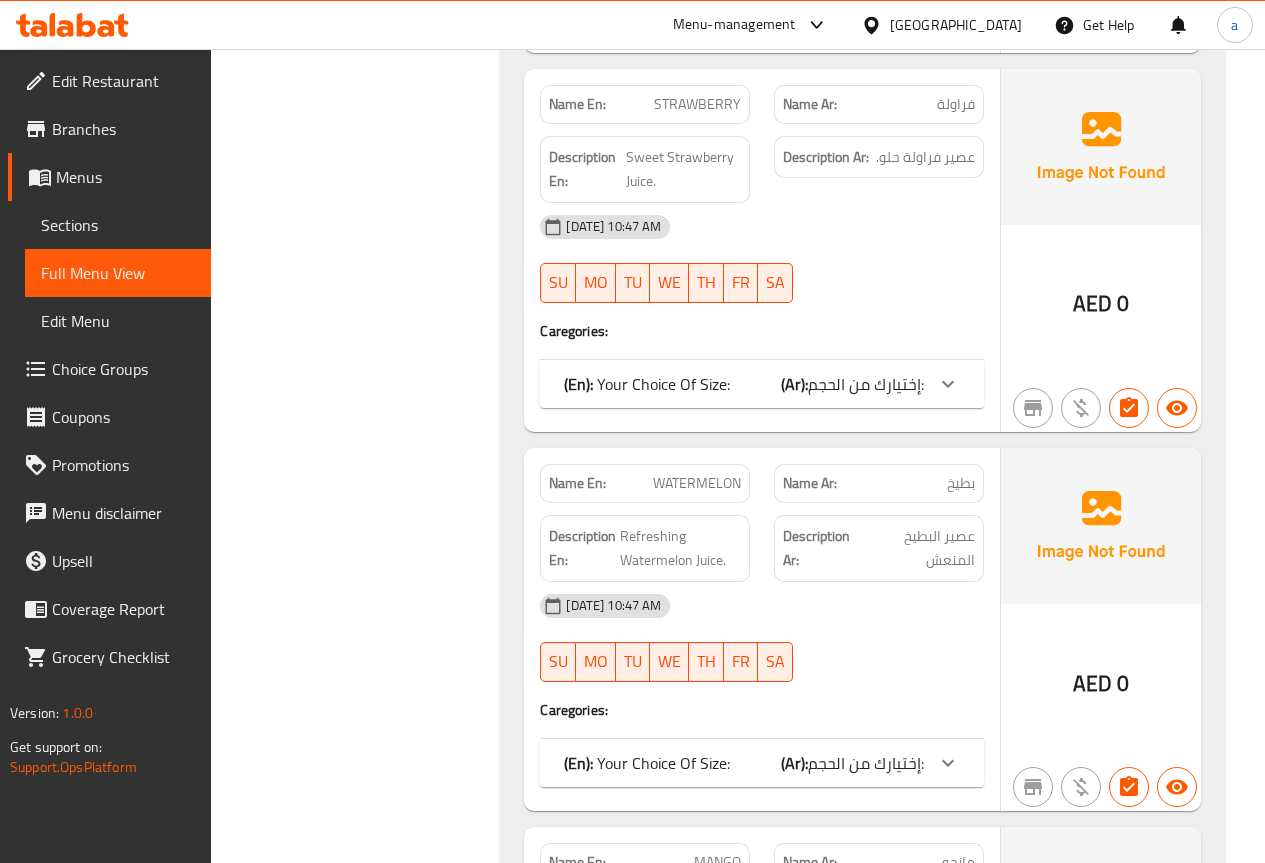 scroll, scrollTop: 2400, scrollLeft: 0, axis: vertical 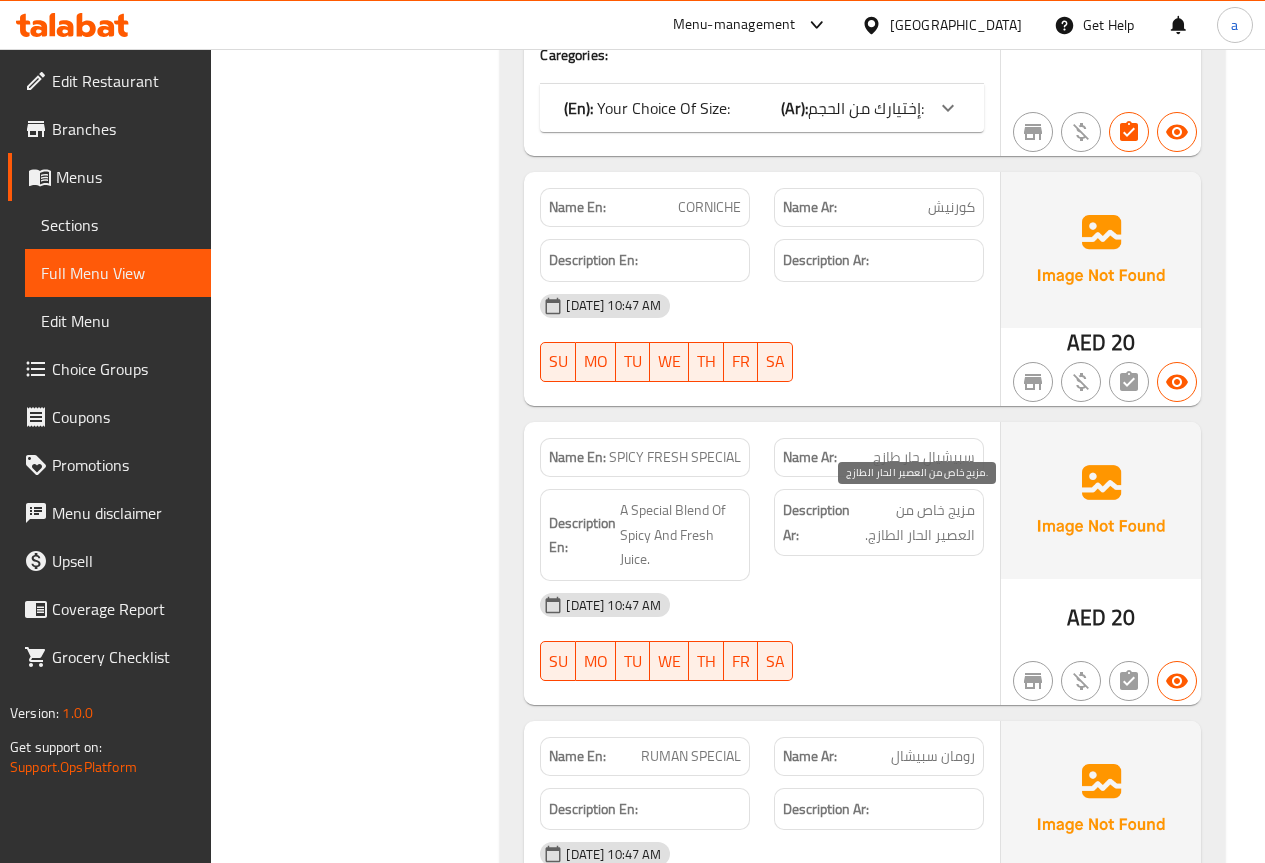 click on "مزيج خاص من العصير الحار الطازج." at bounding box center [914, 522] 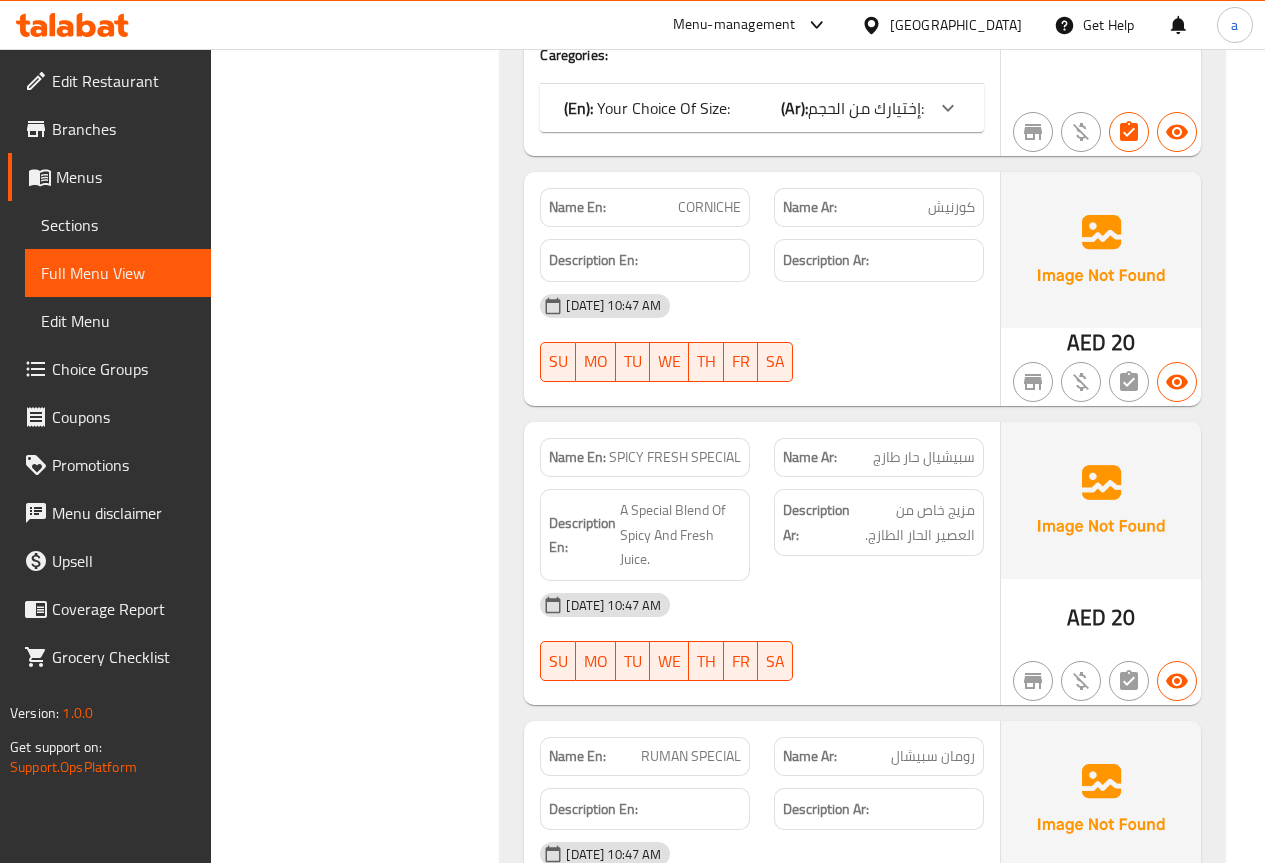 click at bounding box center [1101, -6382] 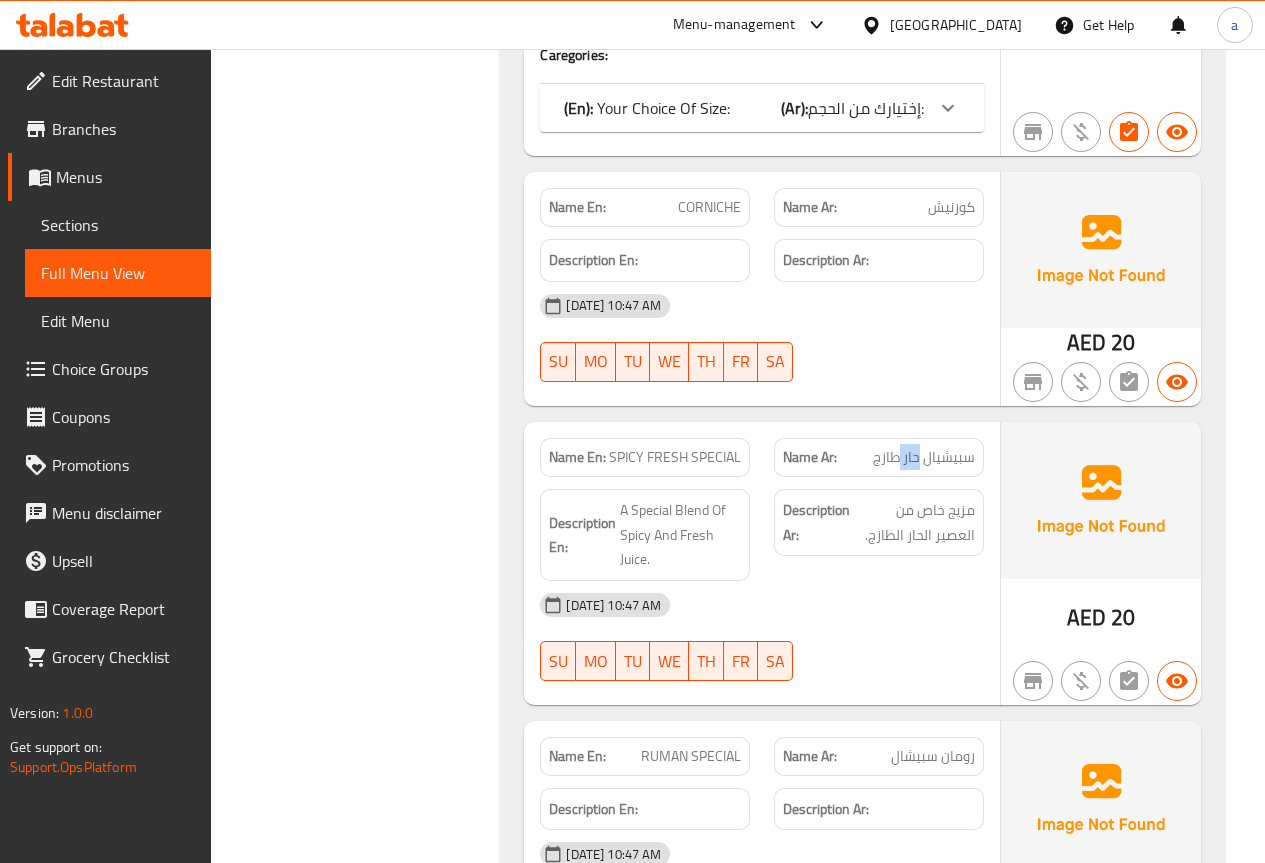 click on "سبيشيال حار طازج" at bounding box center [958, -6425] 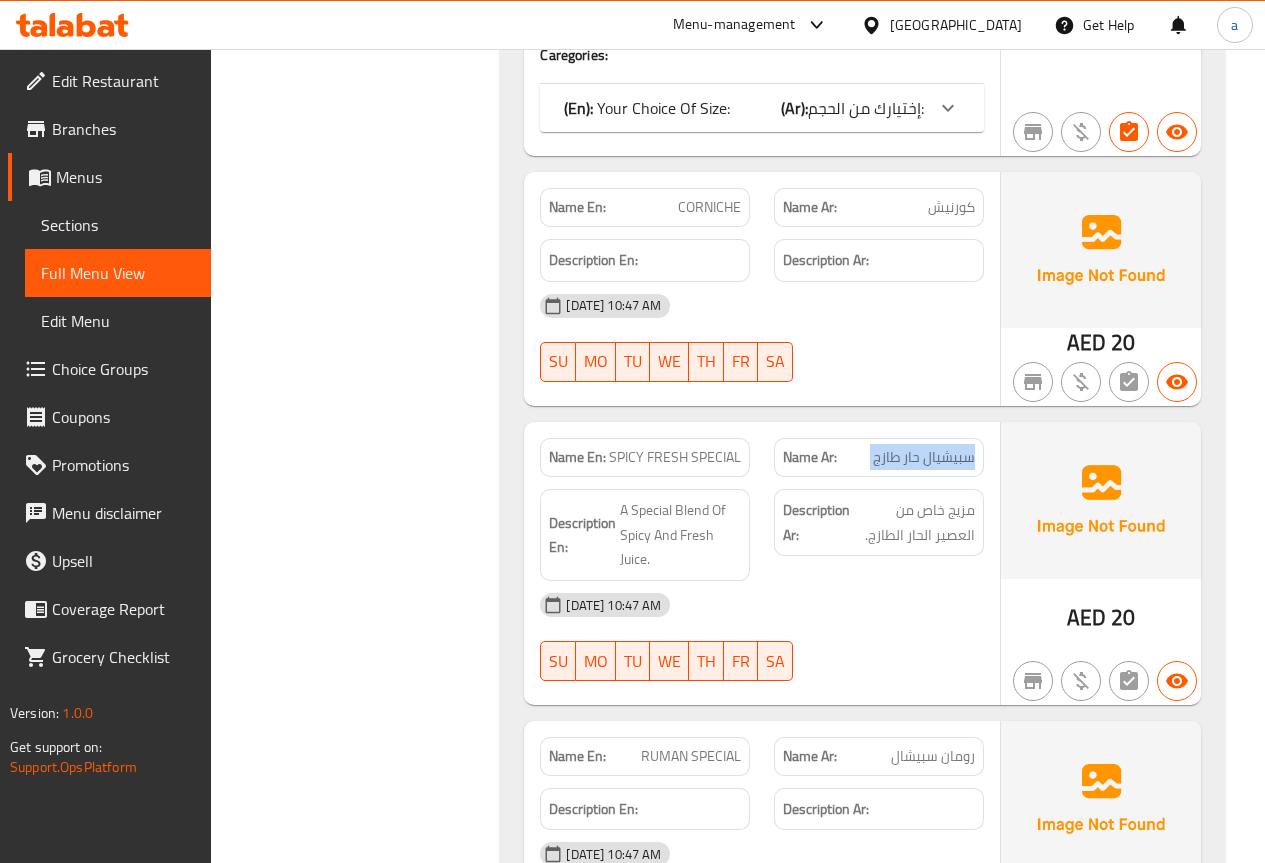 click on "سبيشيال حار طازج" at bounding box center [958, -6425] 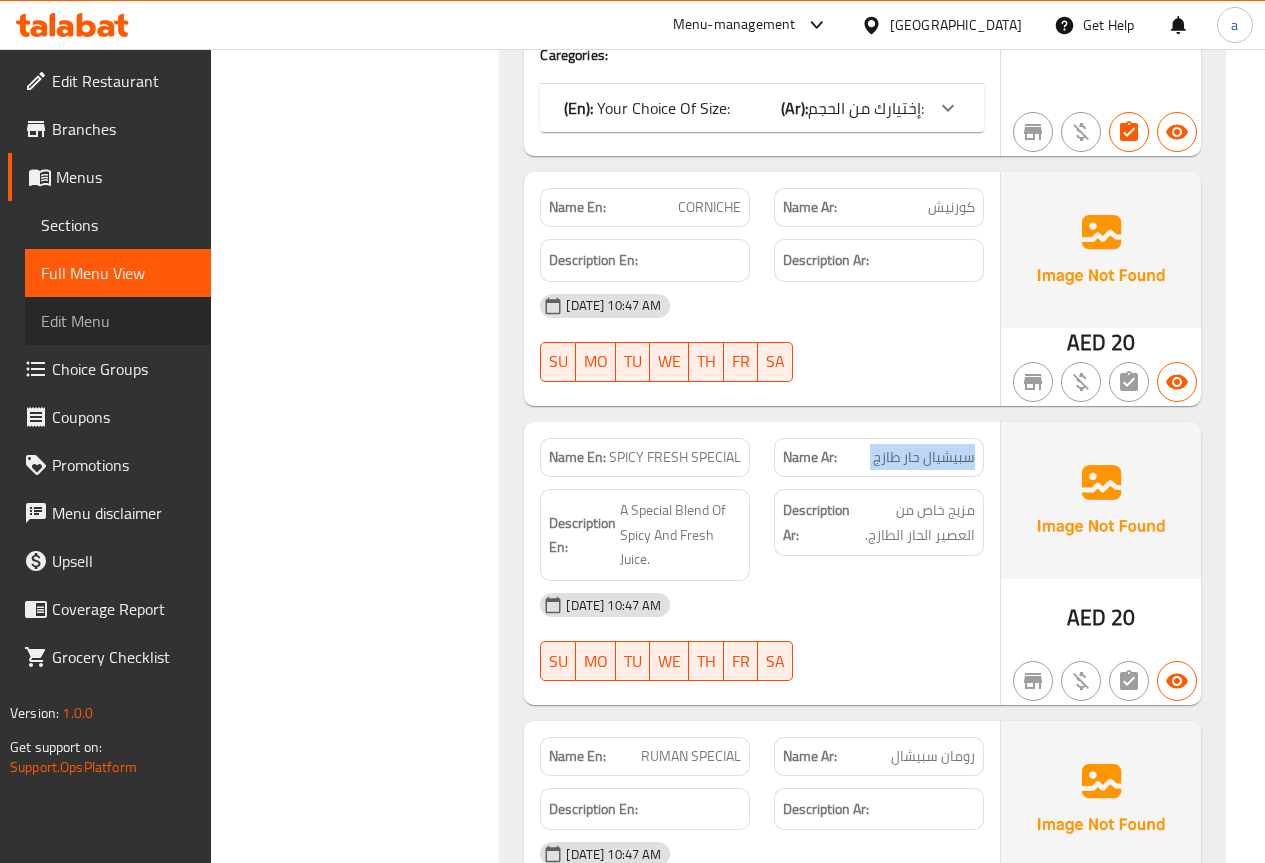 click on "Edit Menu" at bounding box center [118, 321] 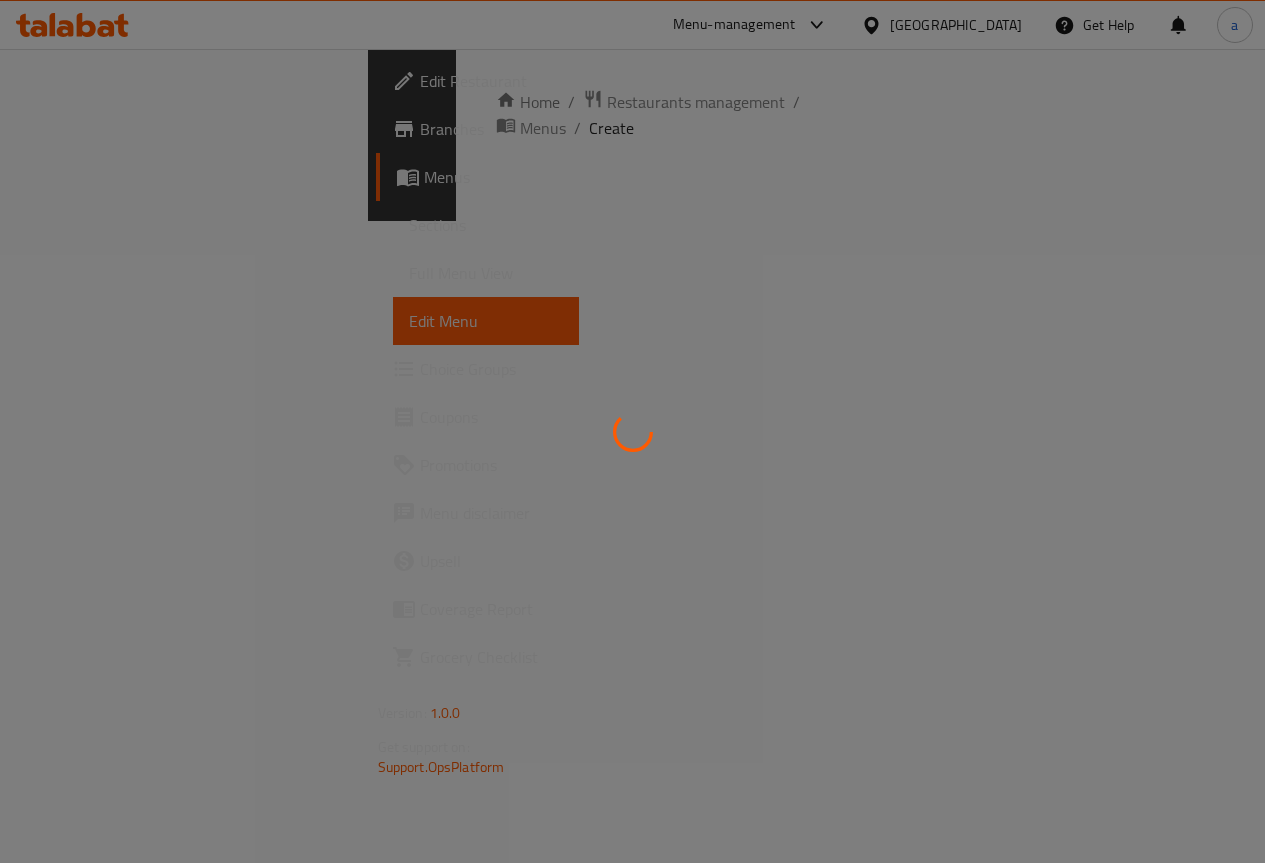 scroll, scrollTop: 0, scrollLeft: 0, axis: both 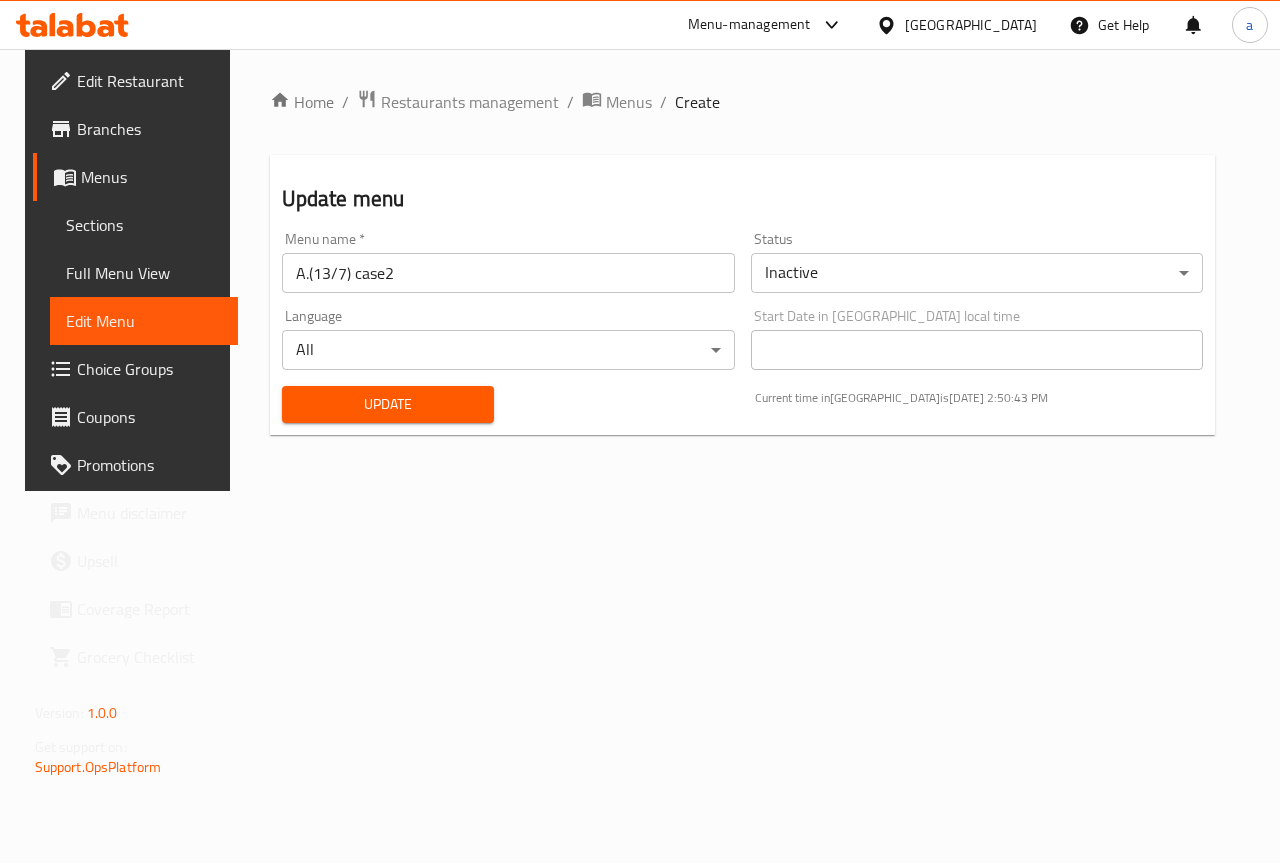 click on "Full Menu View" at bounding box center [144, 273] 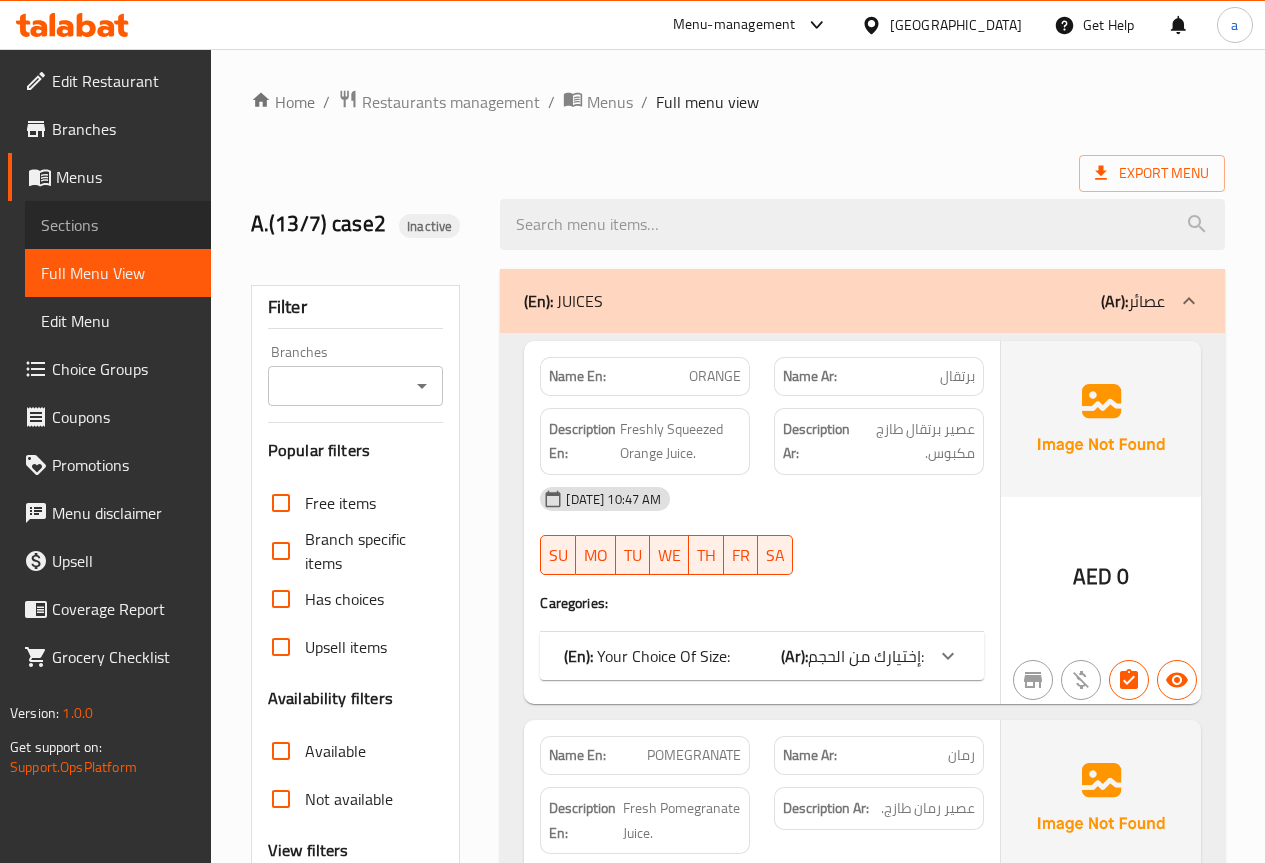 click on "Sections" at bounding box center [118, 225] 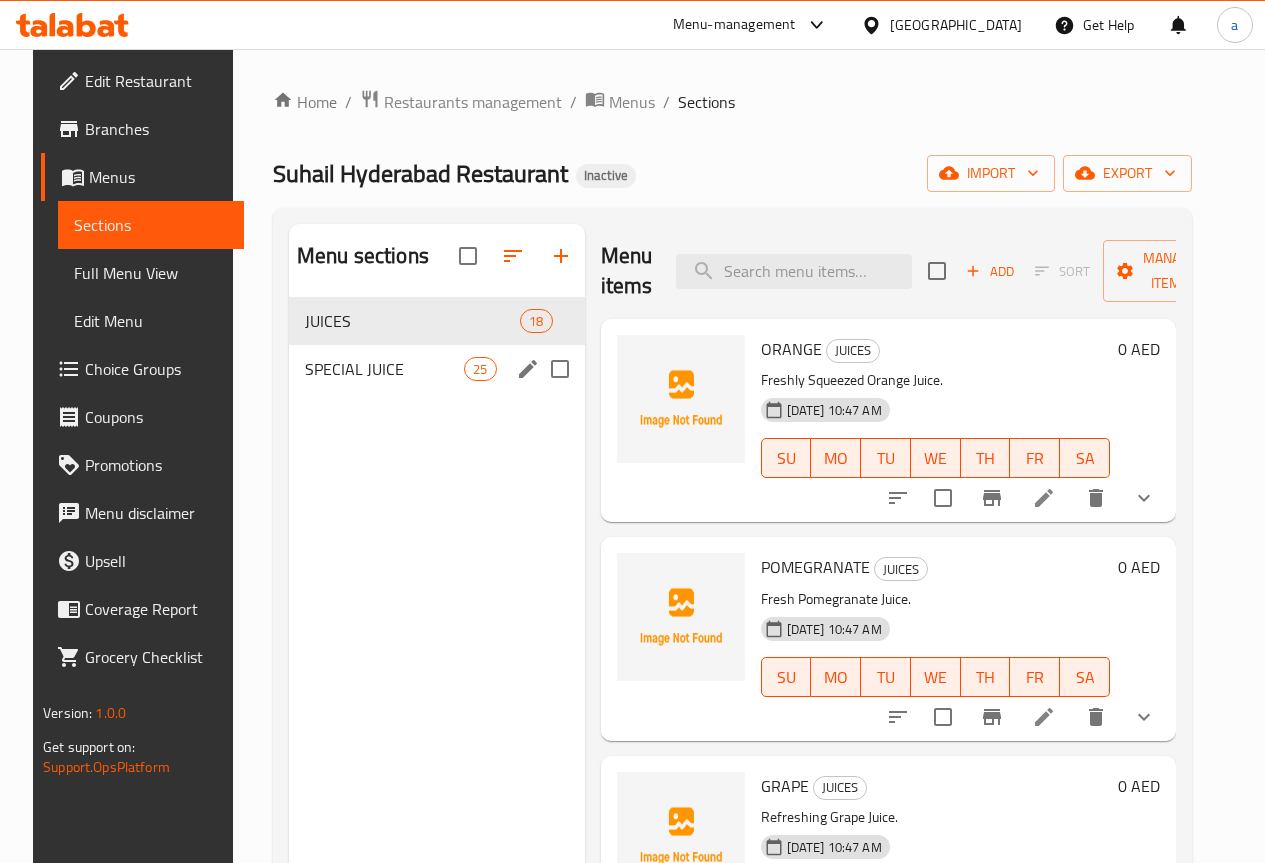 click on "SPECIAL JUICE" at bounding box center [384, 369] 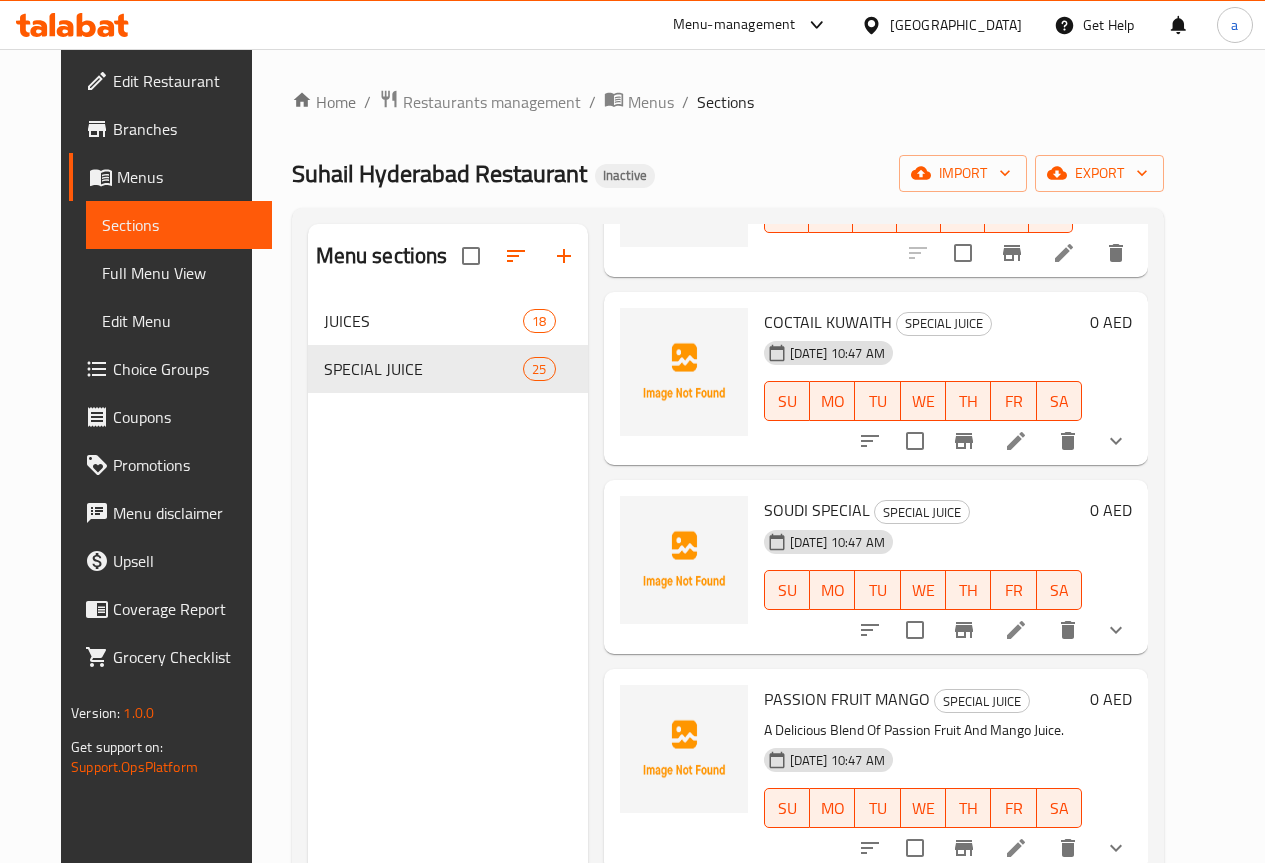 scroll, scrollTop: 500, scrollLeft: 0, axis: vertical 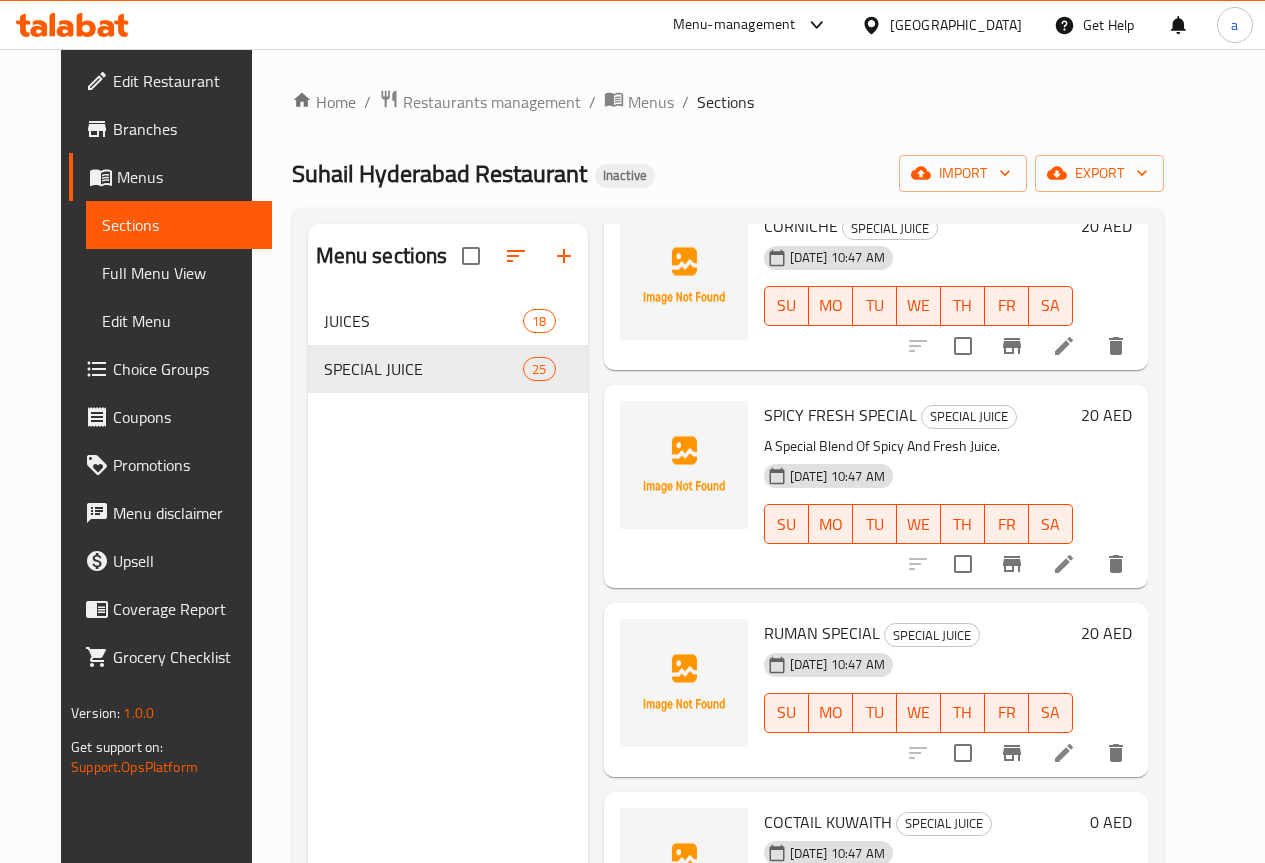 click on "A Special Blend Of Spicy And Fresh Juice." at bounding box center (918, 446) 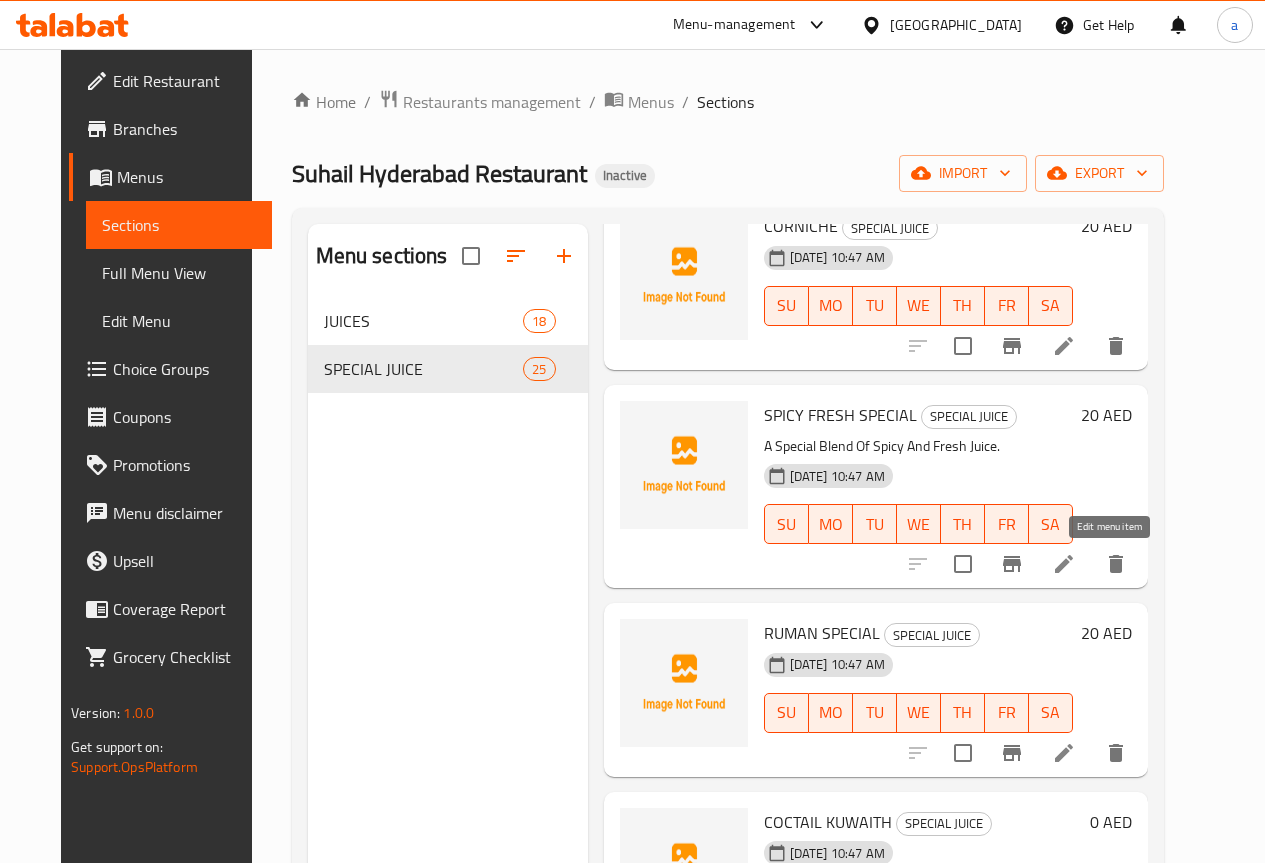 click 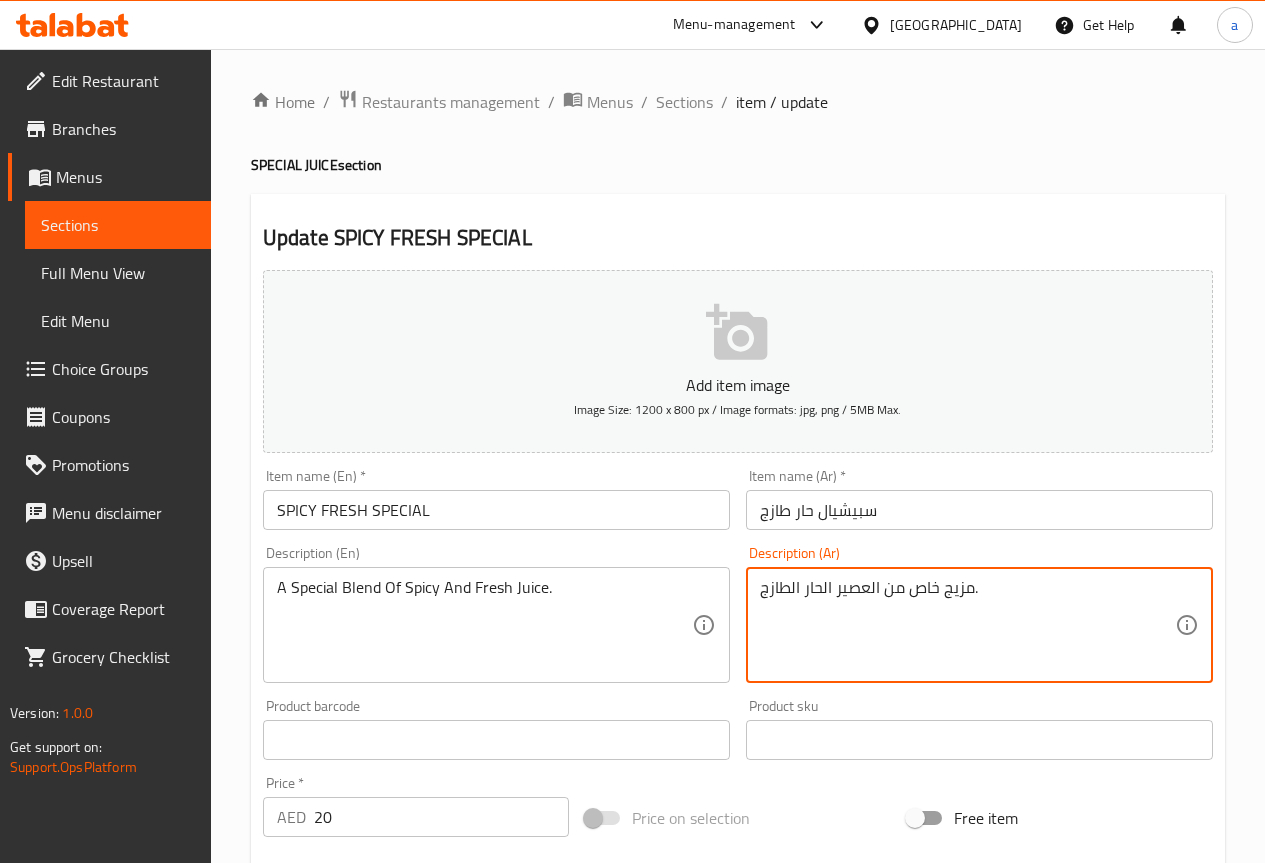 click on "مزيج خاص من العصير الحار الطازج." at bounding box center [967, 625] 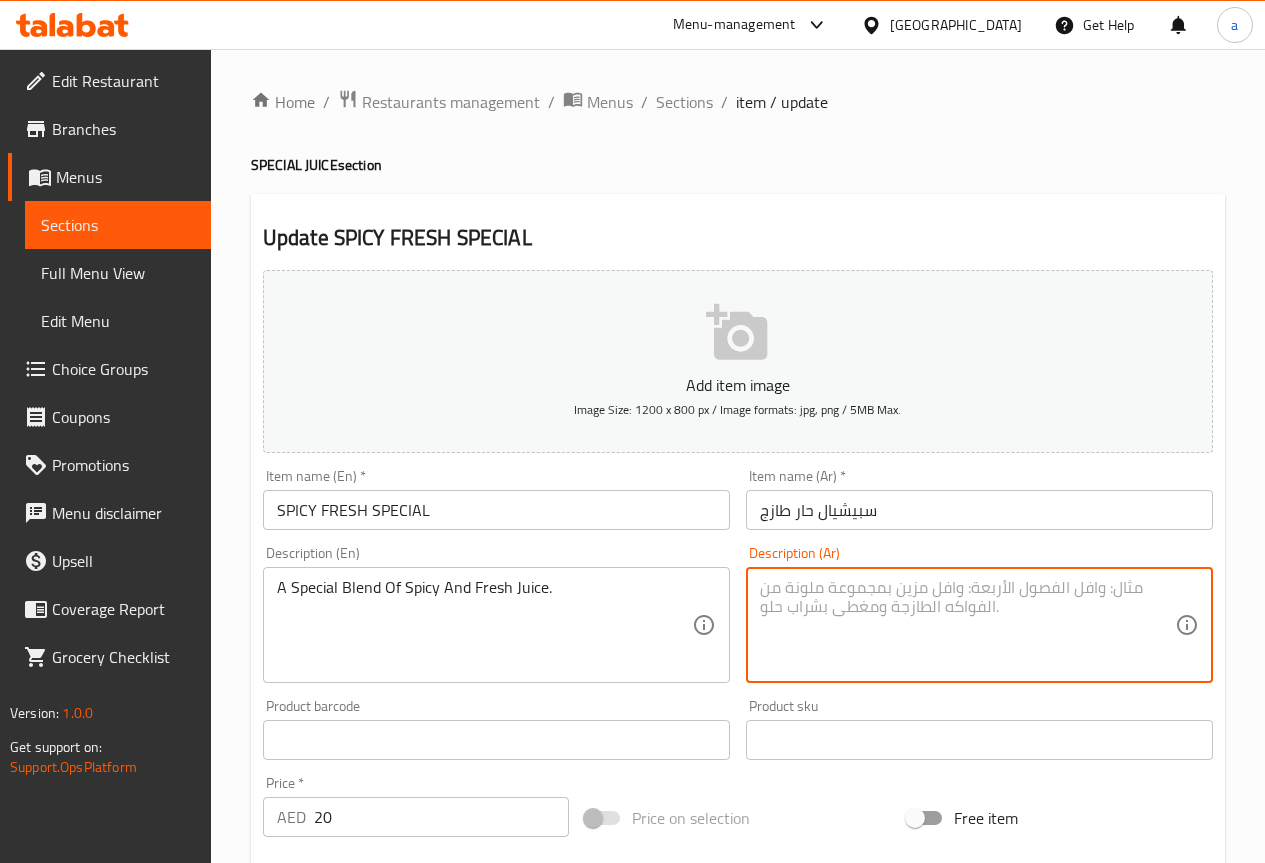 type 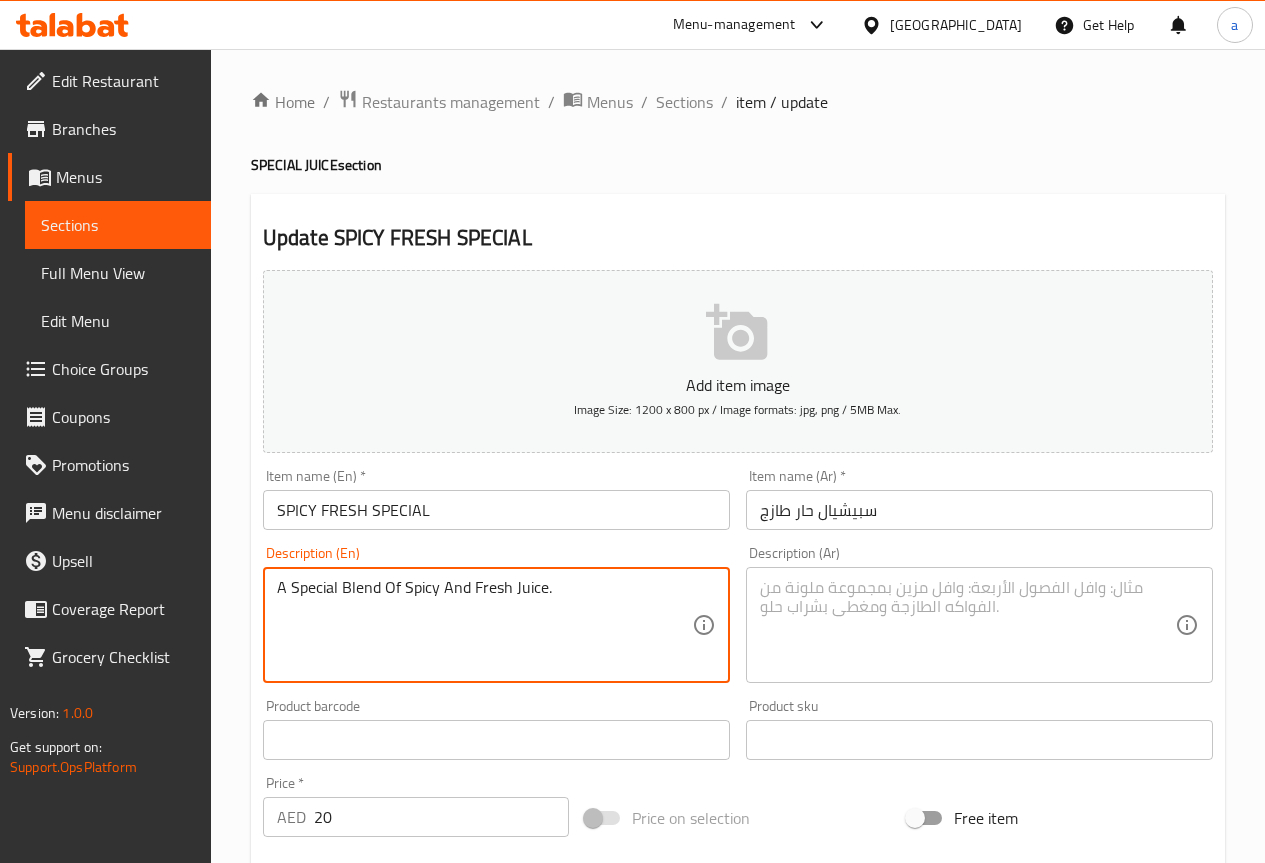 click on "A Special Blend Of Spicy And Fresh Juice." at bounding box center [484, 625] 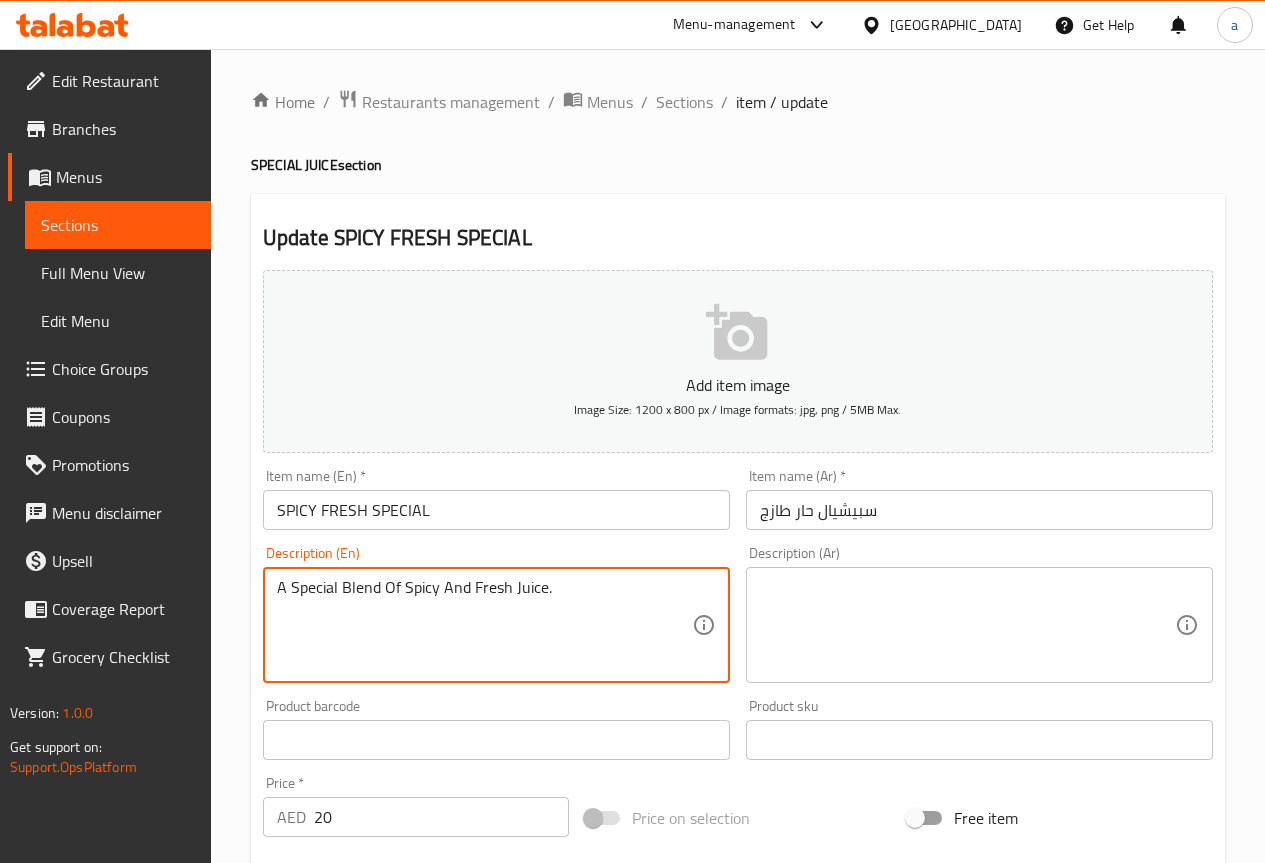 click on "A Special Blend Of Spicy And Fresh Juice." at bounding box center (484, 625) 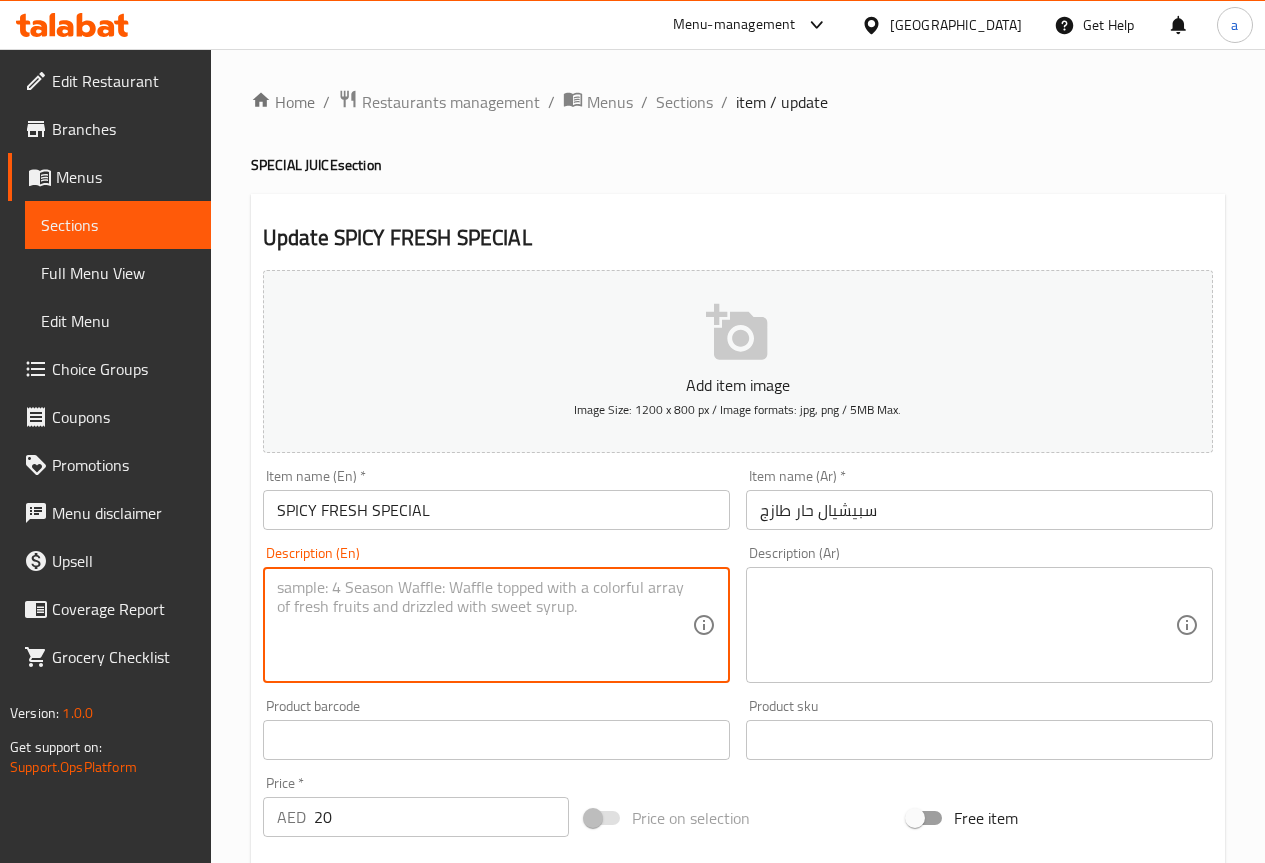 type 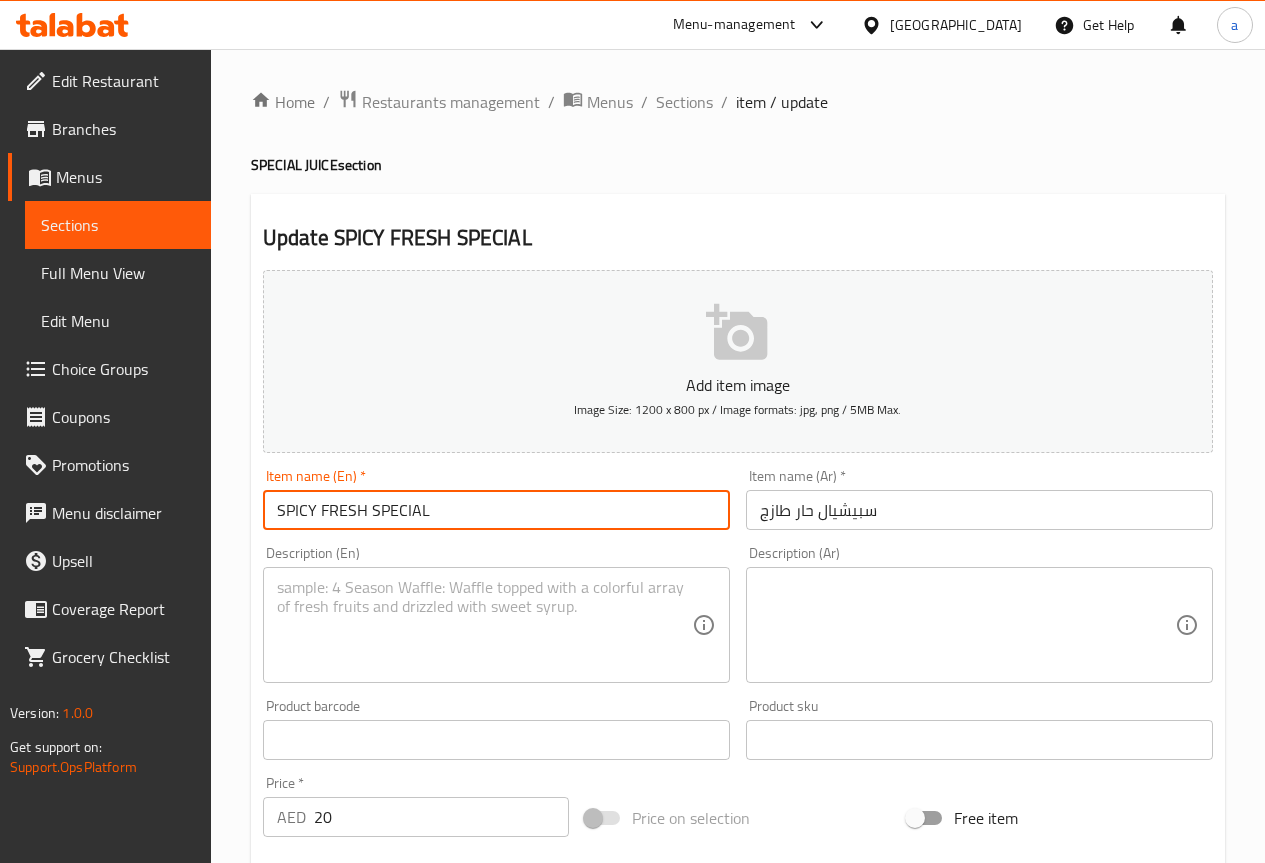 click on "SPICY FRESH SPECIAL" at bounding box center [496, 510] 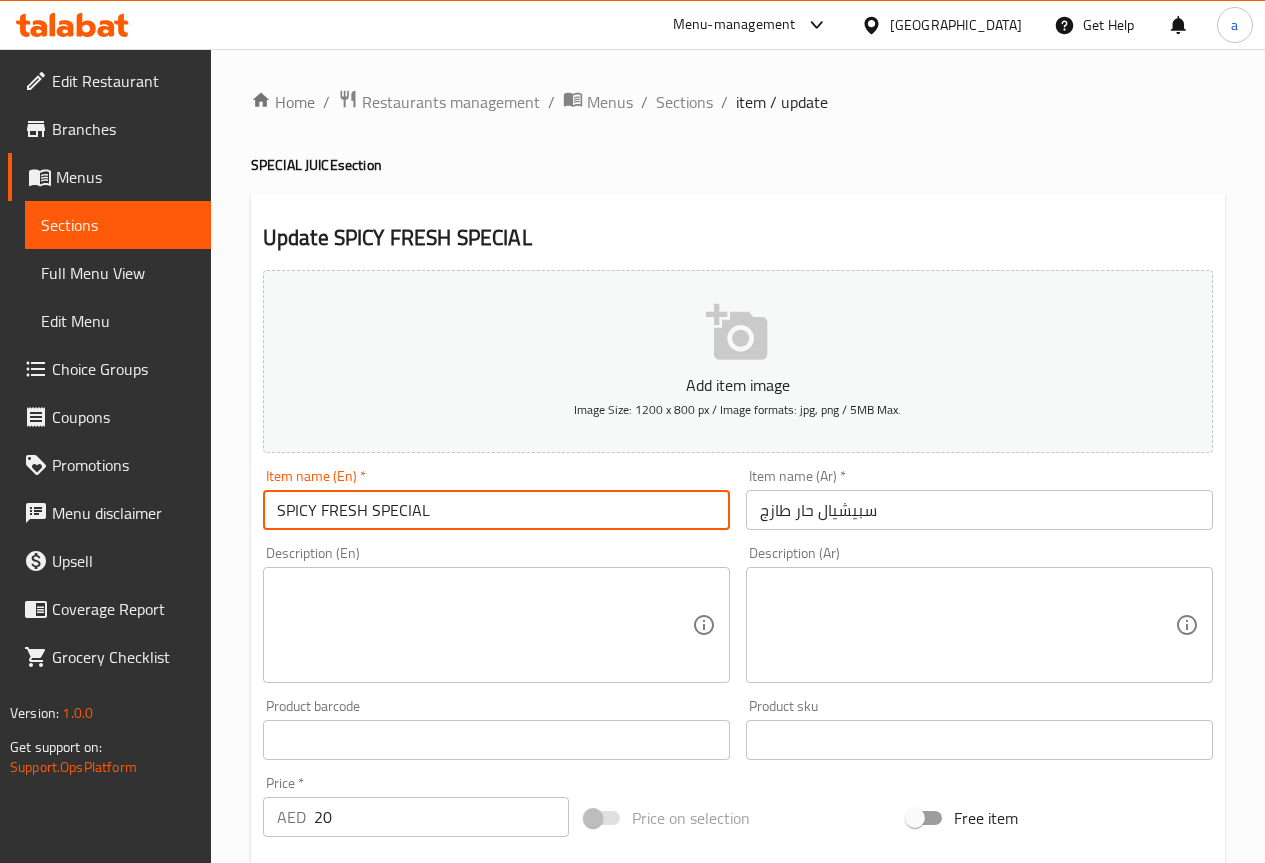 type on "SPICY FRESH SPECIAL" 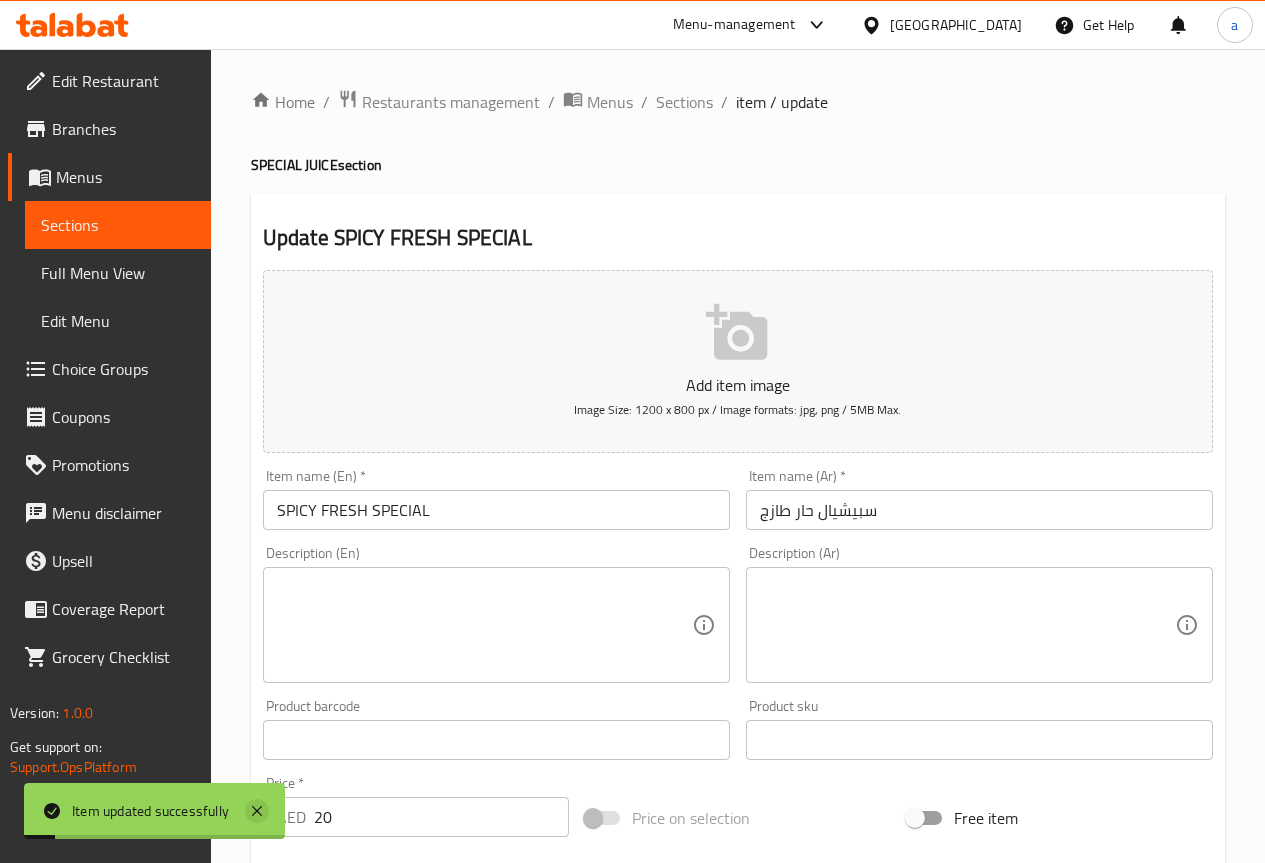 click 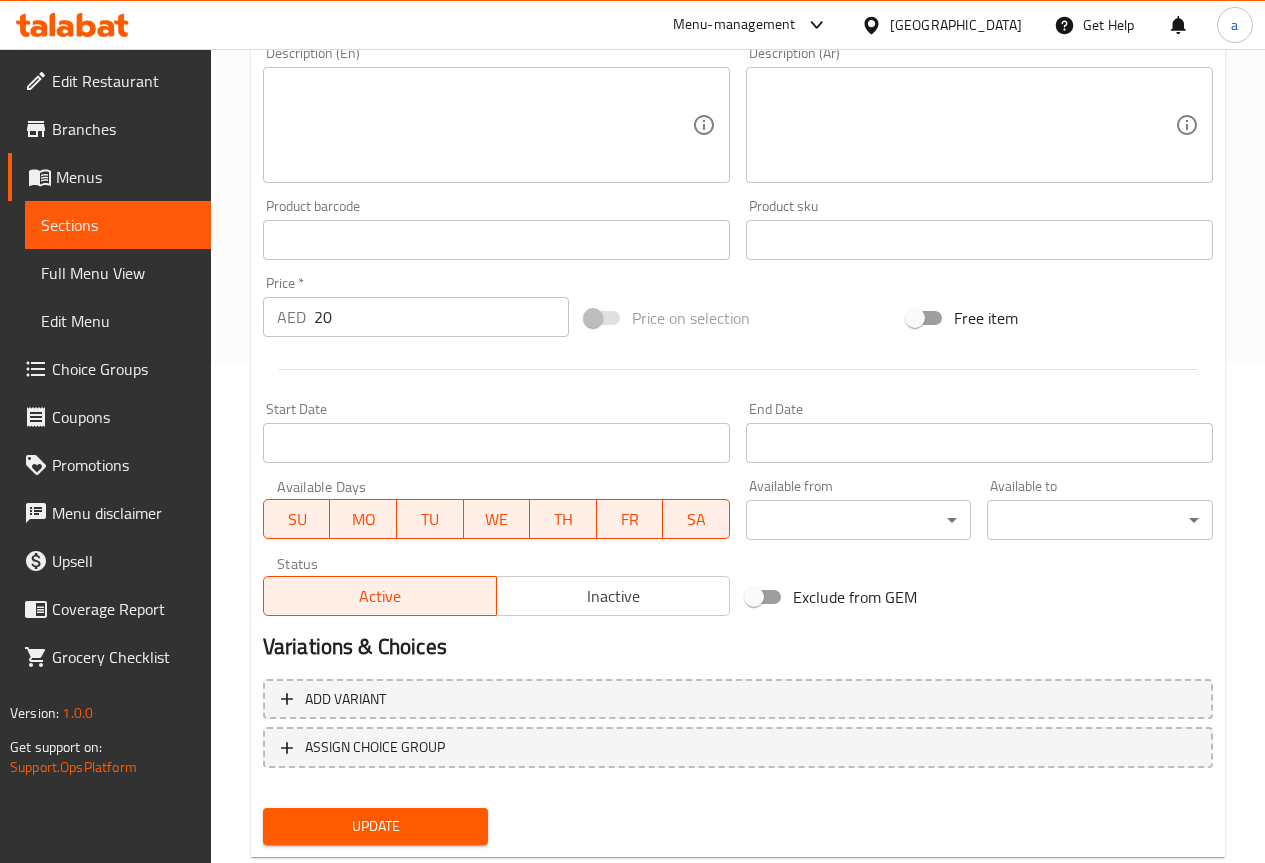 scroll, scrollTop: 550, scrollLeft: 0, axis: vertical 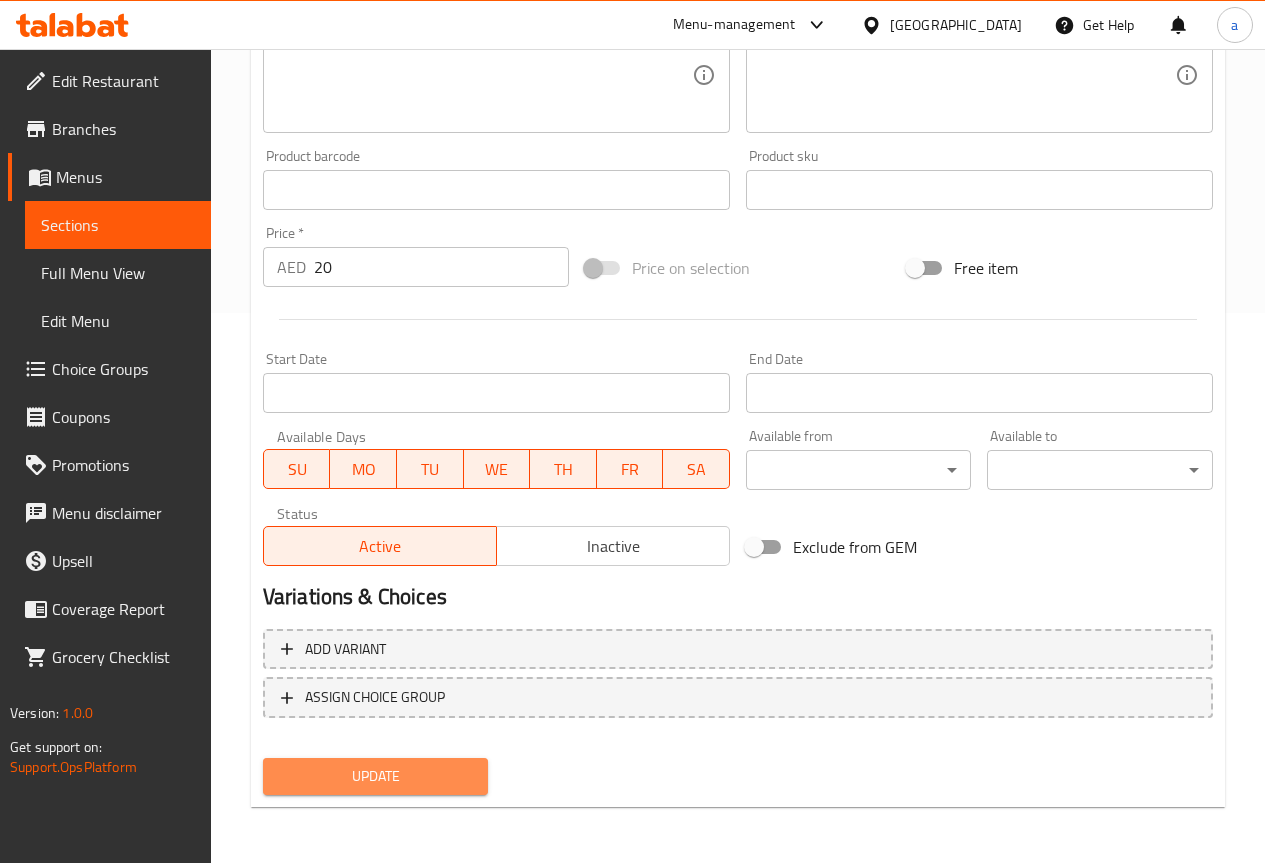 click on "Update" at bounding box center [376, 776] 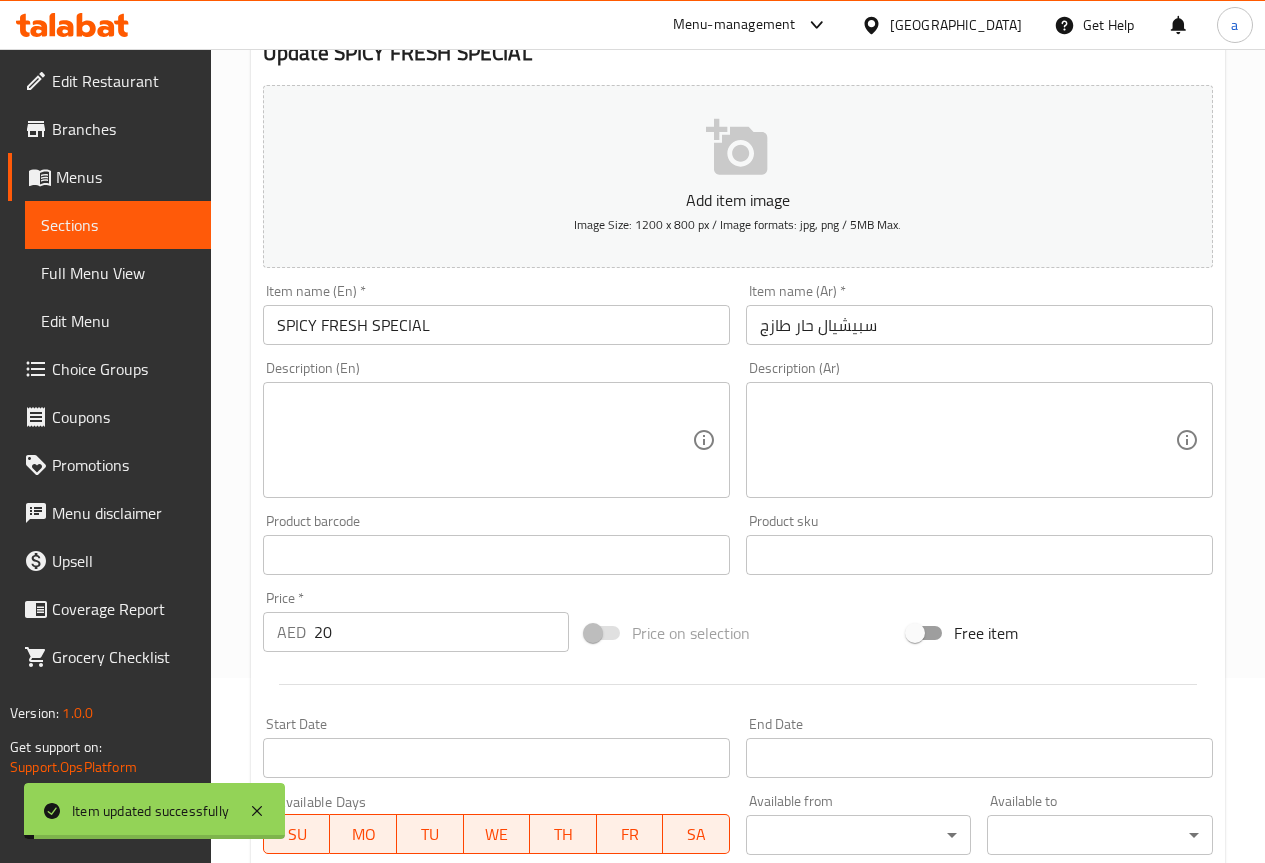 scroll, scrollTop: 0, scrollLeft: 0, axis: both 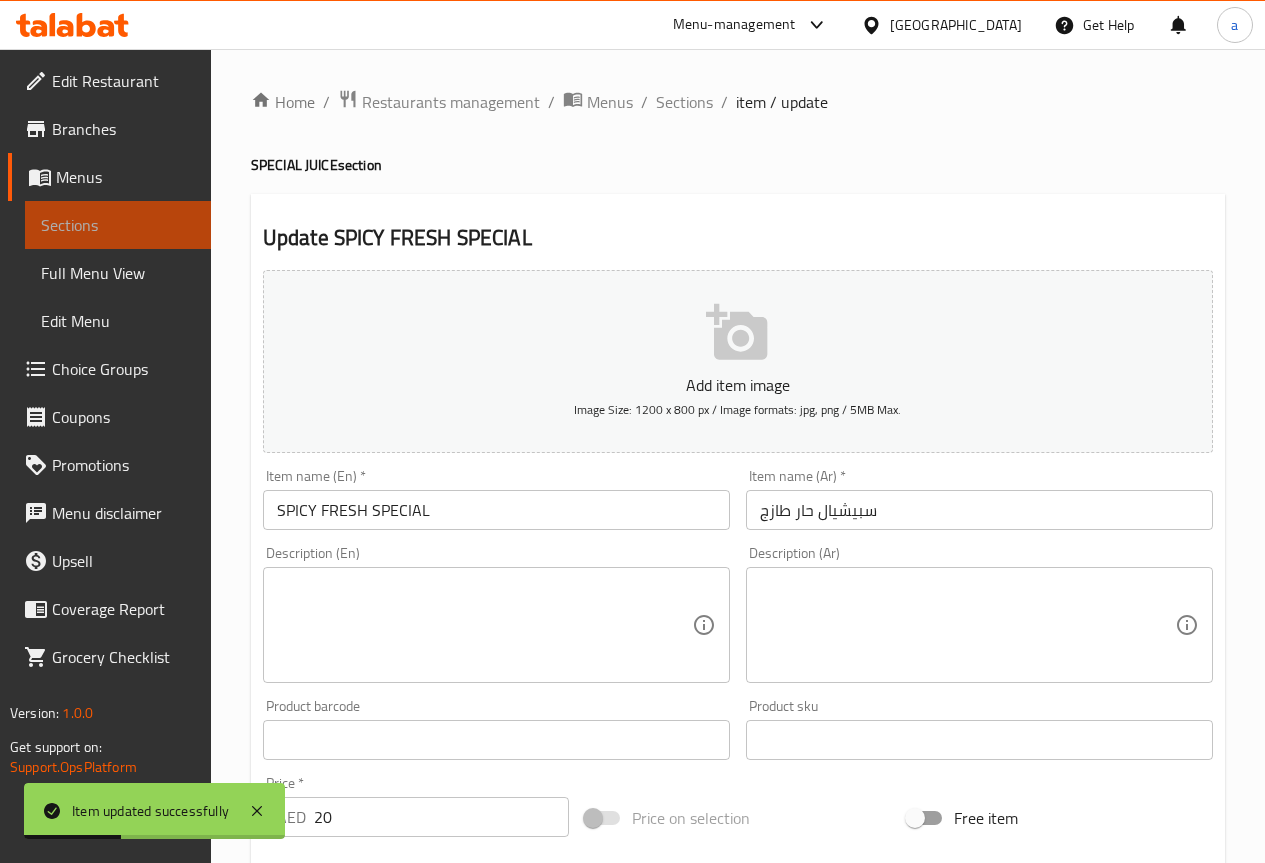 click on "Sections" at bounding box center (118, 225) 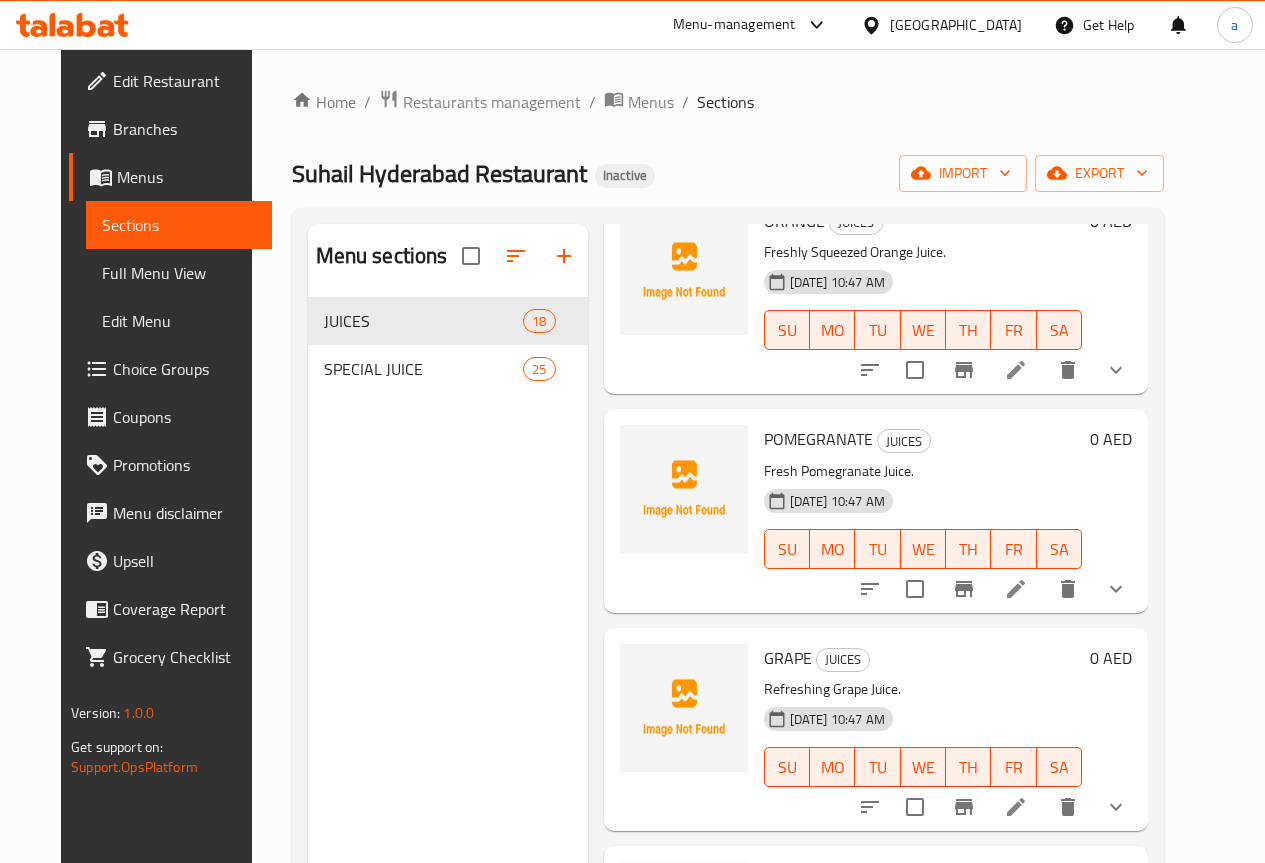 scroll, scrollTop: 300, scrollLeft: 0, axis: vertical 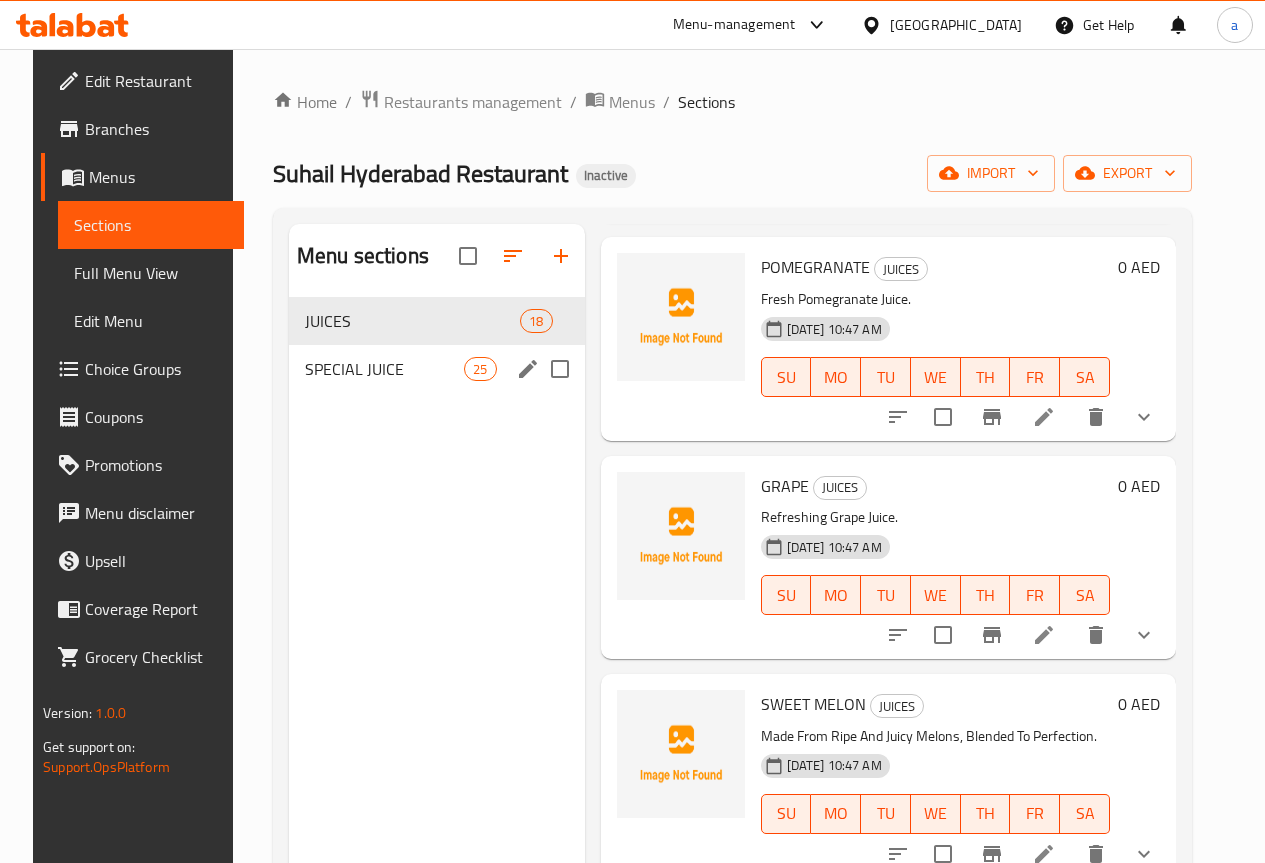 click on "SPECIAL JUICE" at bounding box center (384, 369) 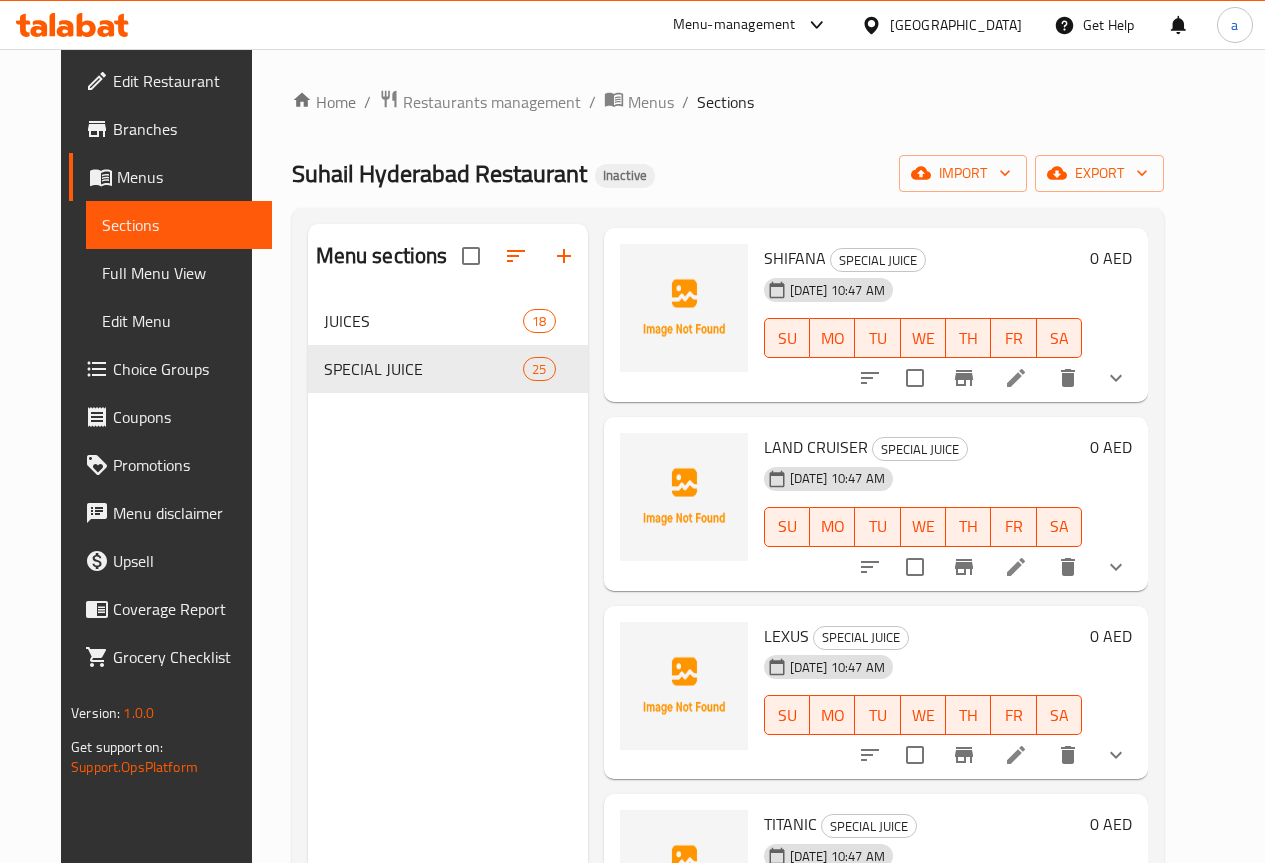 scroll, scrollTop: 2500, scrollLeft: 0, axis: vertical 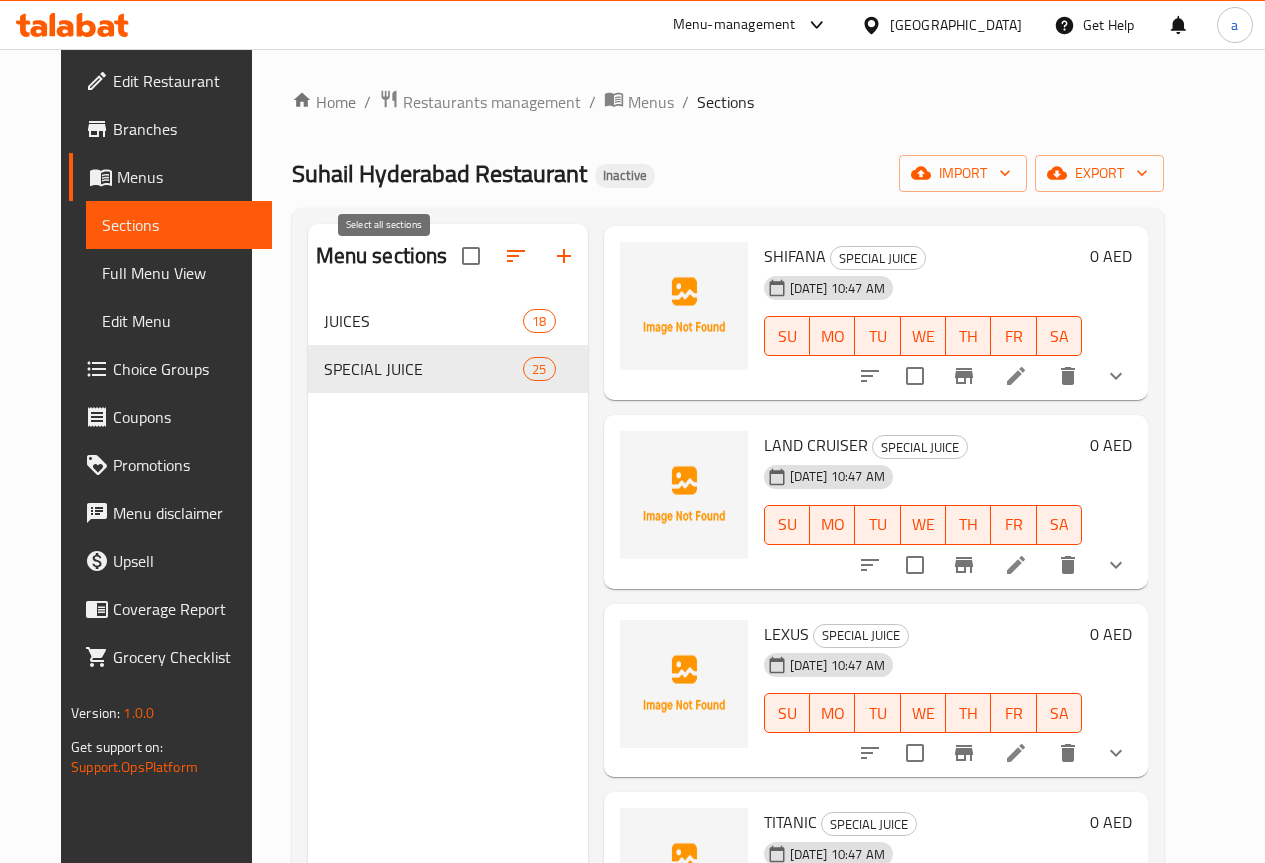 click at bounding box center (471, 256) 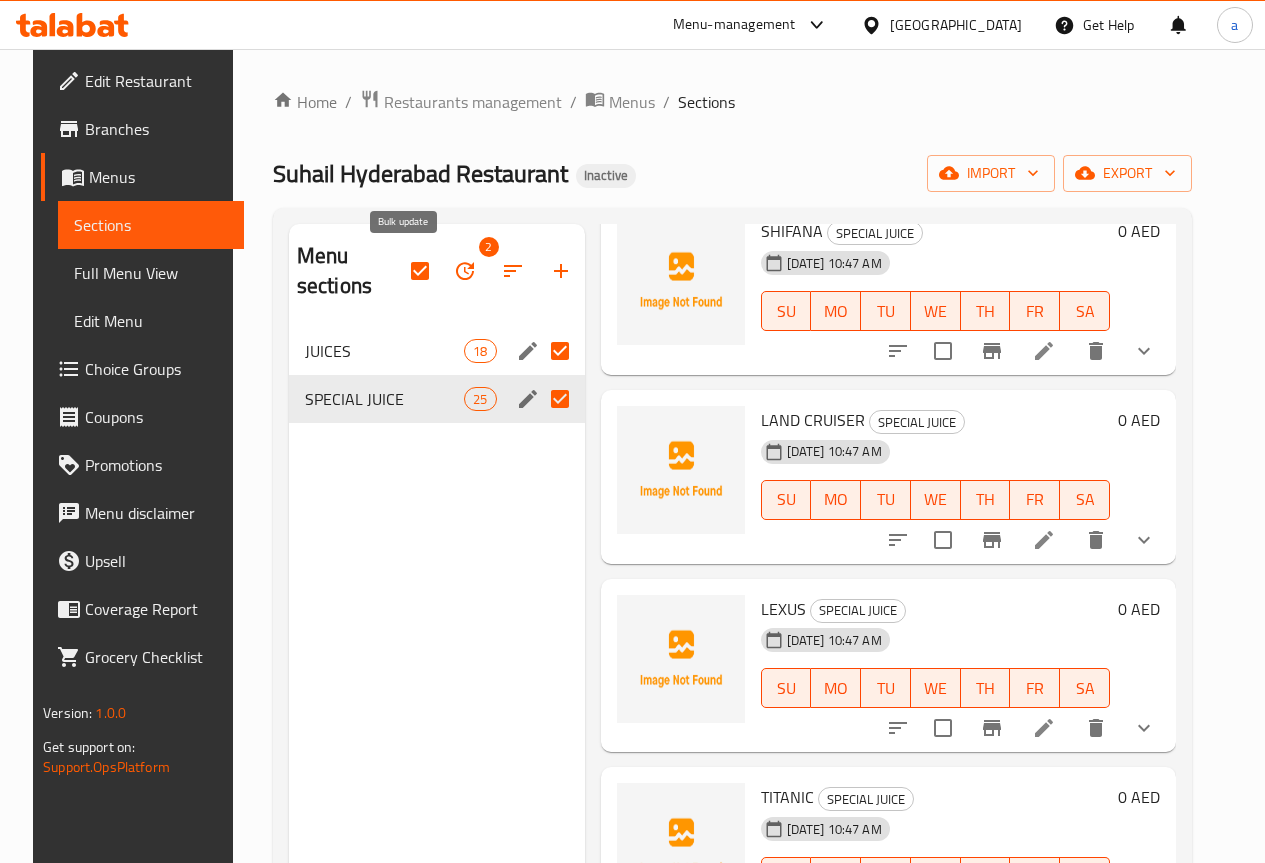 click at bounding box center (465, 271) 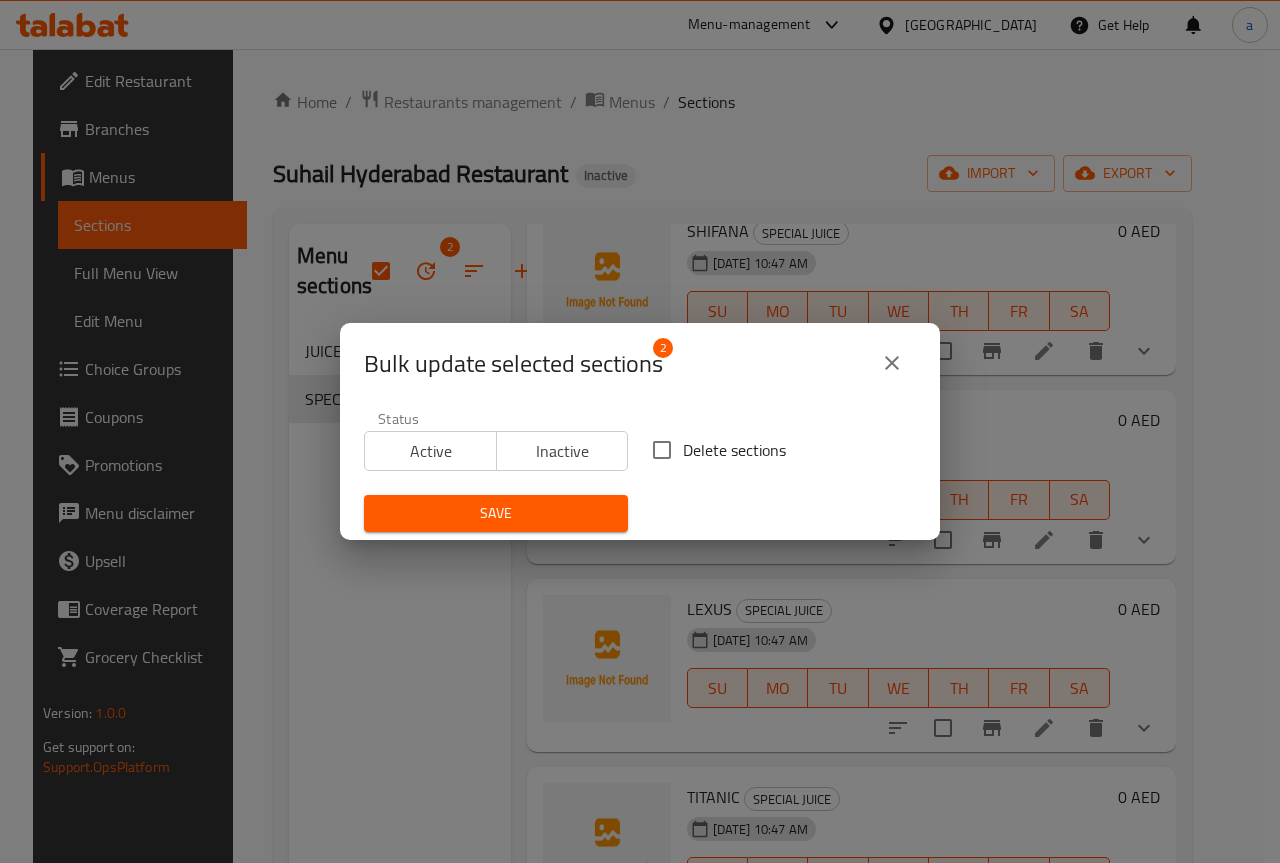click on "Delete sections" at bounding box center (662, 450) 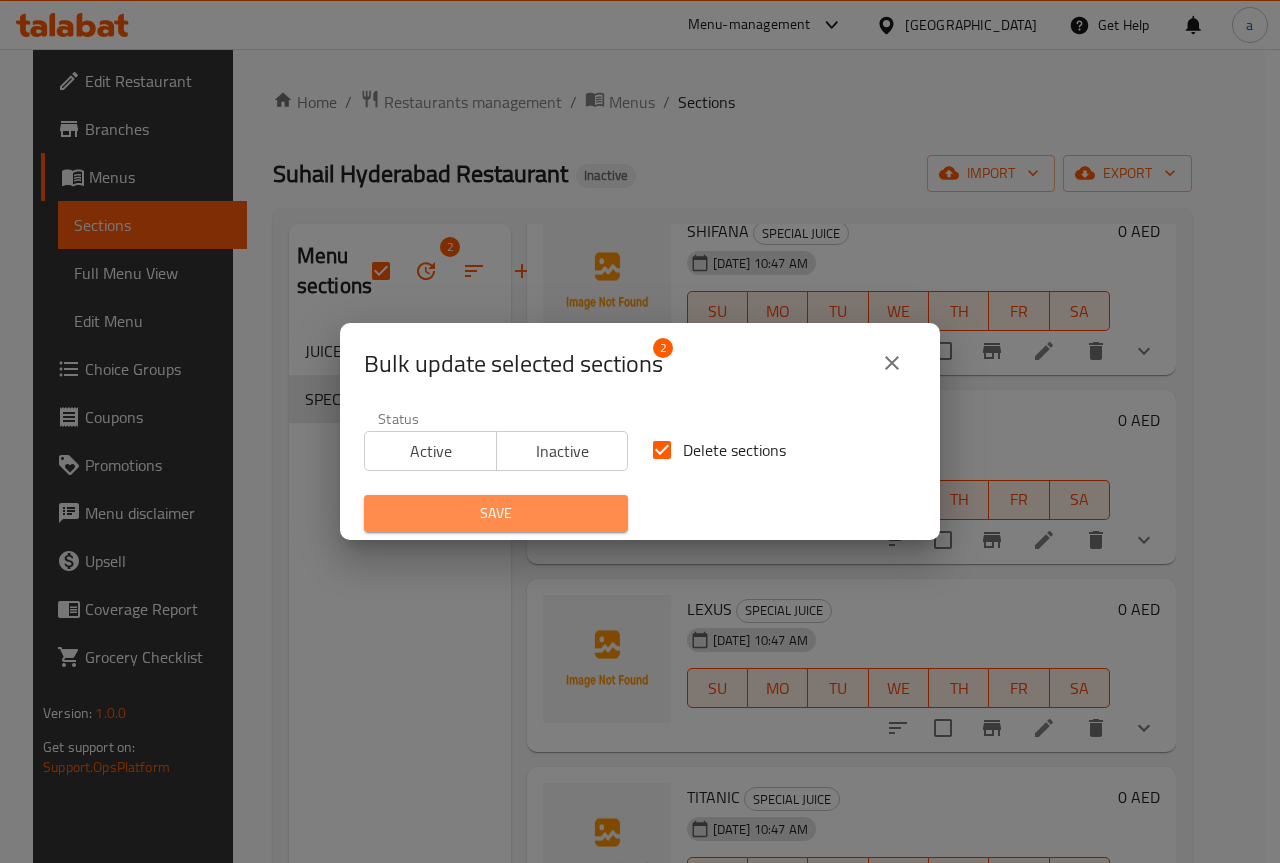 click on "Save" at bounding box center [496, 513] 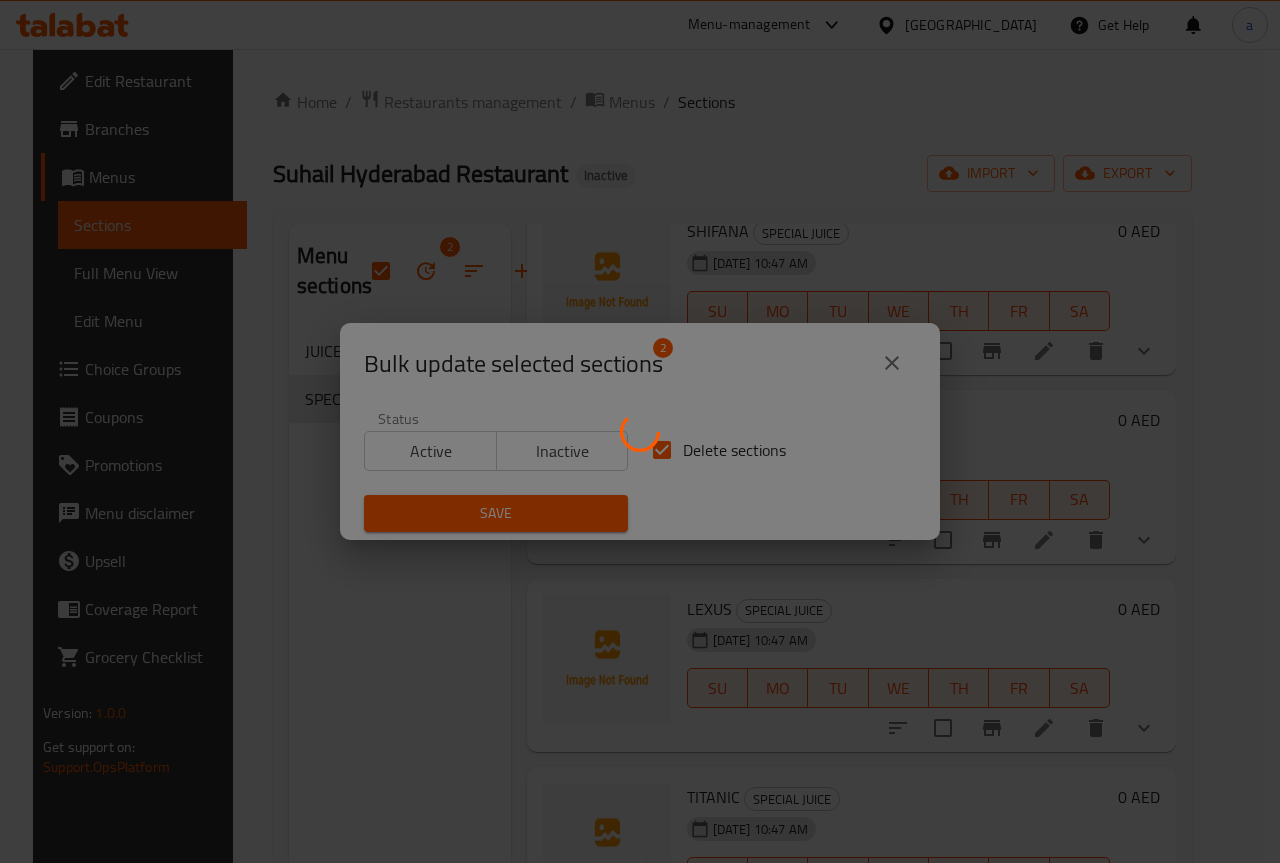 checkbox on "false" 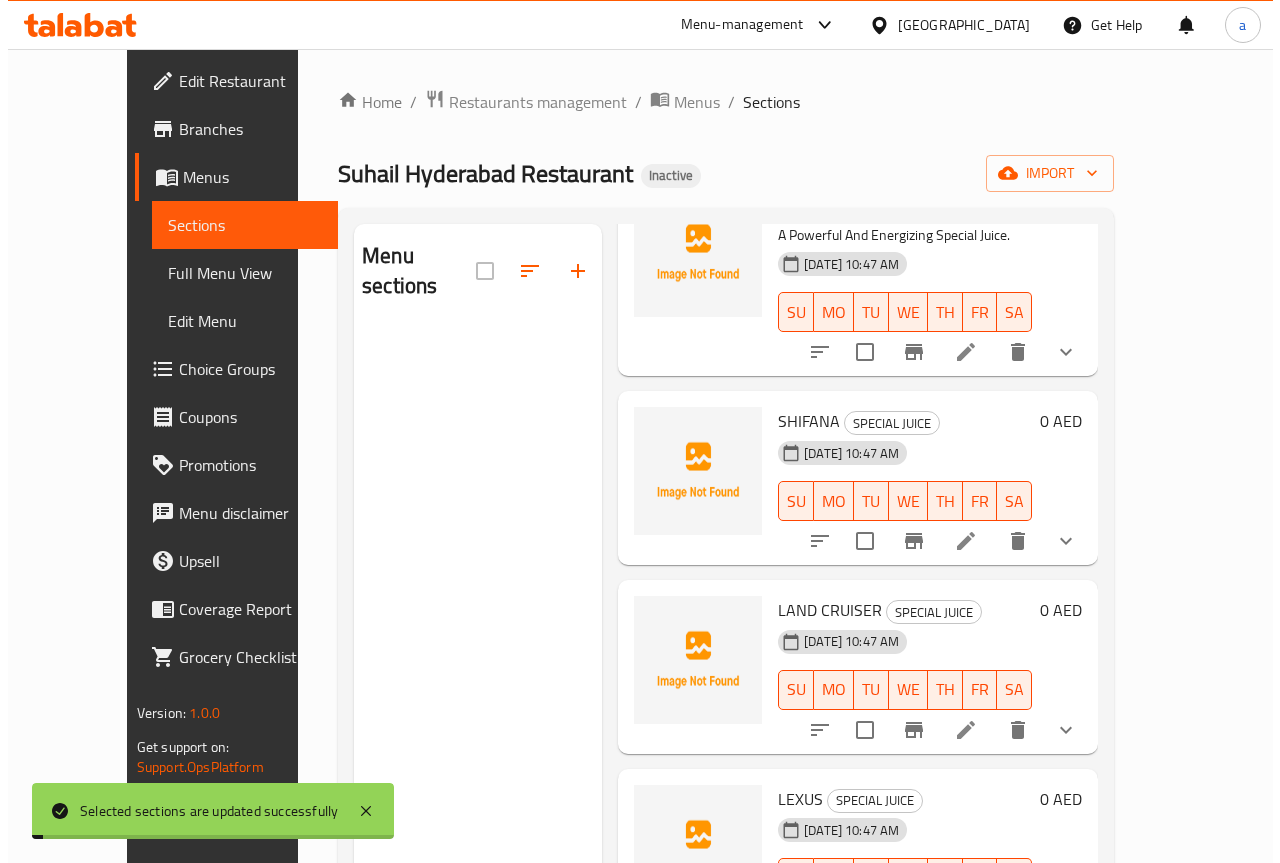 scroll, scrollTop: 2469, scrollLeft: 0, axis: vertical 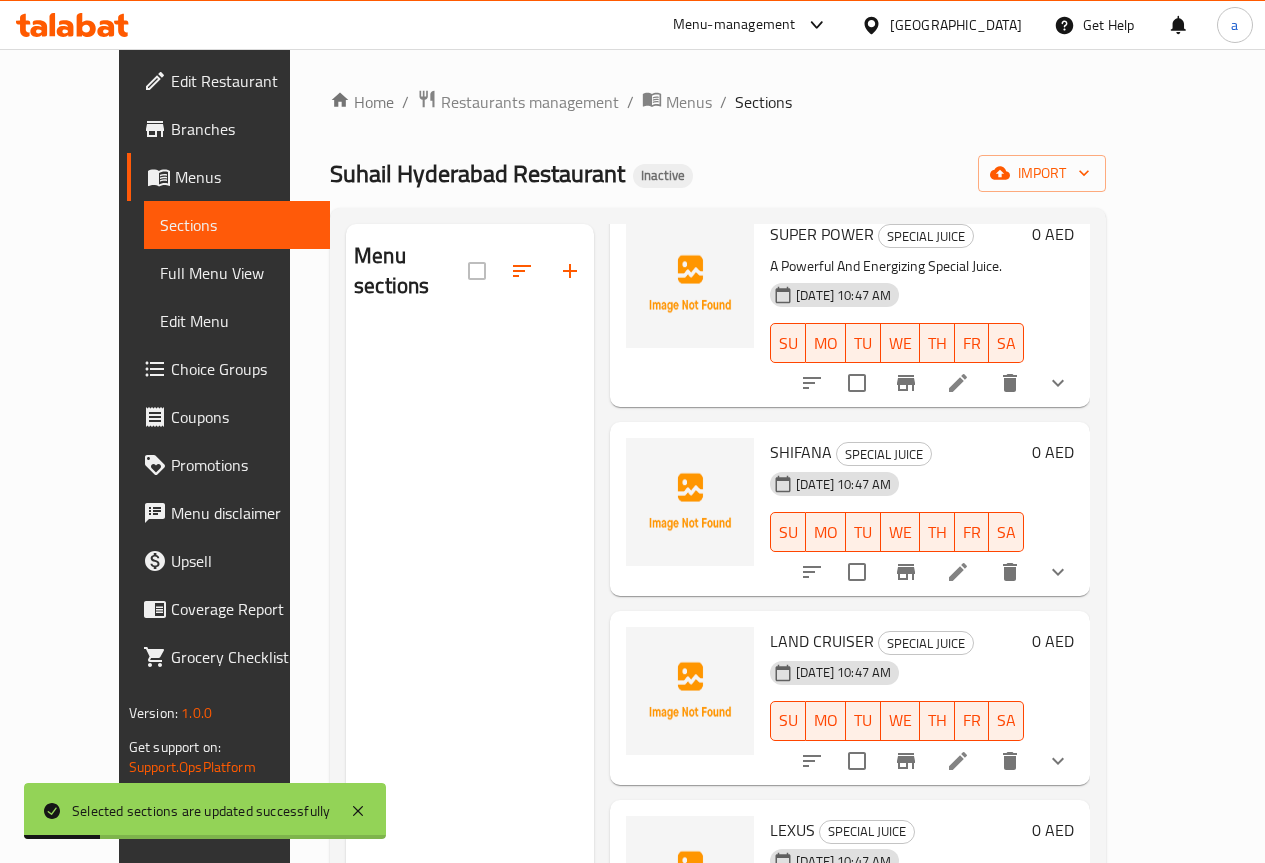 click on "Home / Restaurants management / Menus / Sections Suhail Hyderabad Restaurant Inactive import Menu sections Menu items Add Sort 20-20 SP JUCE   SPECIAL JUICE 13-07-2025 10:47 AM SU MO TU WE TH FR SA 0   AED MAHARA SP   SPECIAL JUICE 13-07-2025 10:47 AM SU MO TU WE TH FR SA 0   AED CORNICHE   SPECIAL JUICE 13-07-2025 10:47 AM SU MO TU WE TH FR SA 20   AED SPICY FRESH SPECIAL   SPECIAL JUICE 13-07-2025 10:47 AM SU MO TU WE TH FR SA 20   AED RUMAN SPECIAL   SPECIAL JUICE 13-07-2025 10:47 AM SU MO TU WE TH FR SA 20   AED COCTAIL KUWAITH   SPECIAL JUICE 13-07-2025 10:47 AM SU MO TU WE TH FR SA 0   AED SOUDI SPECIAL   SPECIAL JUICE 13-07-2025 10:47 AM SU MO TU WE TH FR SA 0   AED PASSION FRUIT MANGO   SPECIAL JUICE A Delicious Blend Of Passion Fruit And Mango Juice. 13-07-2025 10:47 AM SU MO TU WE TH FR SA 0   AED PASSION FRUIT STRAWBERRY   SPECIAL JUICE A Delicious Blend Of Passion Fruit And Strawberry Juice. 13-07-2025 10:47 AM SU MO TU WE TH FR SA 0   AED PASSION FRUIT   SPECIAL JUICE 13-07-2025 10:47 AM SU MO TU" at bounding box center (718, 596) 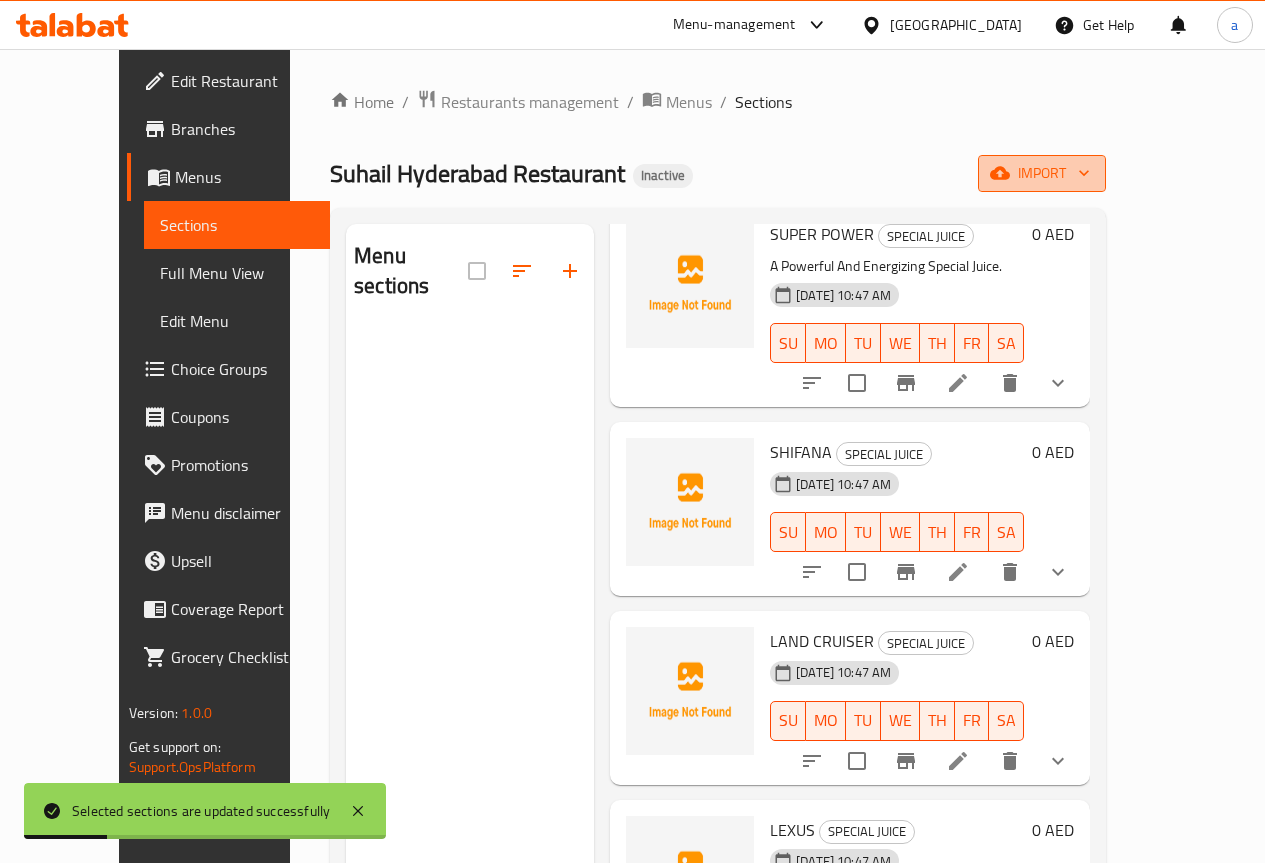 click on "import" at bounding box center [1042, 173] 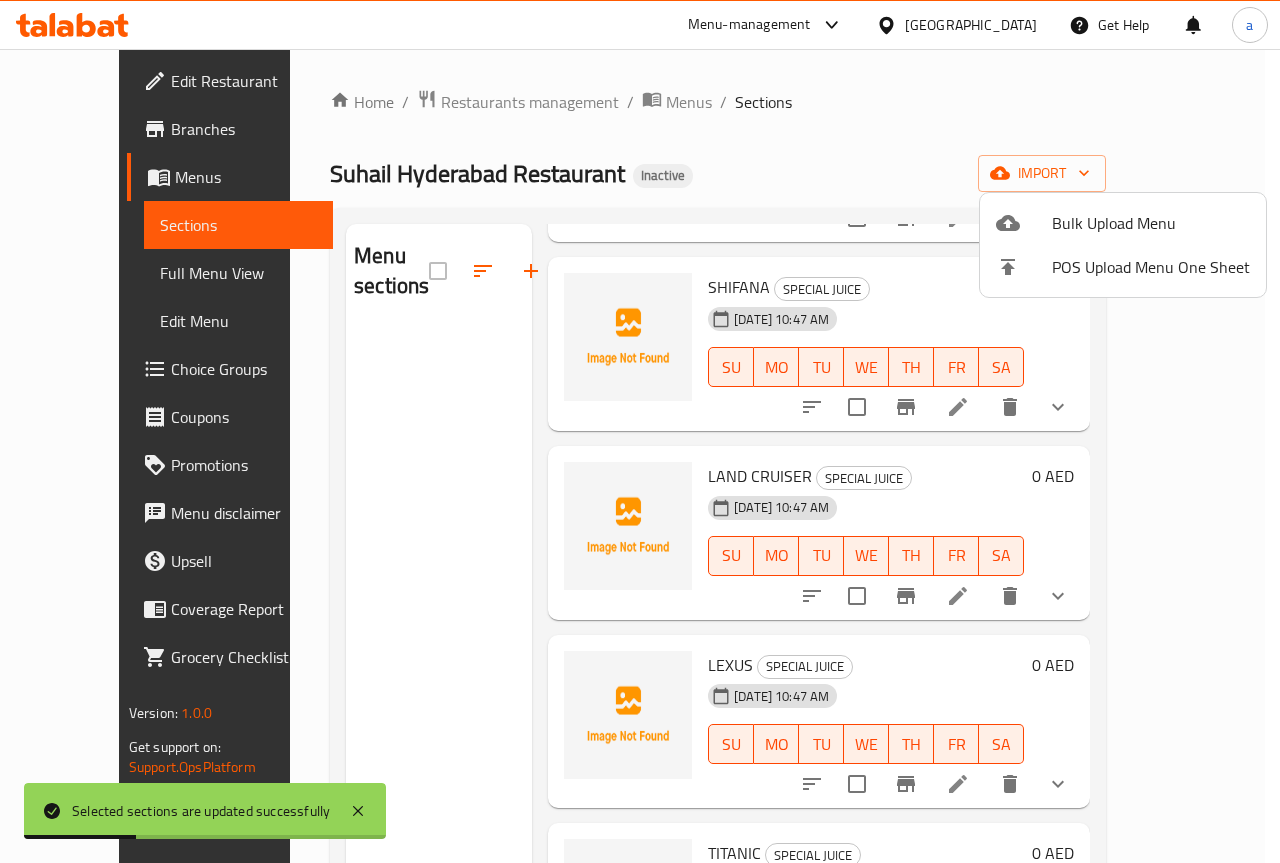 click on "Bulk Upload Menu" at bounding box center (1151, 223) 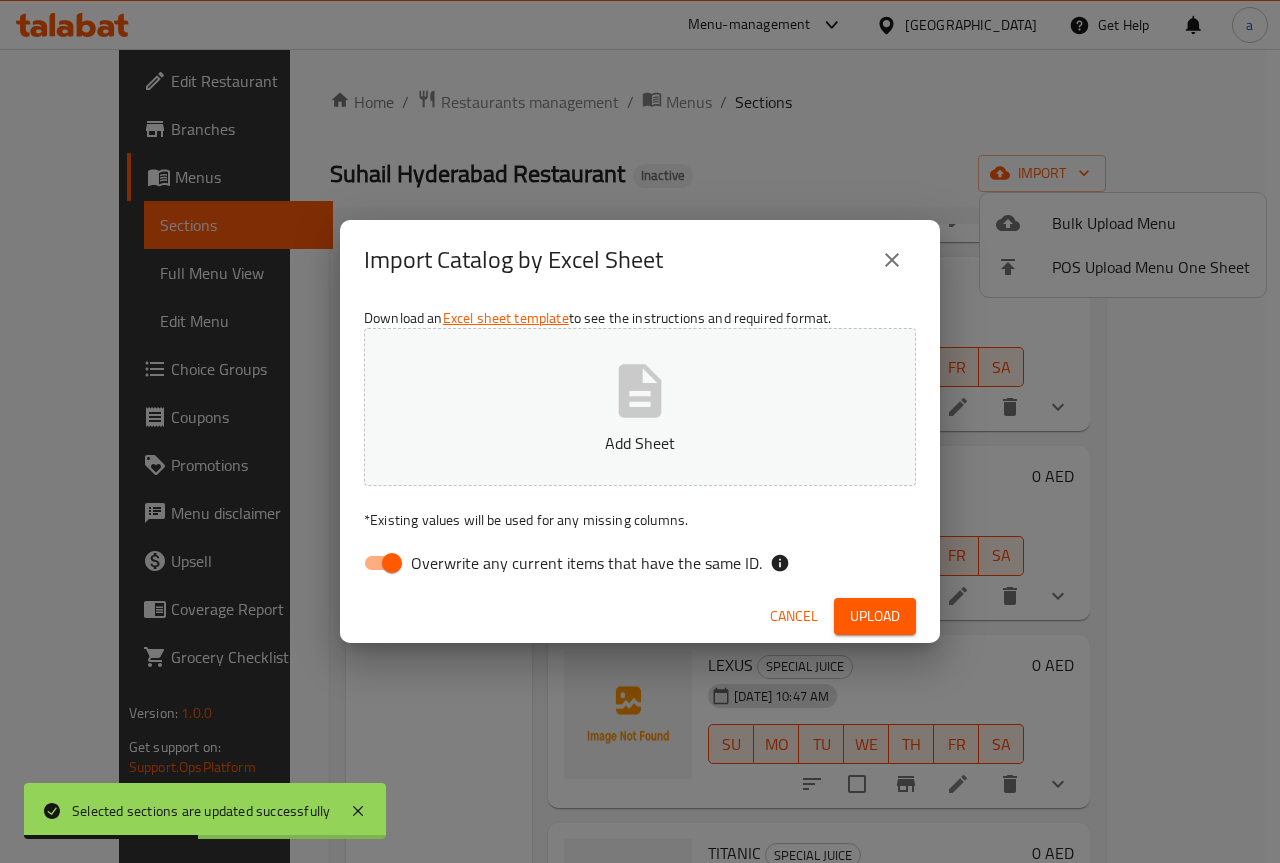 click on "Overwrite any current items that have the same ID." at bounding box center [586, 563] 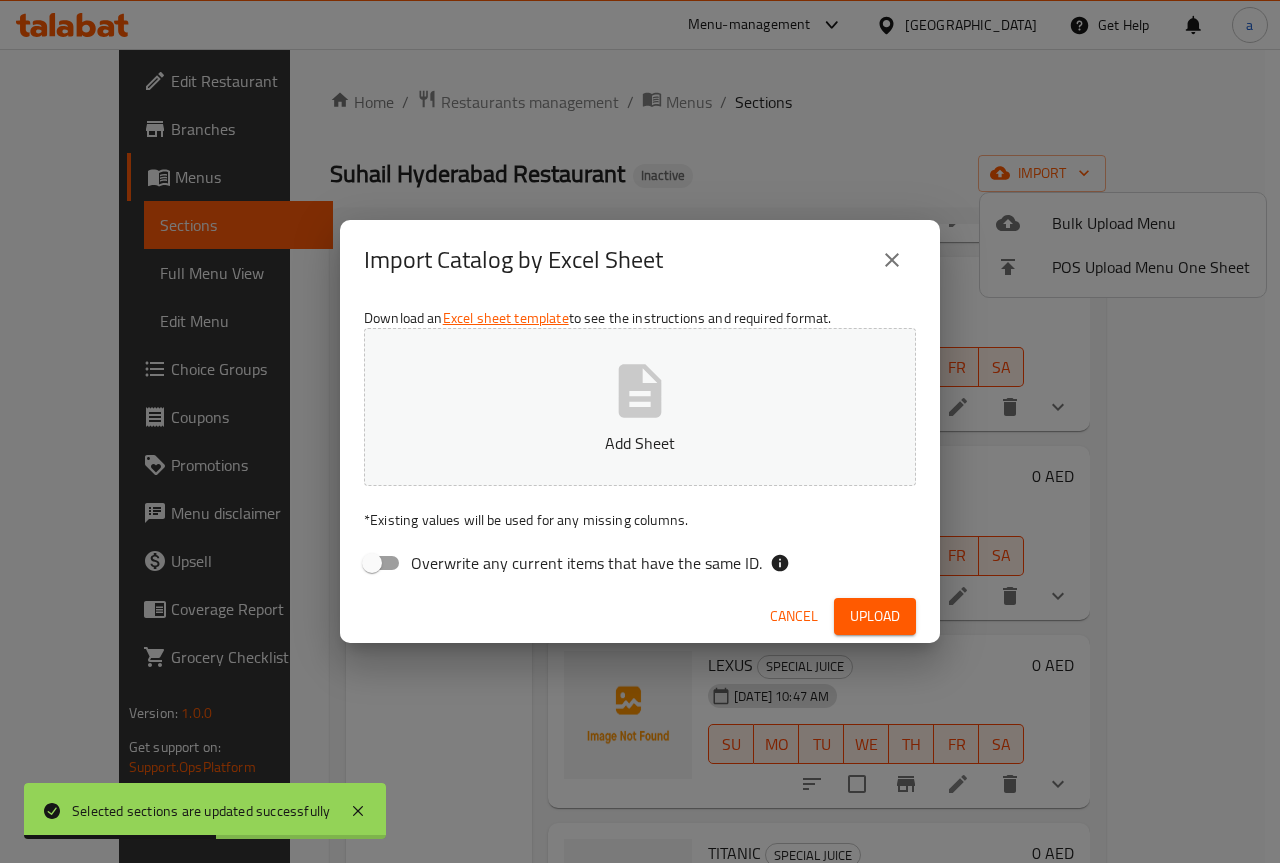 click on "Add Sheet" at bounding box center [640, 407] 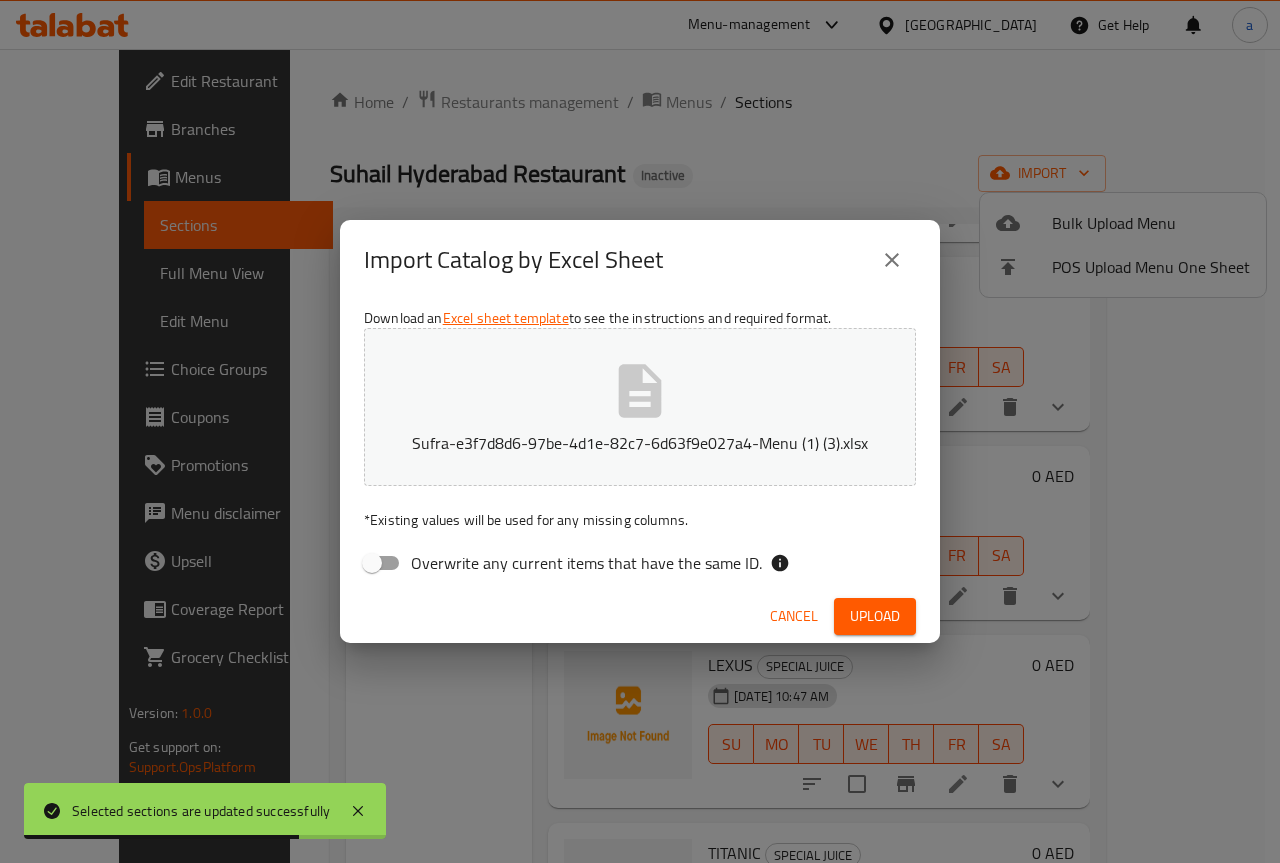 click on "Upload" at bounding box center [875, 616] 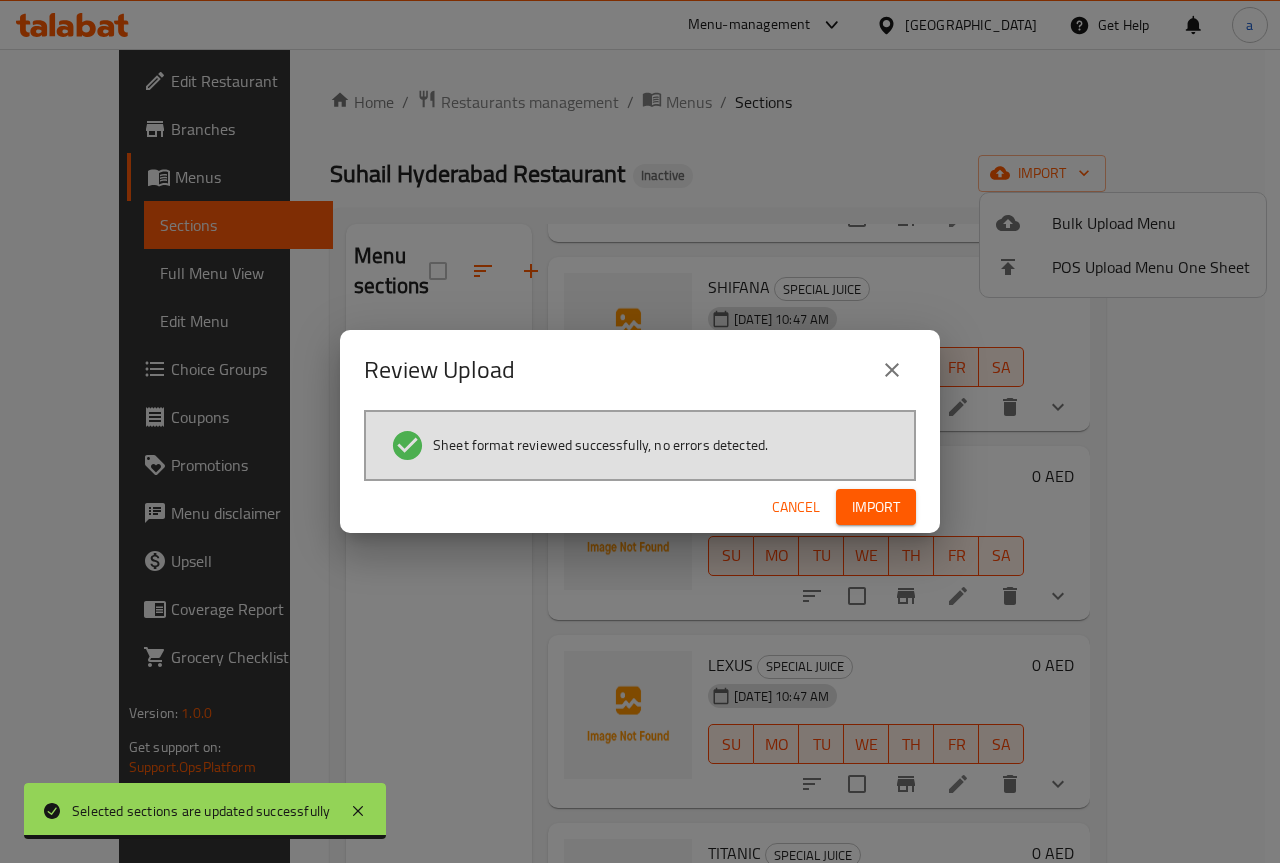 click on "Import" at bounding box center [876, 507] 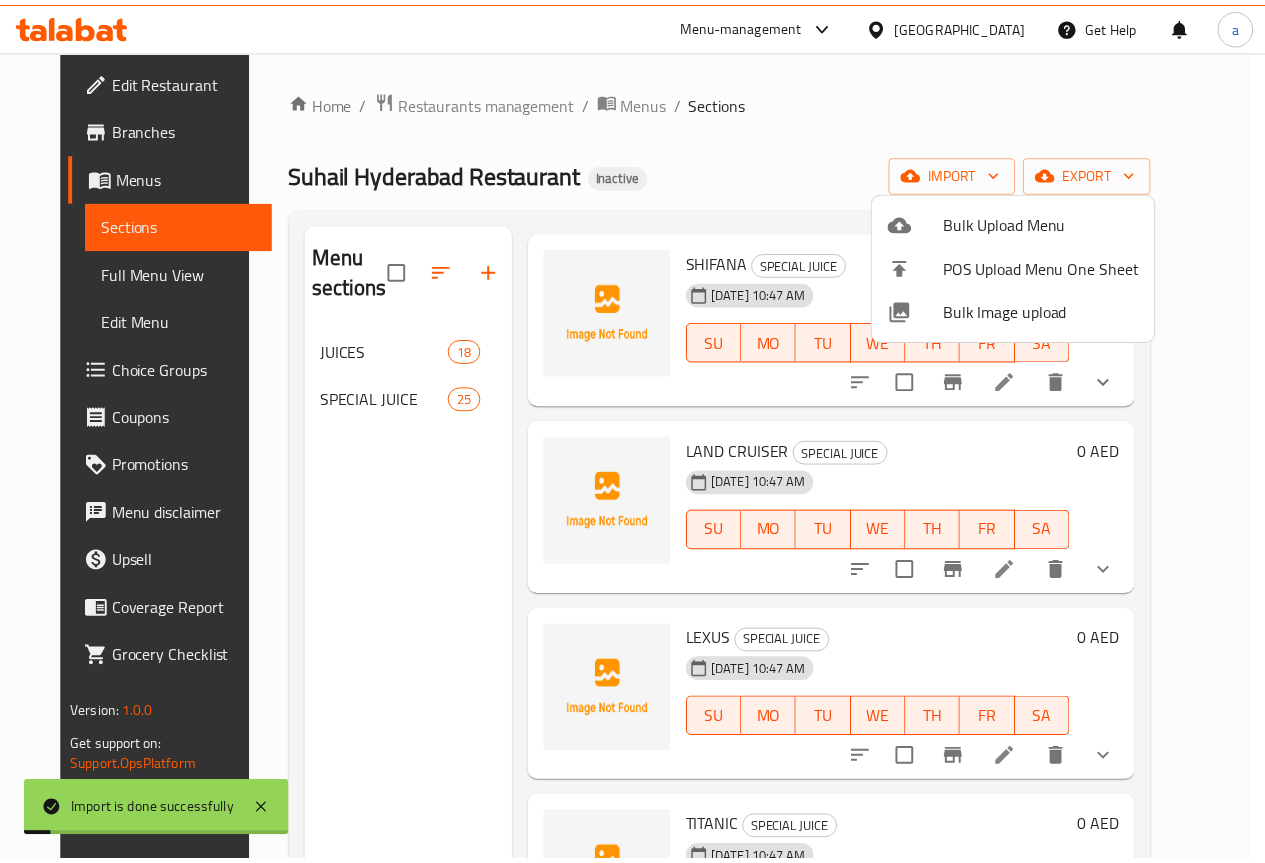 scroll, scrollTop: 2500, scrollLeft: 0, axis: vertical 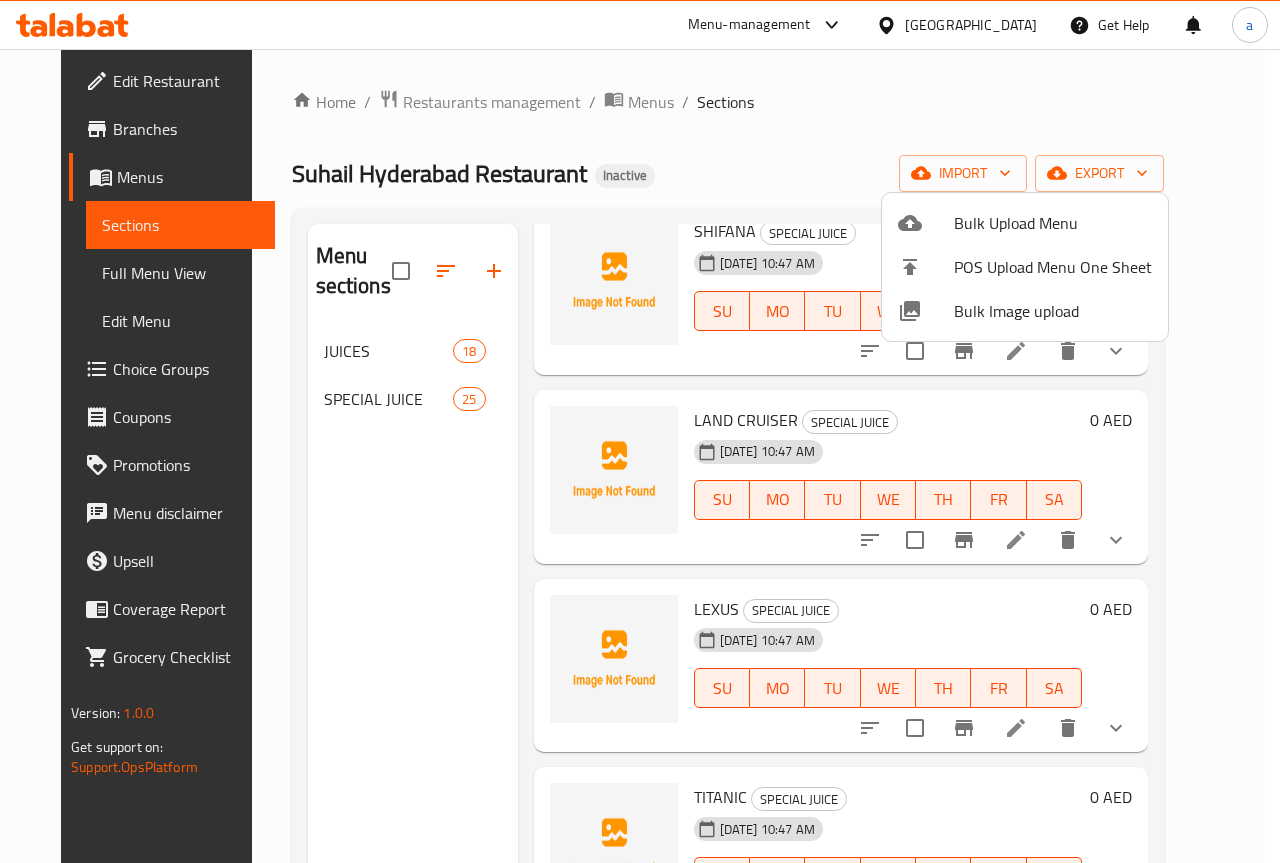 click at bounding box center (640, 431) 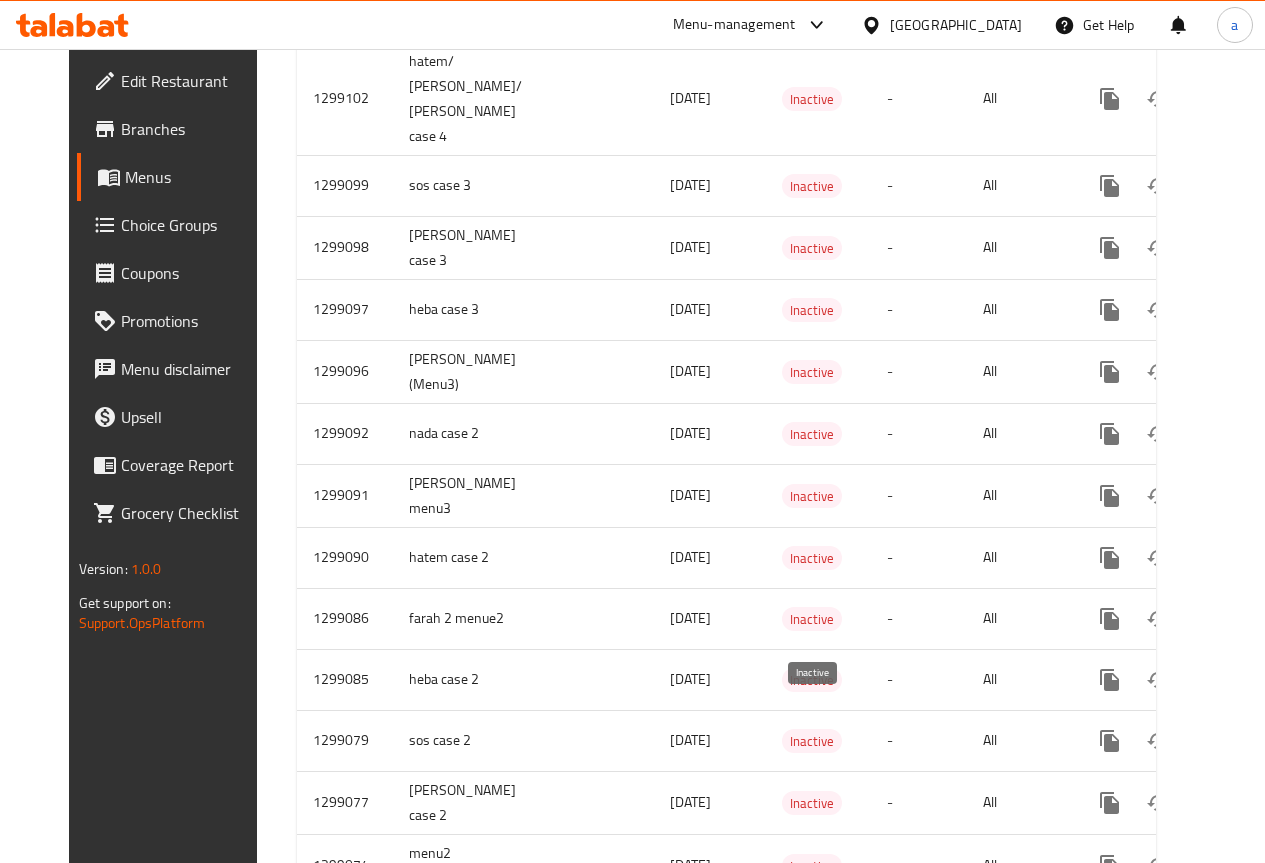 scroll, scrollTop: 3261, scrollLeft: 0, axis: vertical 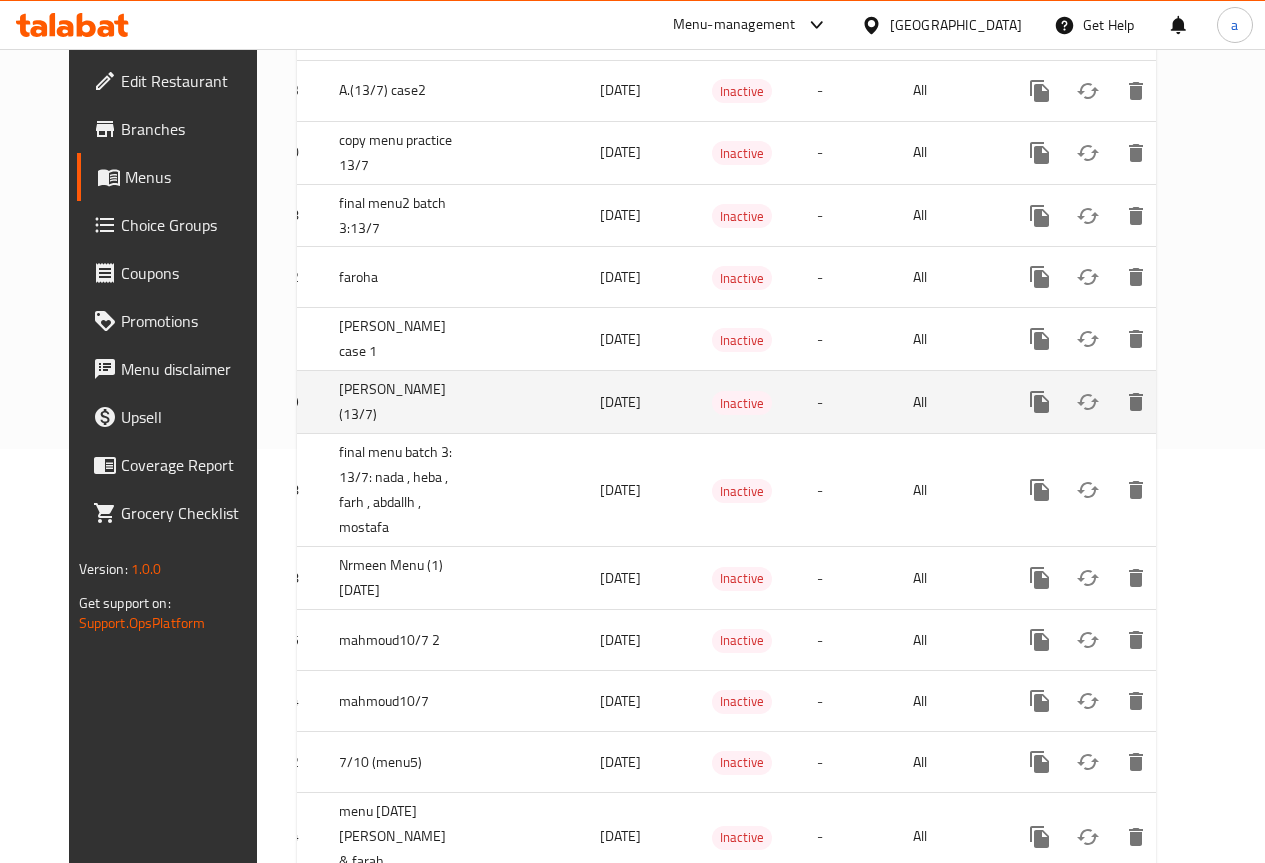 click 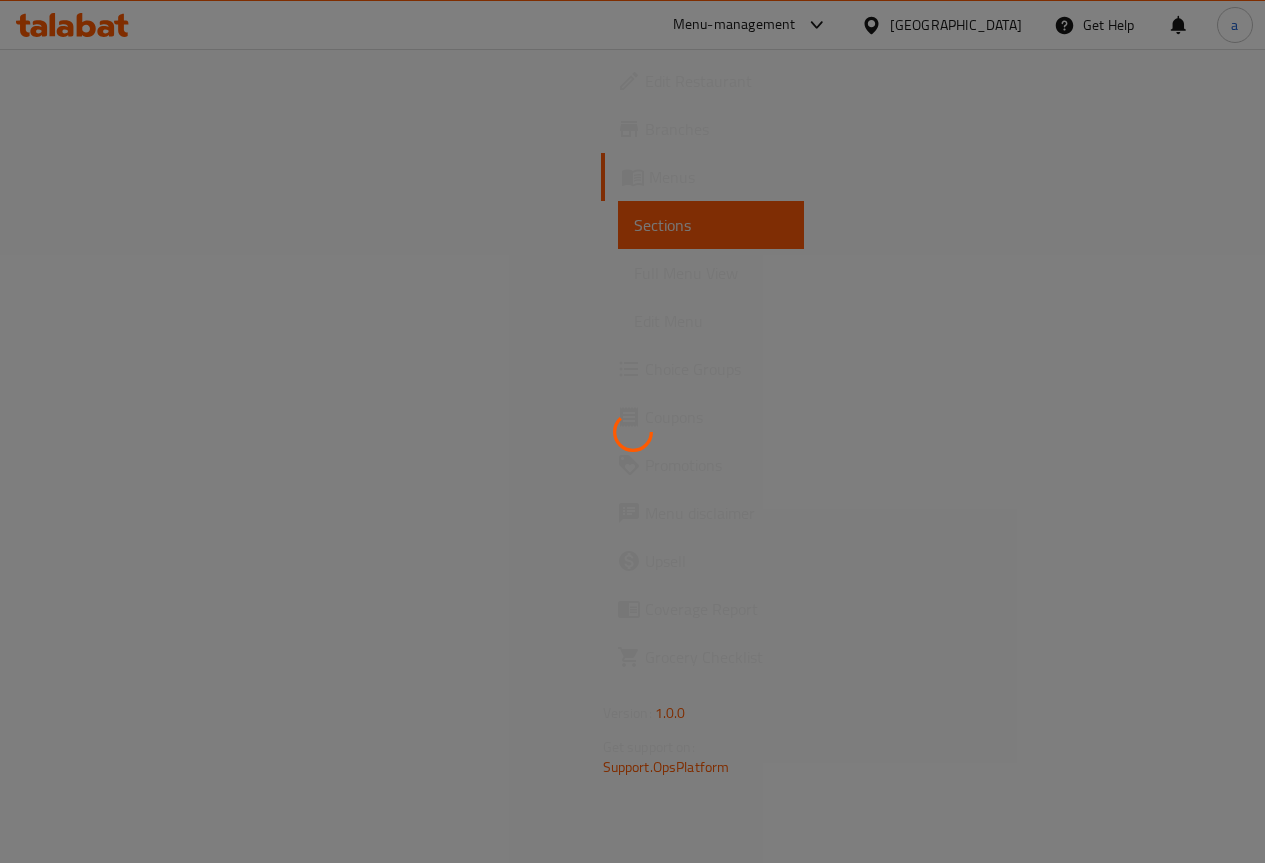 scroll, scrollTop: 0, scrollLeft: 0, axis: both 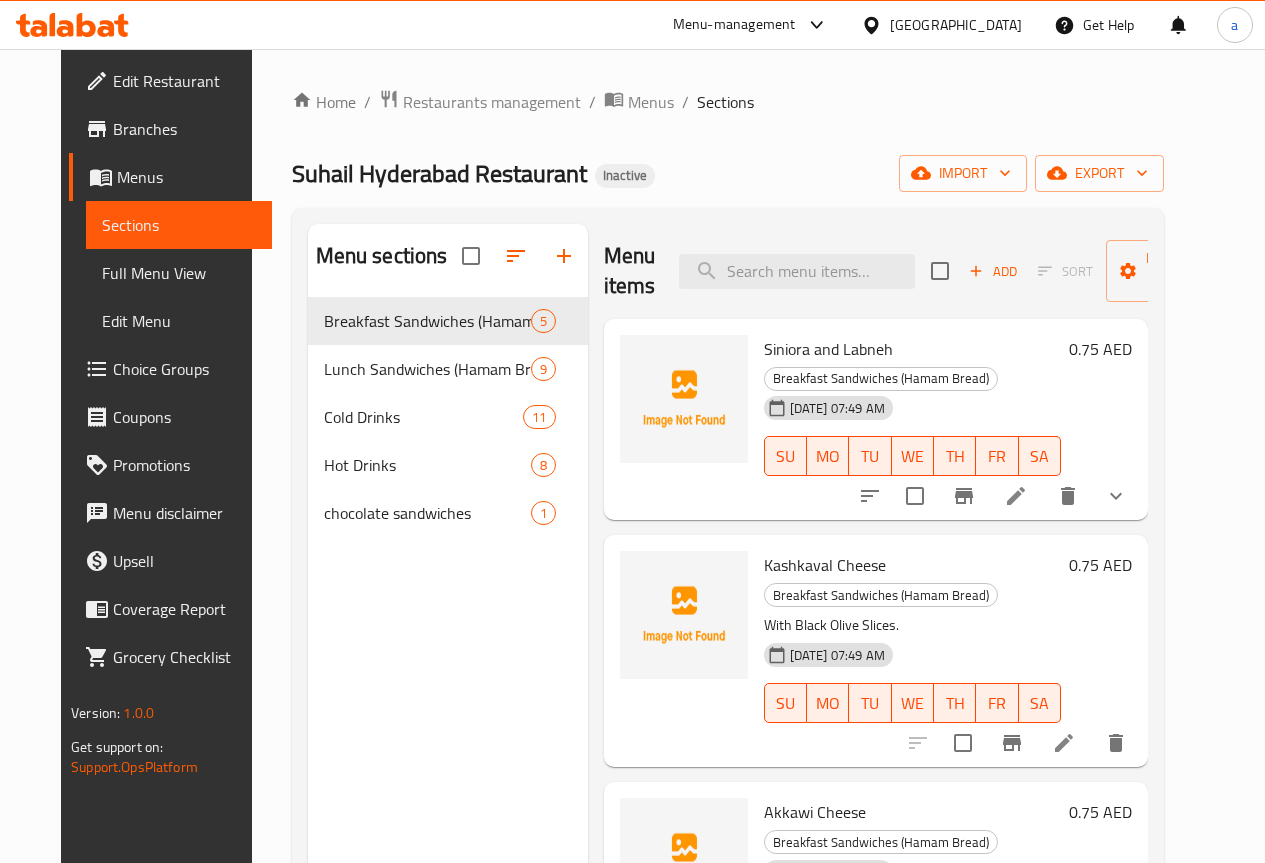 click on "Full Menu View" at bounding box center (179, 273) 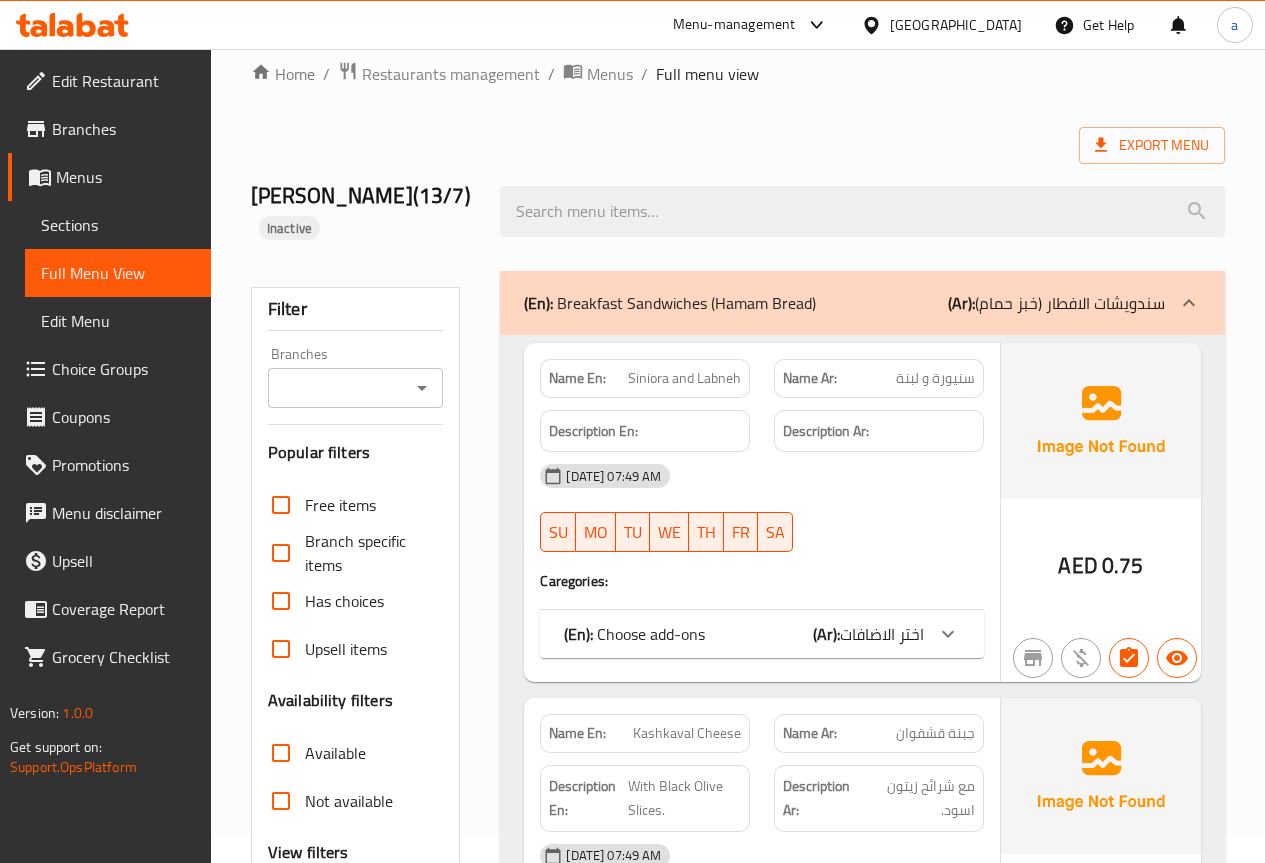 scroll, scrollTop: 400, scrollLeft: 0, axis: vertical 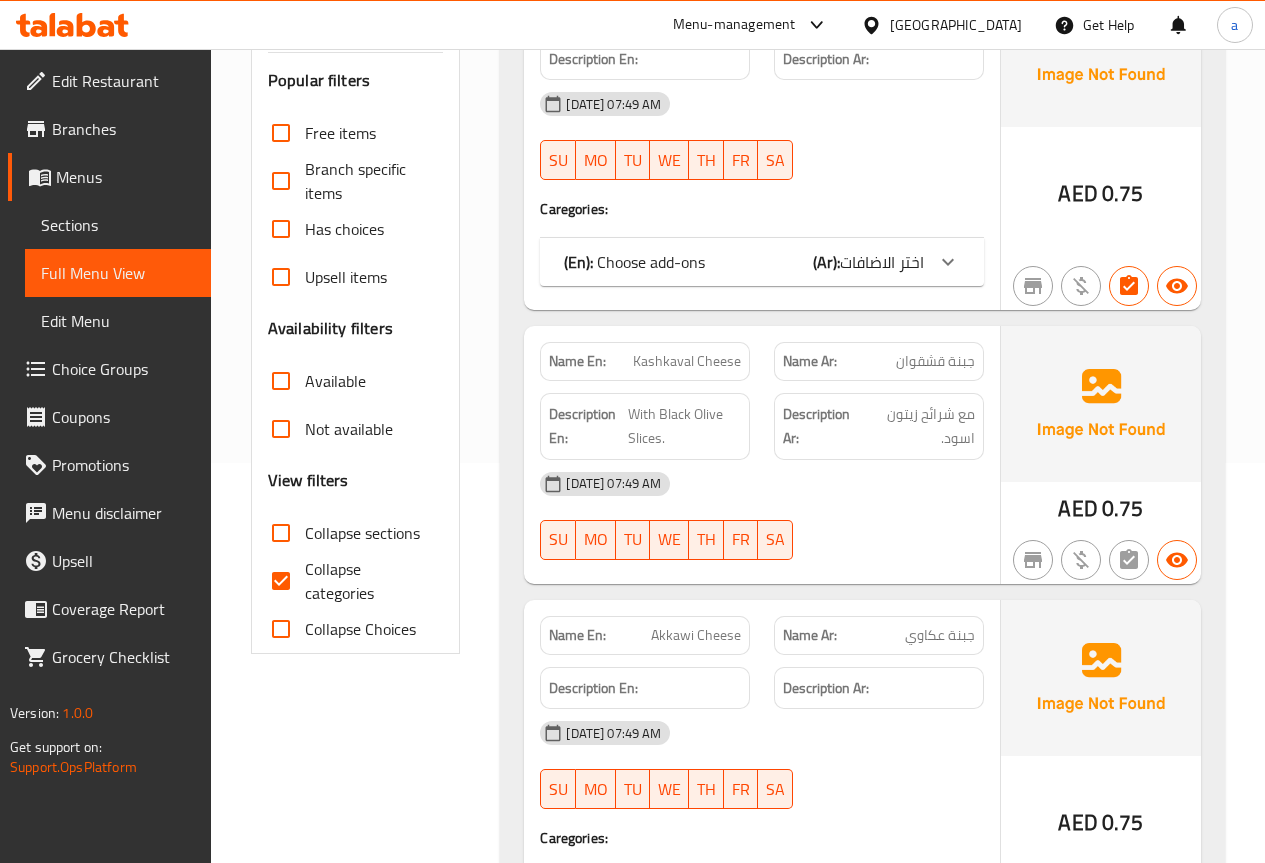 click on "Collapse categories" at bounding box center [366, 581] 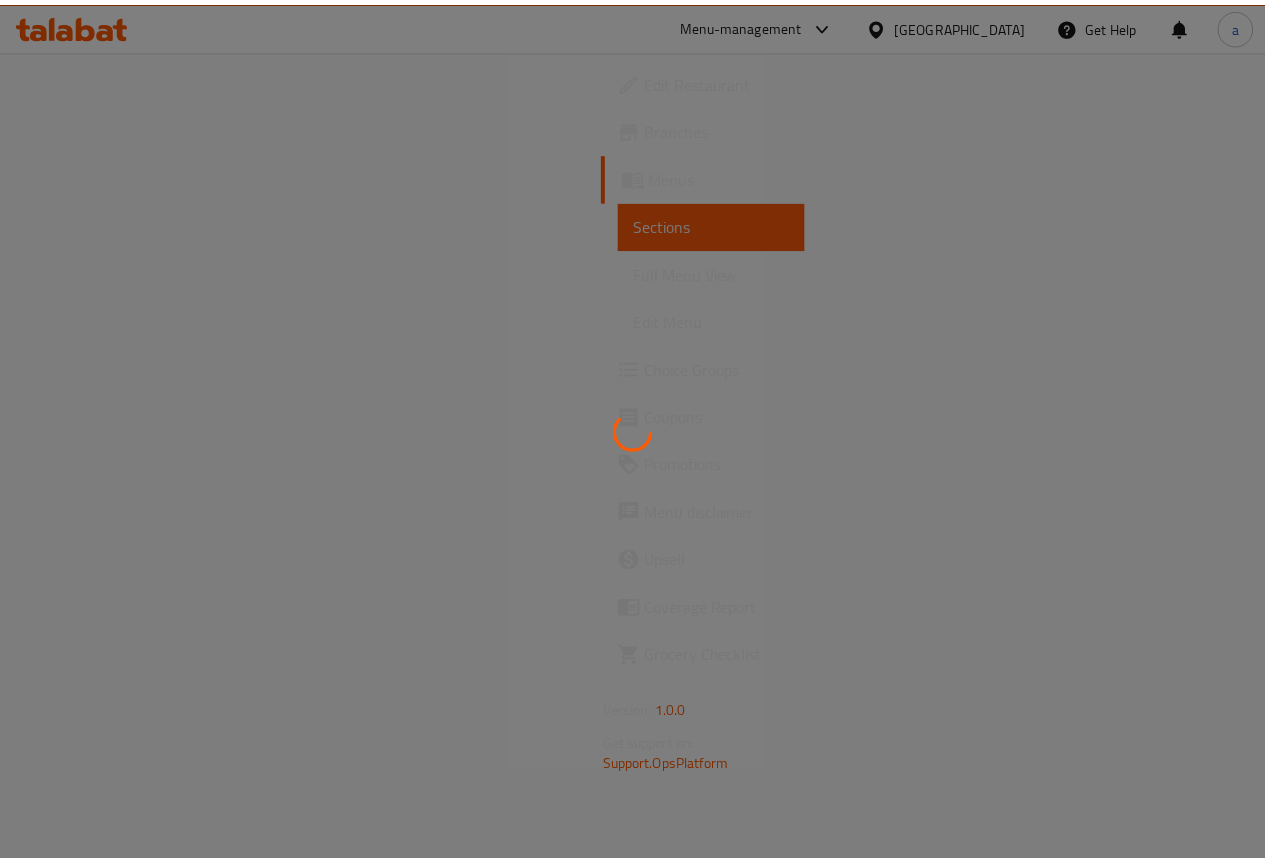 scroll, scrollTop: 0, scrollLeft: 0, axis: both 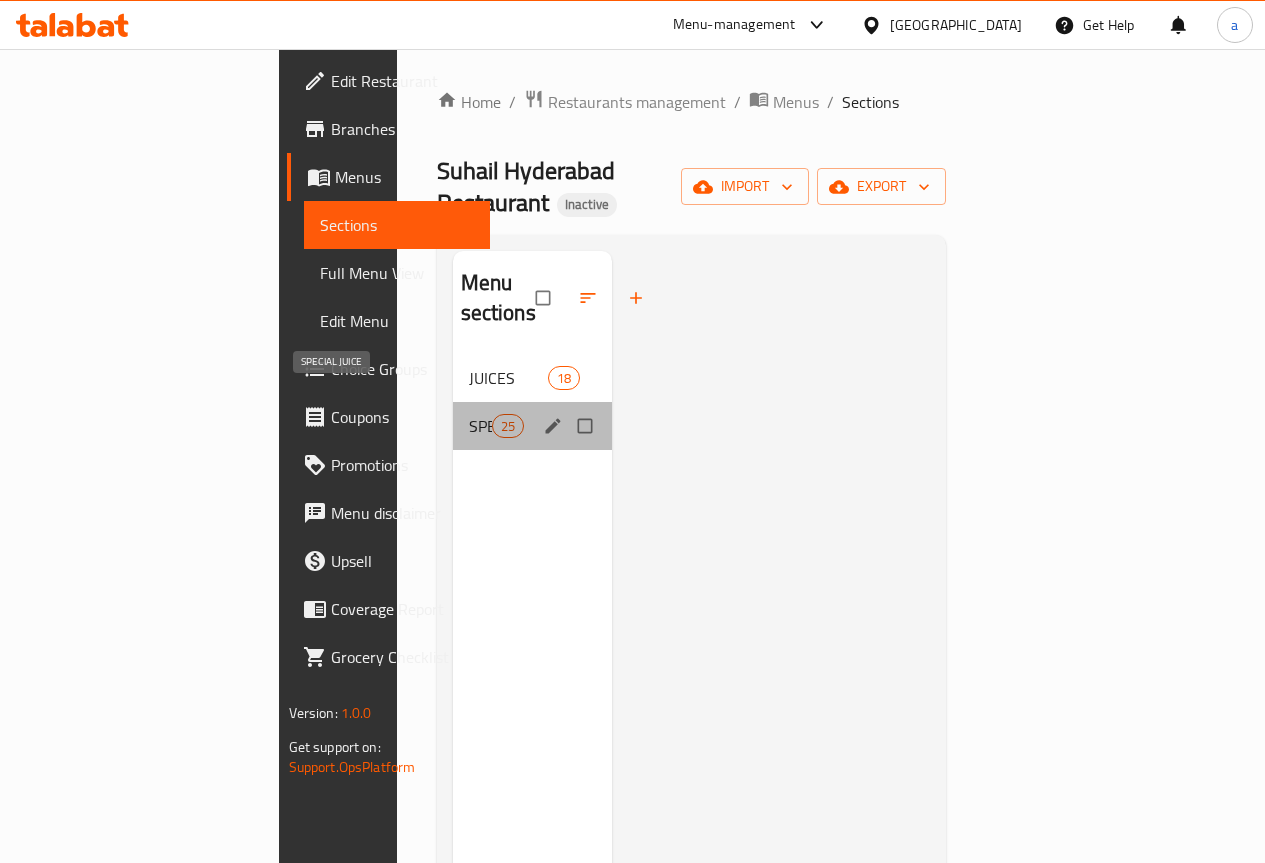 click on "SPECIAL JUICE" at bounding box center (480, 426) 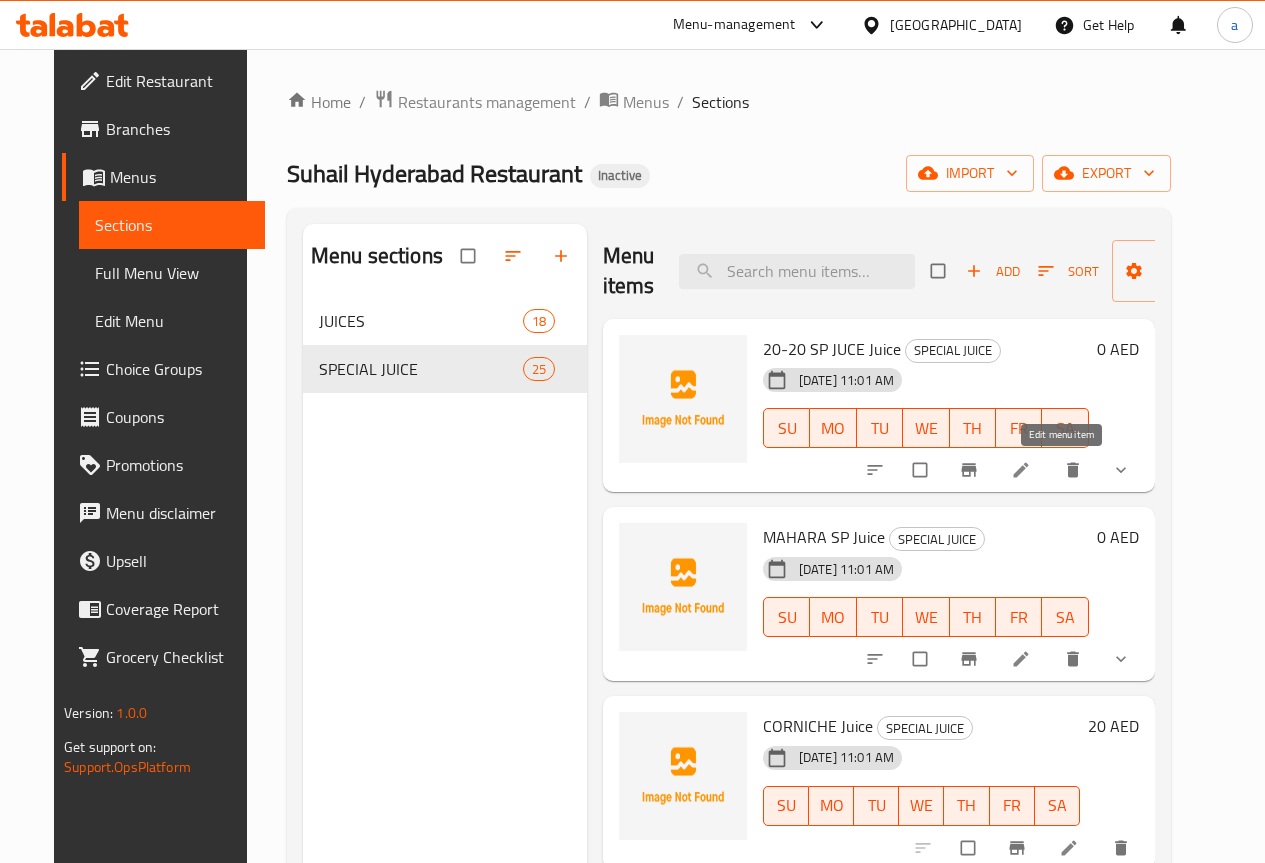 click 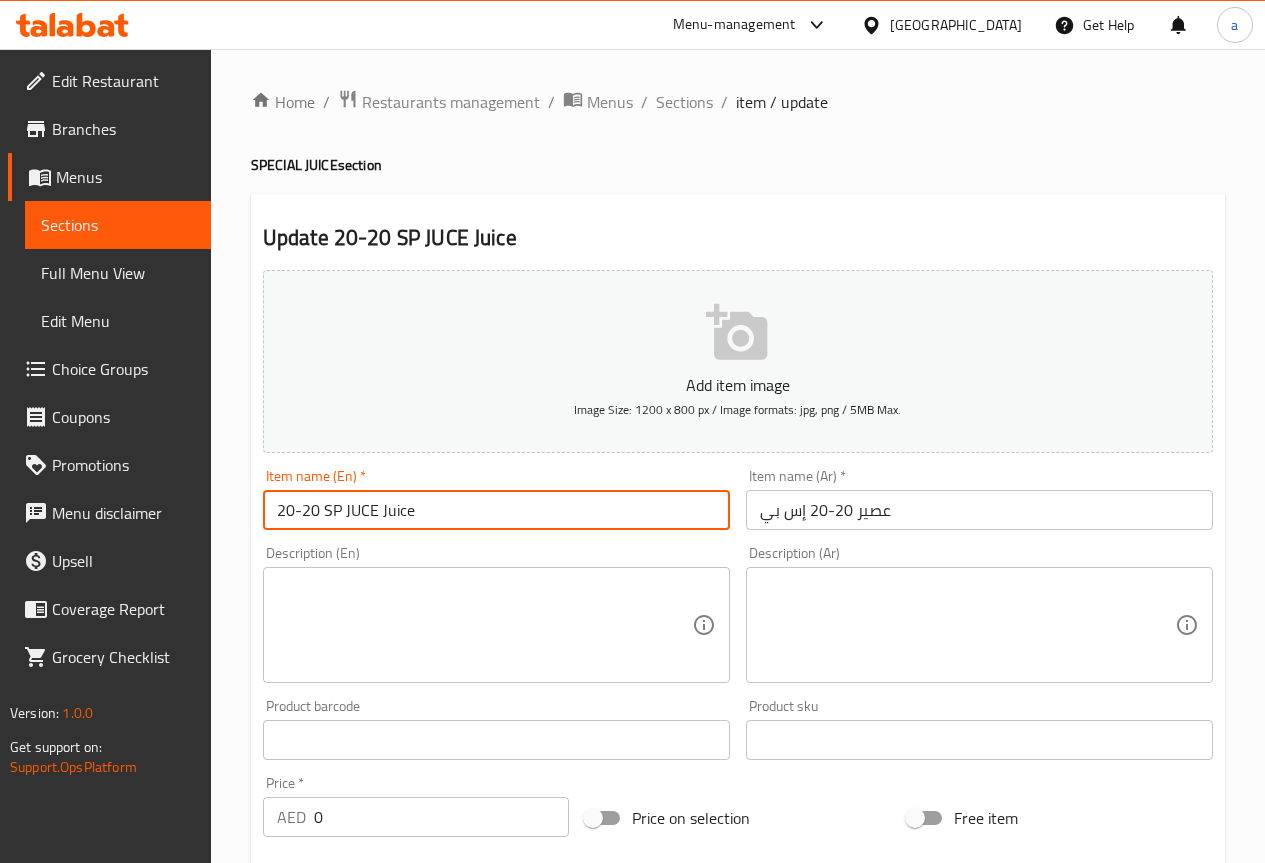drag, startPoint x: 632, startPoint y: 521, endPoint x: 377, endPoint y: 523, distance: 255.00784 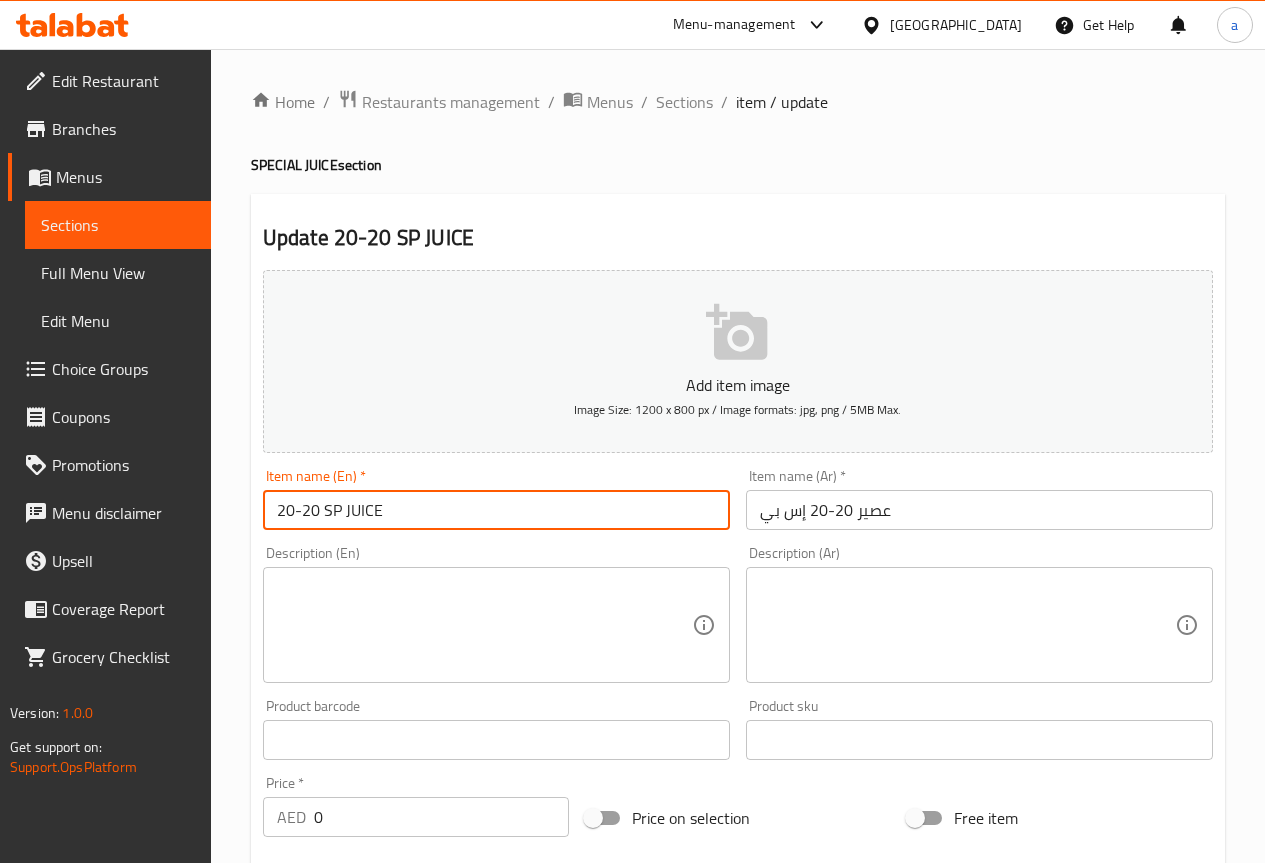 type on "20-20 SP JUICE" 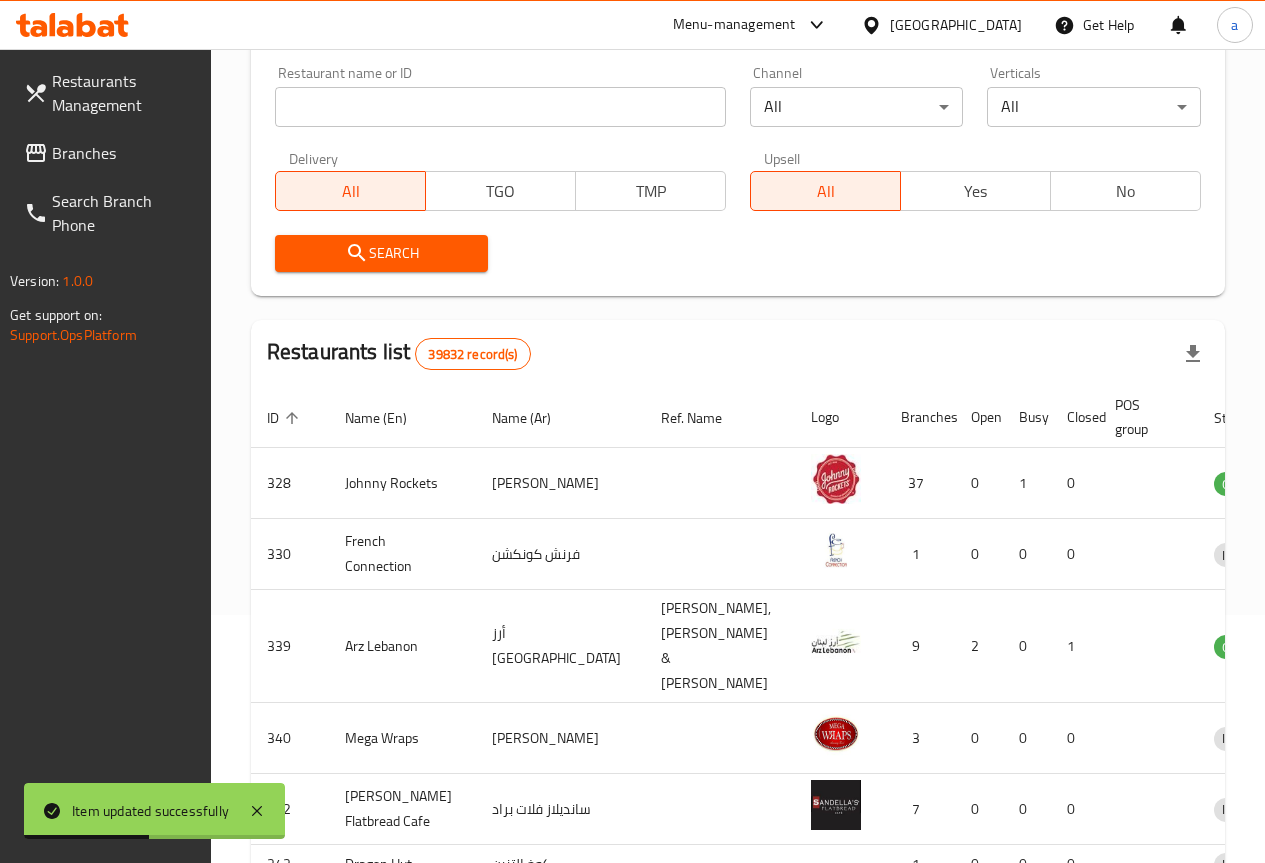 scroll, scrollTop: 300, scrollLeft: 0, axis: vertical 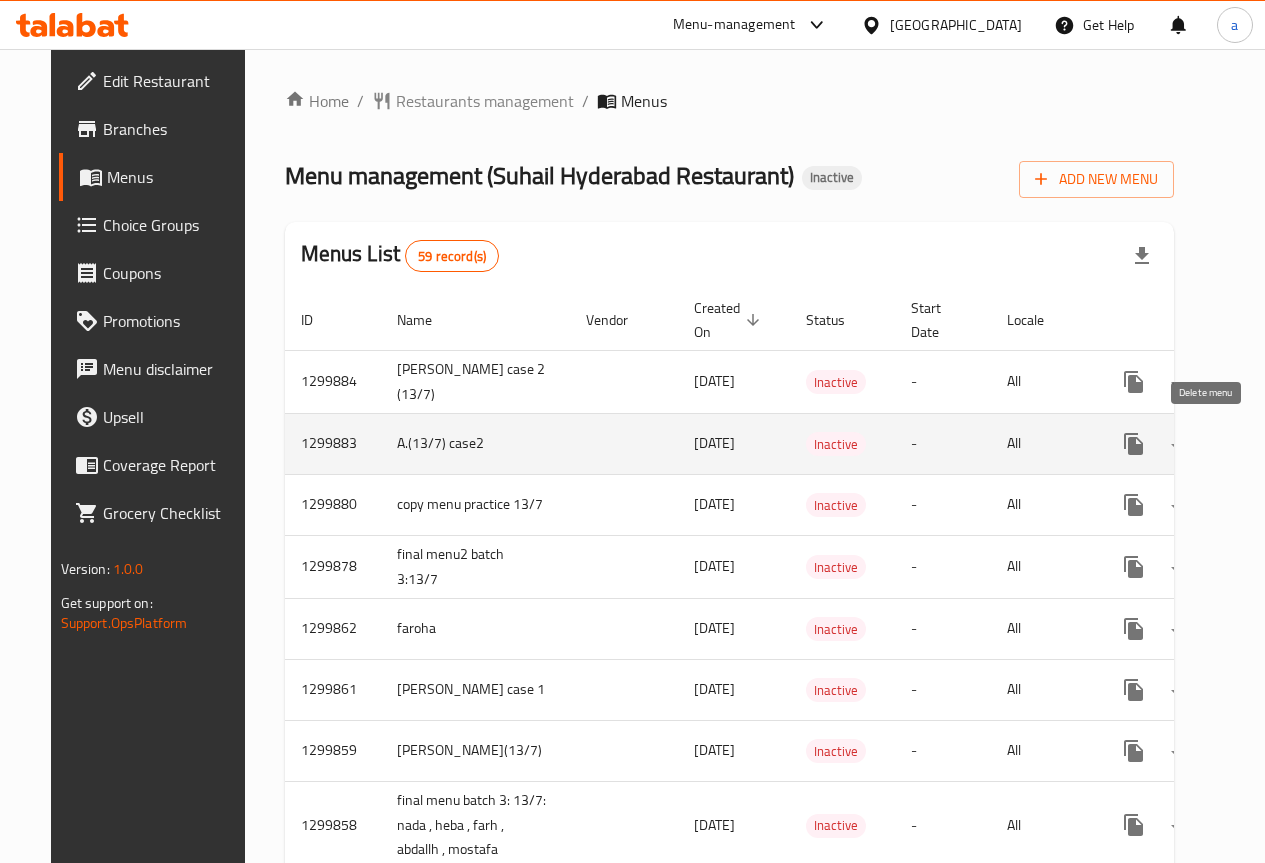 click 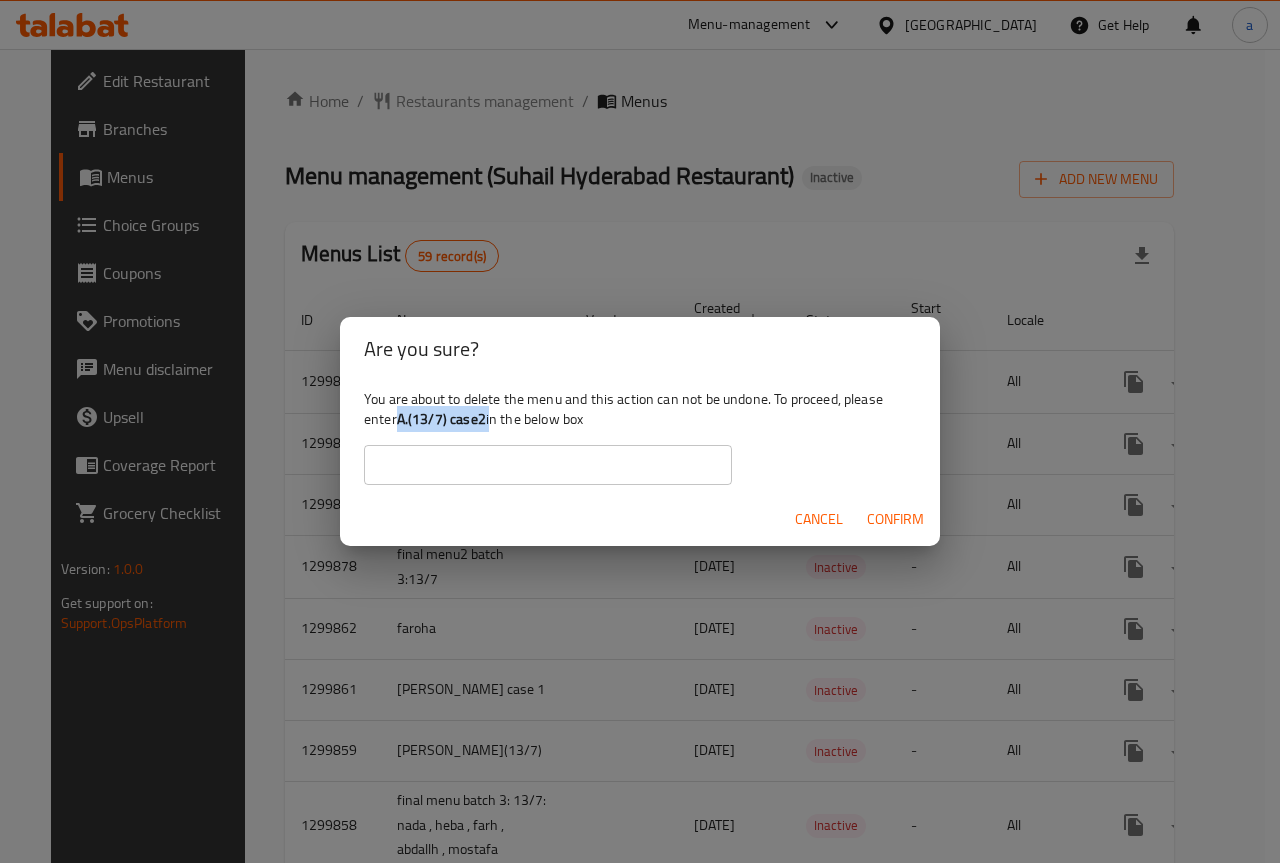 drag, startPoint x: 400, startPoint y: 421, endPoint x: 489, endPoint y: 422, distance: 89.005615 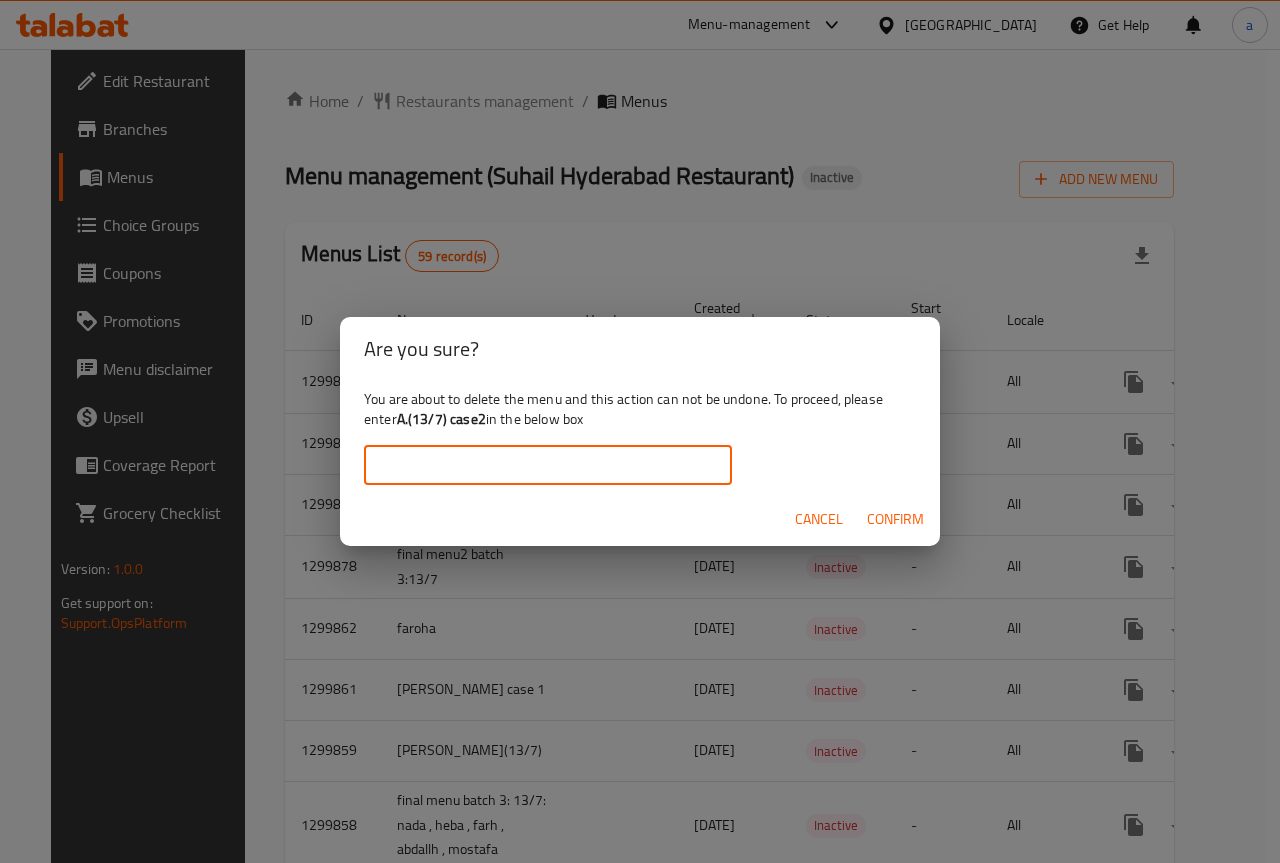 click at bounding box center [548, 465] 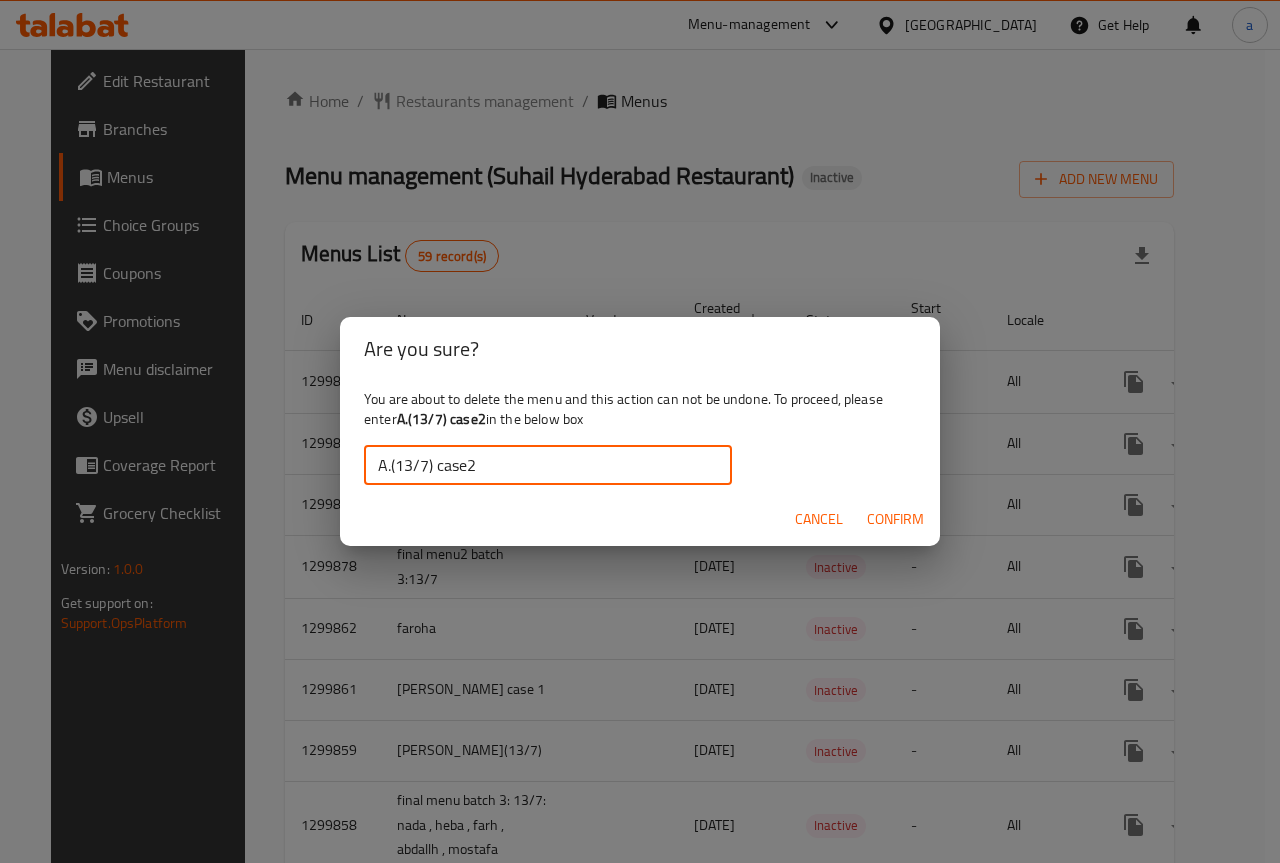 type on "A.(13/7) case2" 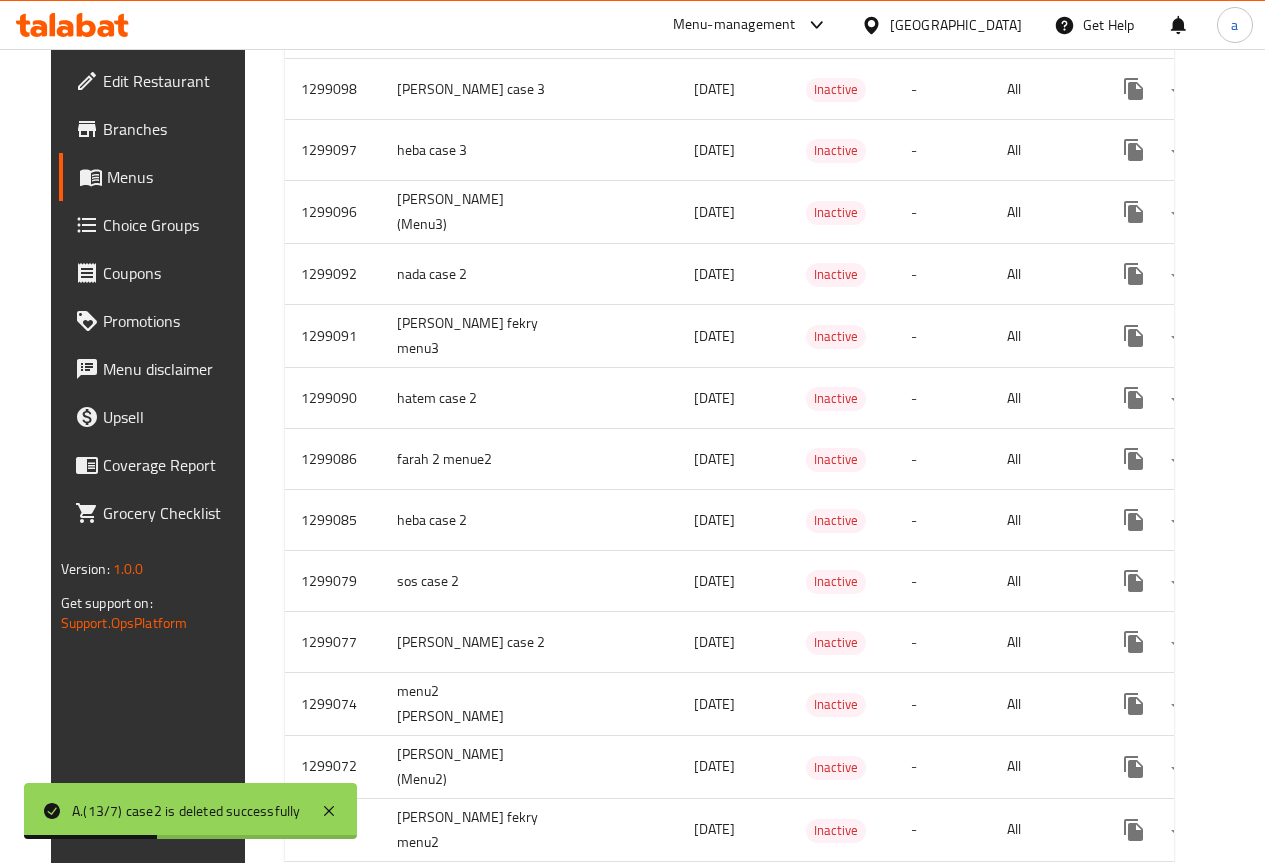 scroll, scrollTop: 3139, scrollLeft: 0, axis: vertical 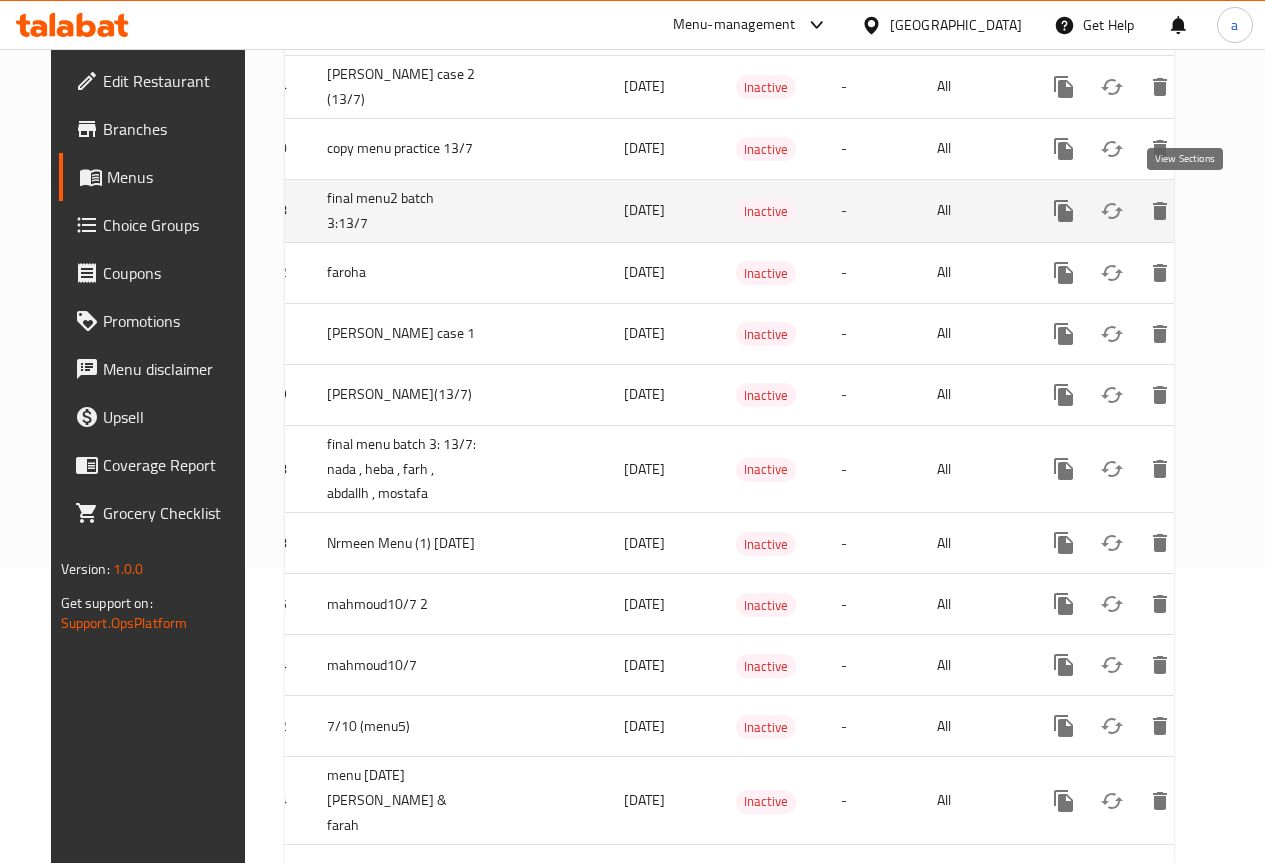 click at bounding box center (1208, 211) 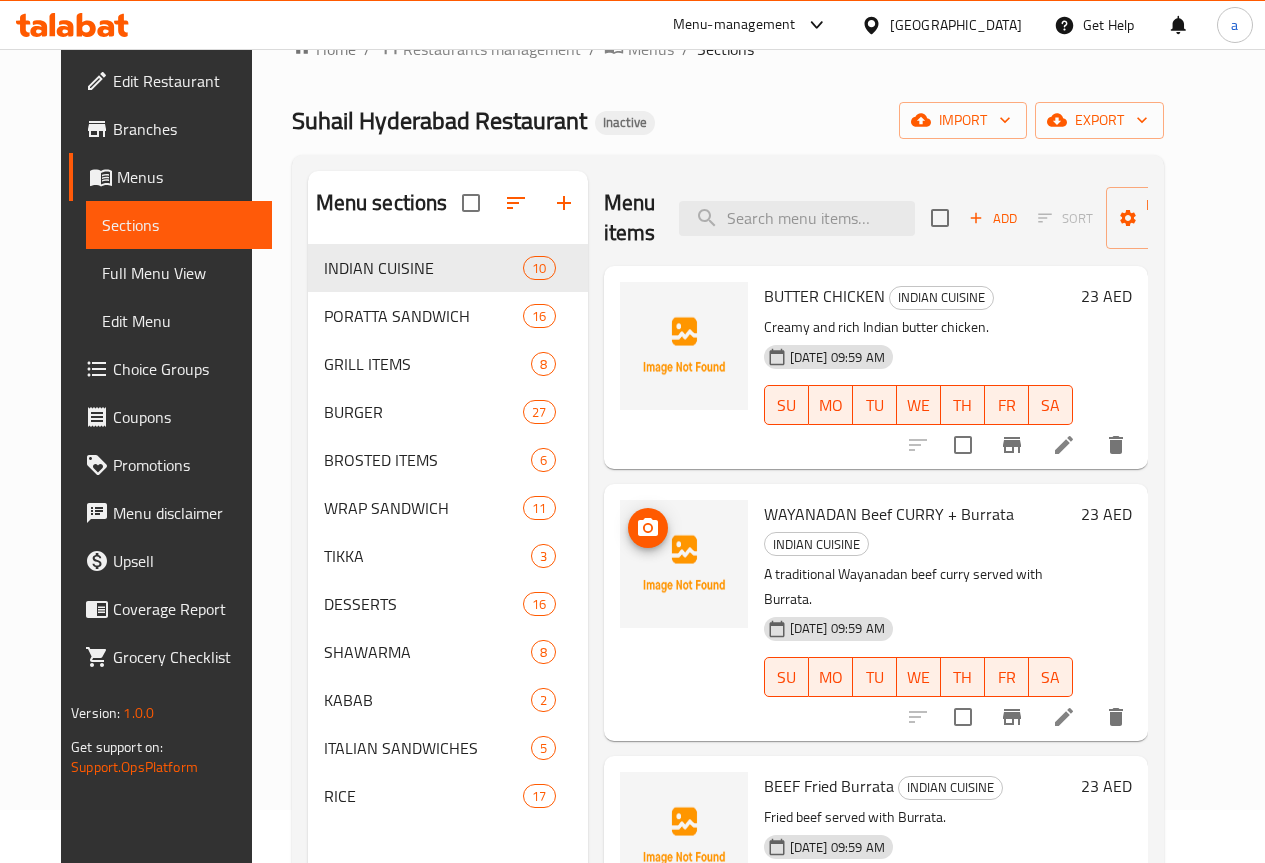 scroll, scrollTop: 0, scrollLeft: 0, axis: both 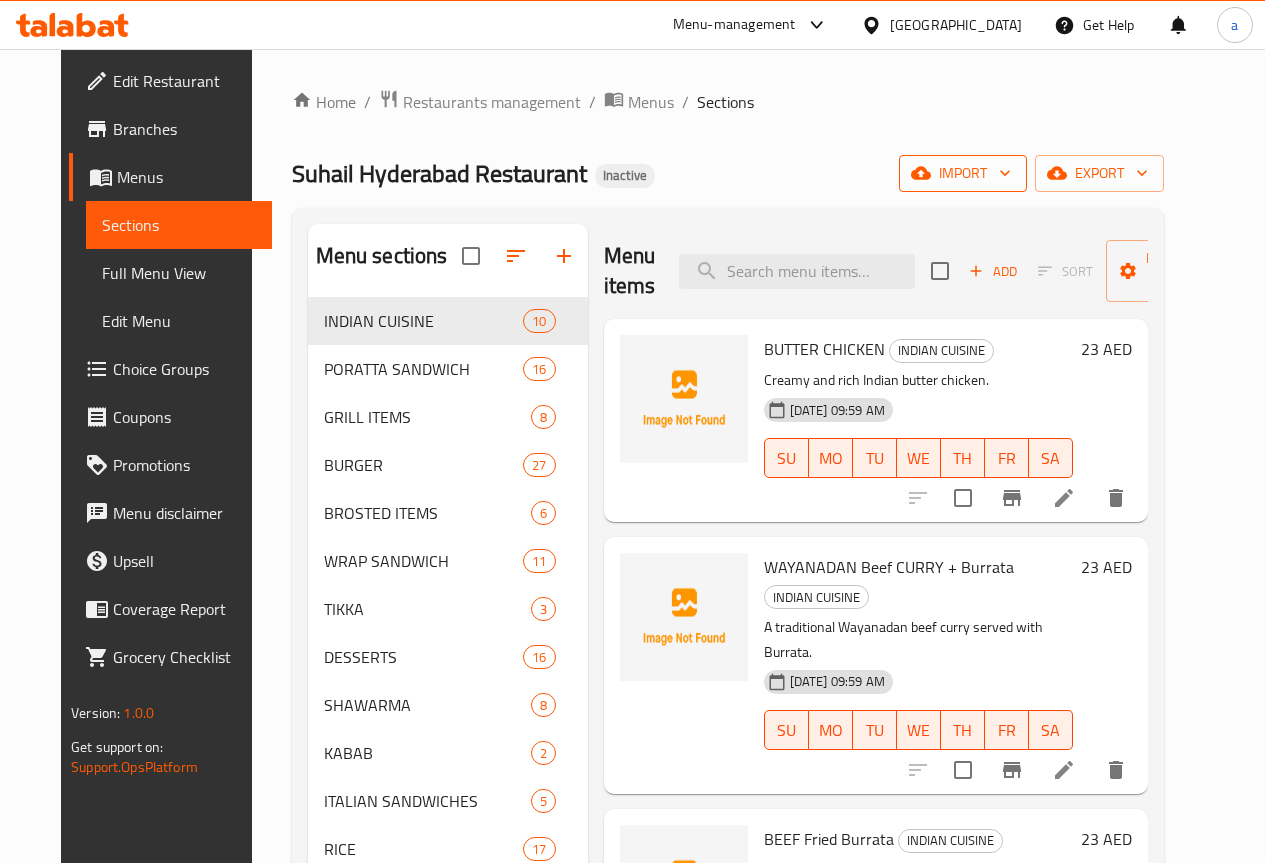 click on "import" at bounding box center [963, 173] 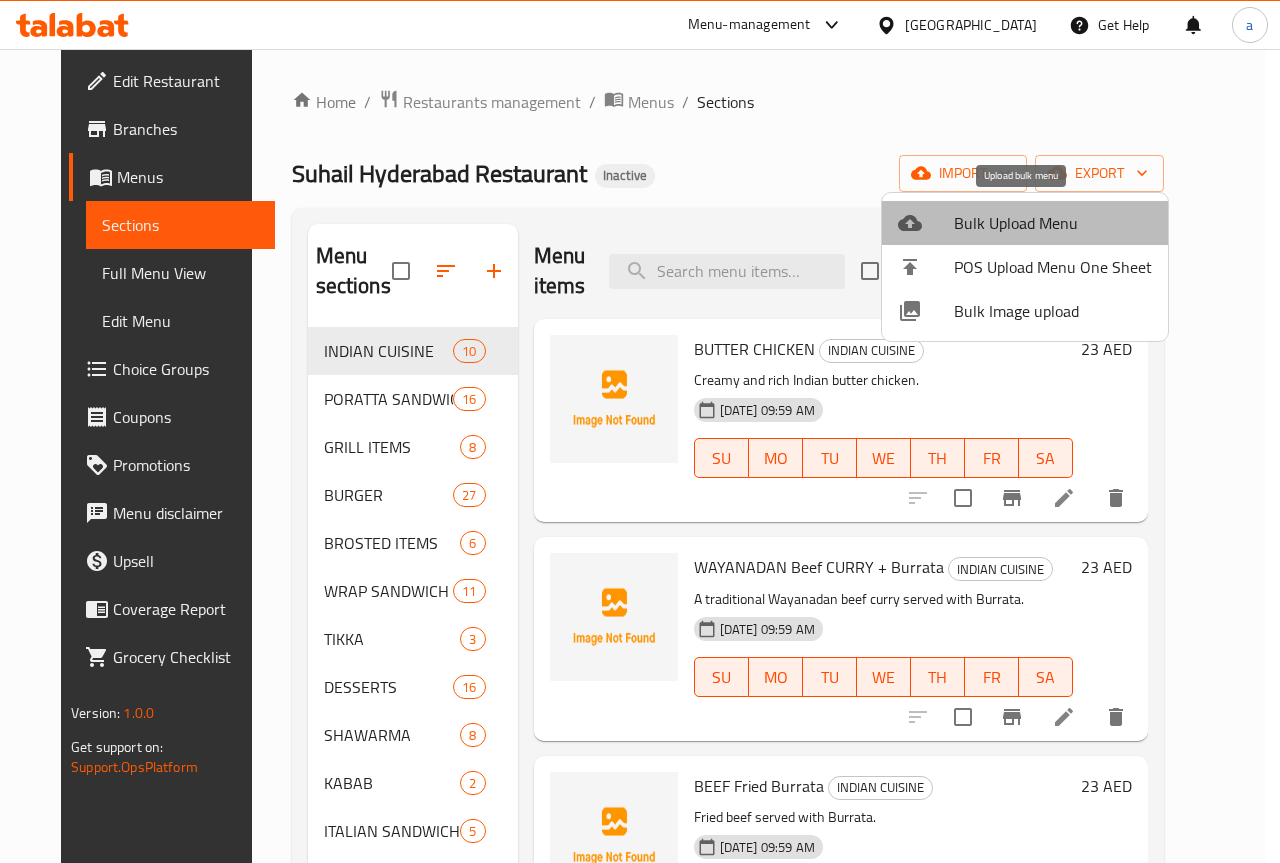 click on "Bulk Upload Menu" at bounding box center [1025, 223] 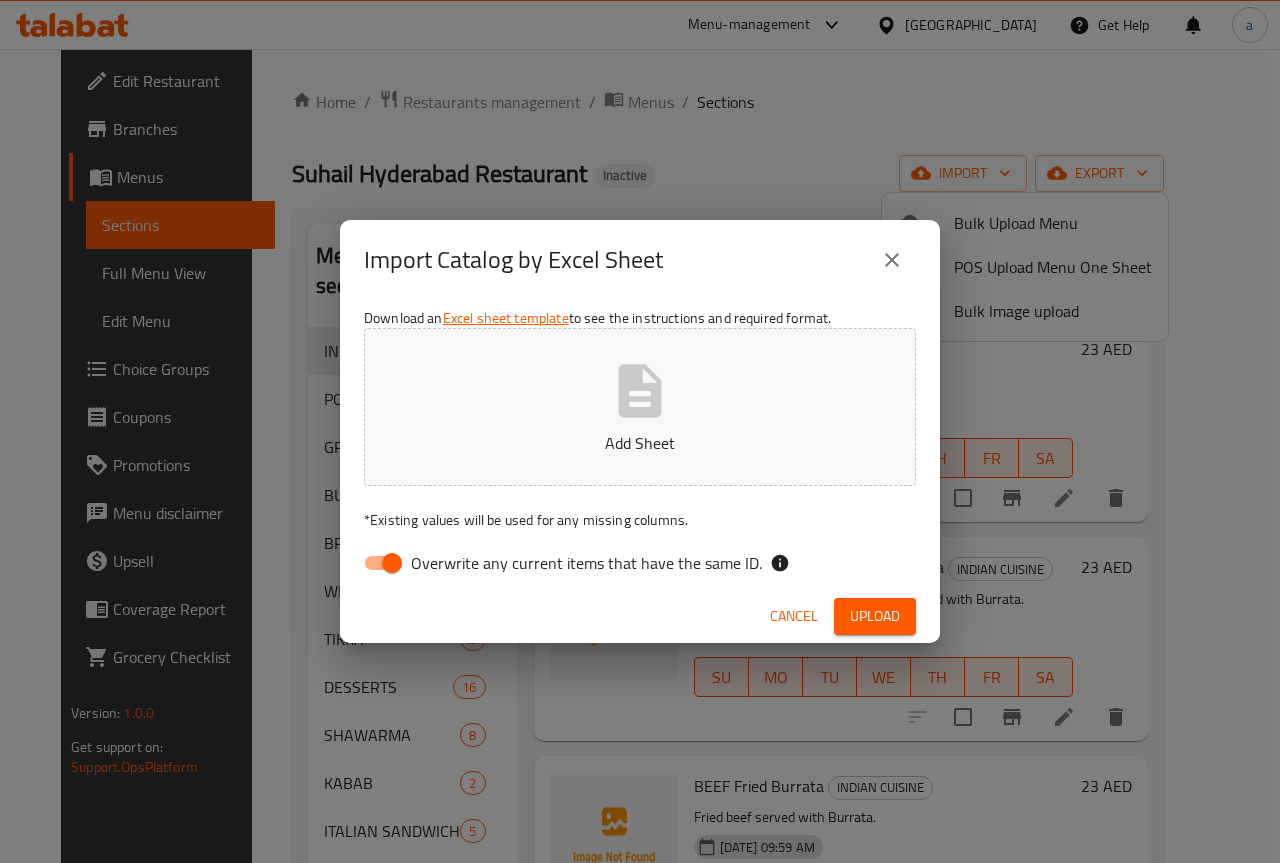 click on "Overwrite any current items that have the same ID." at bounding box center (586, 563) 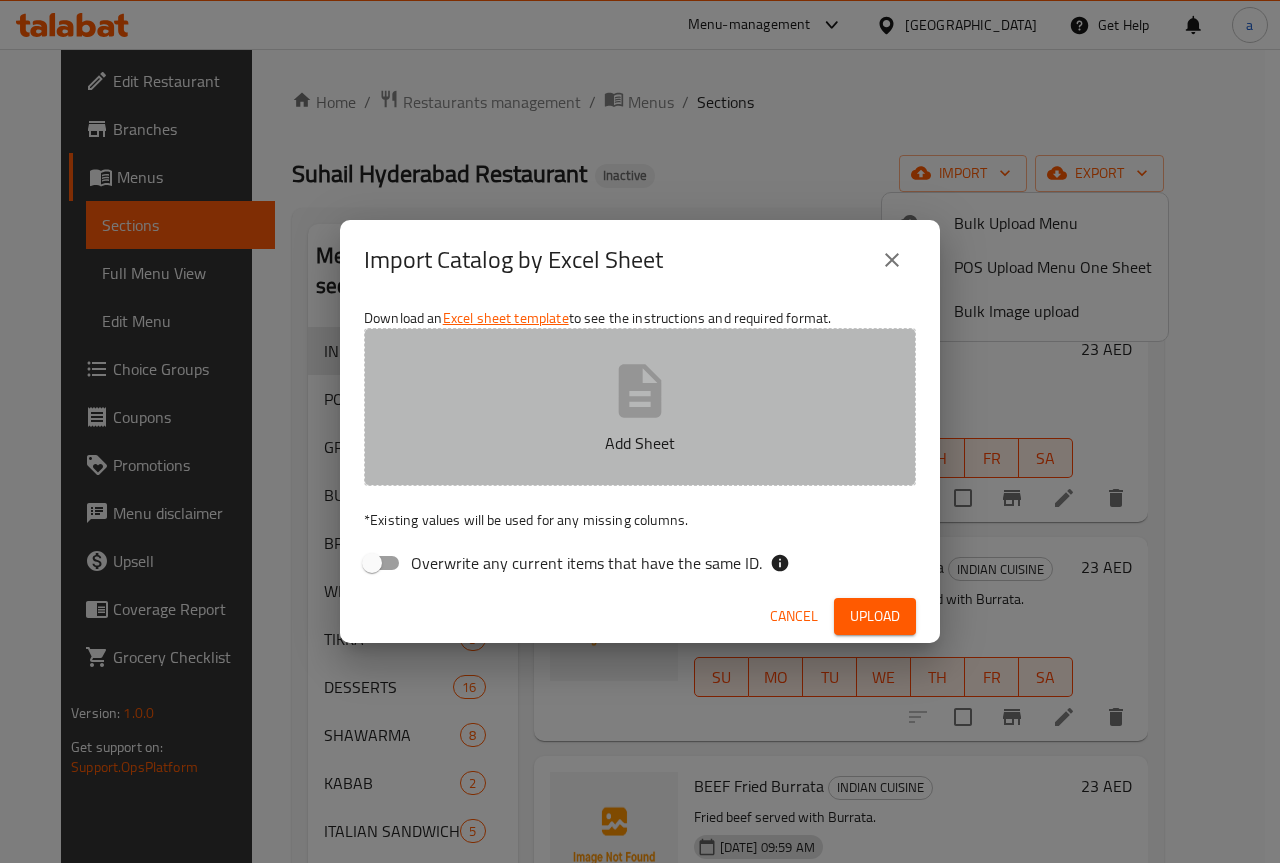 click on "Add Sheet" at bounding box center (640, 443) 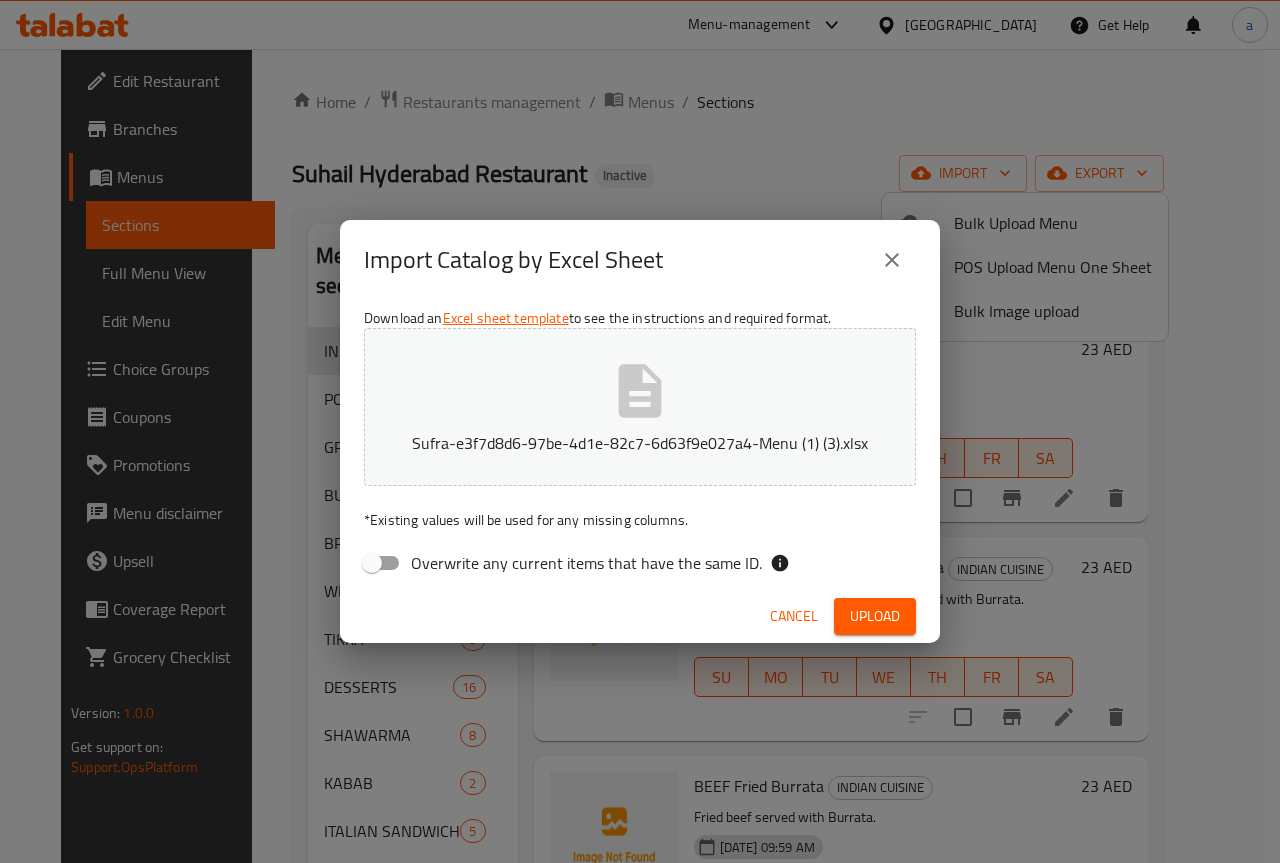 click on "Upload" at bounding box center (875, 616) 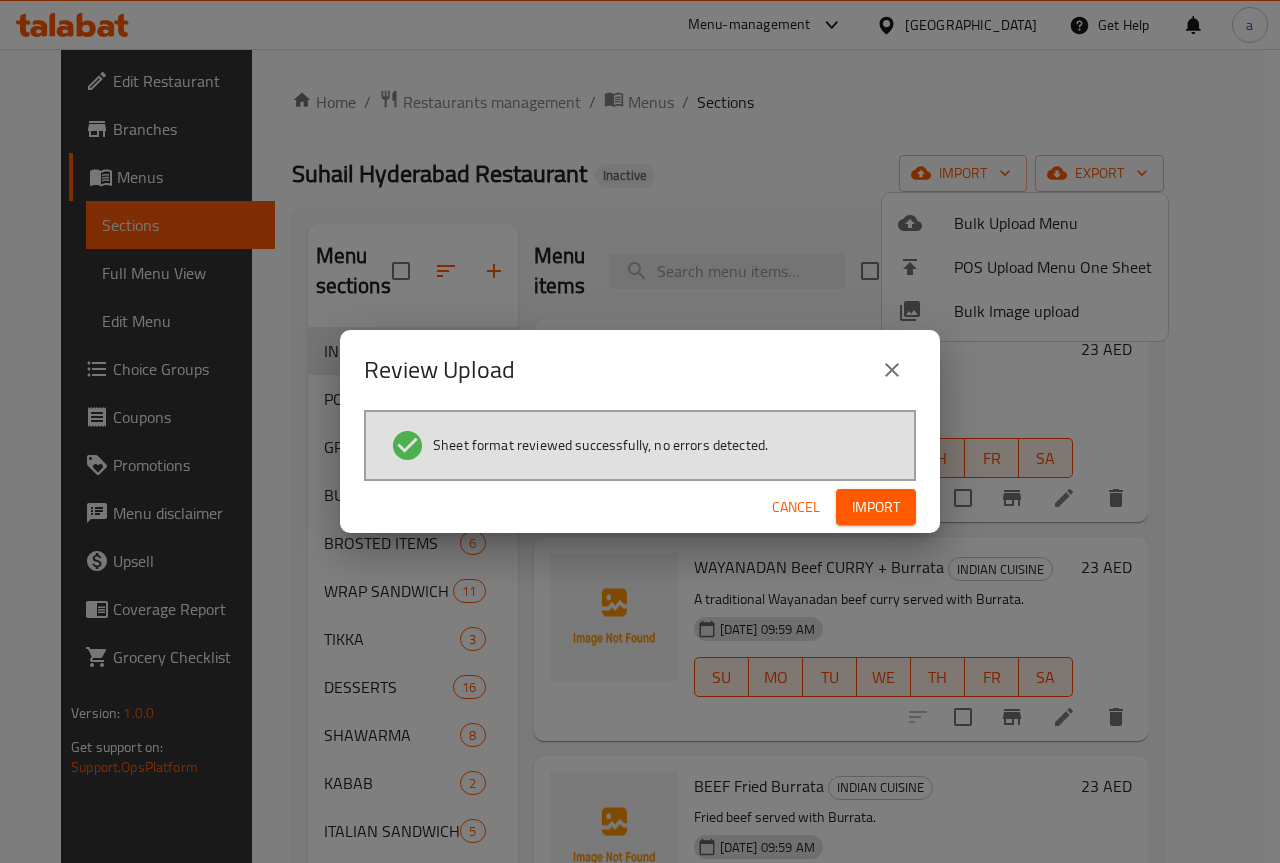 click on "Cancel Import" at bounding box center (640, 507) 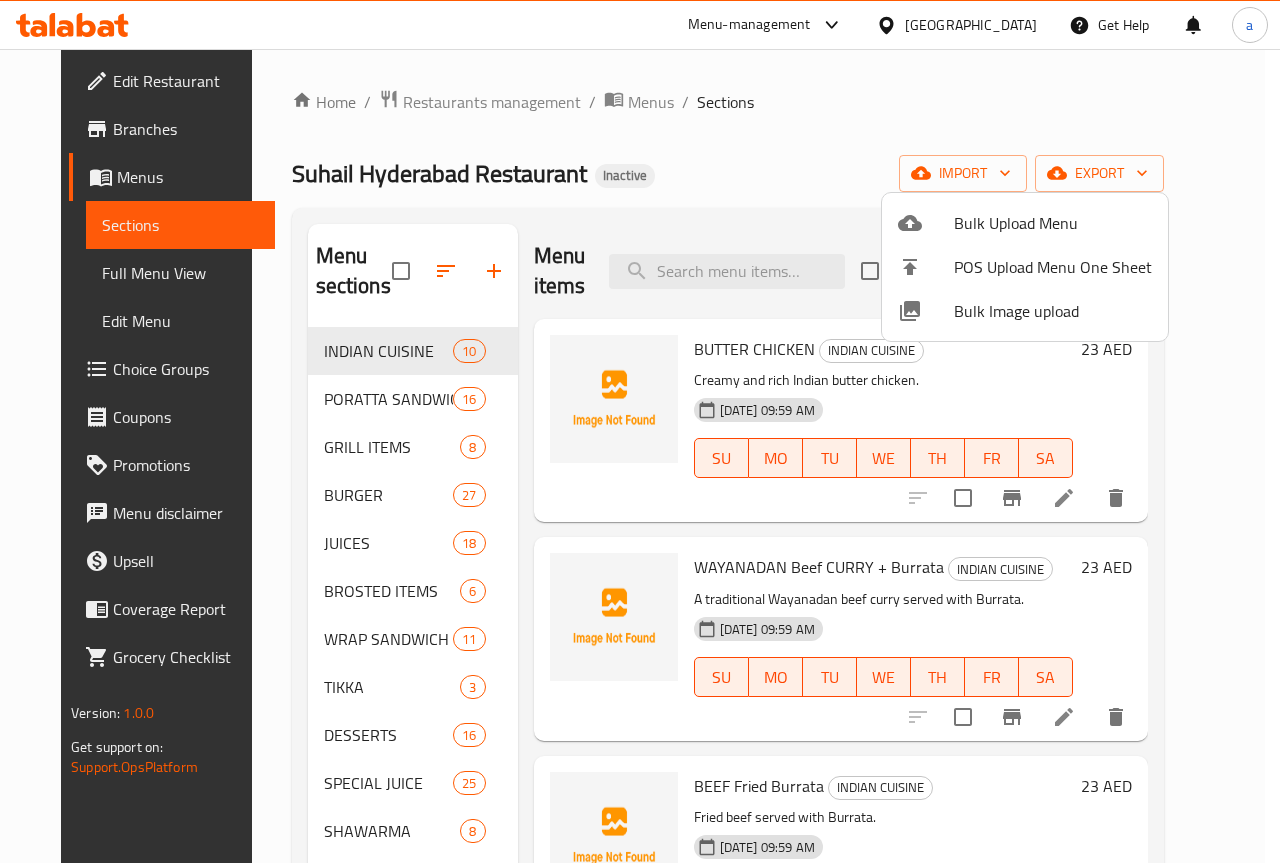 click at bounding box center (640, 431) 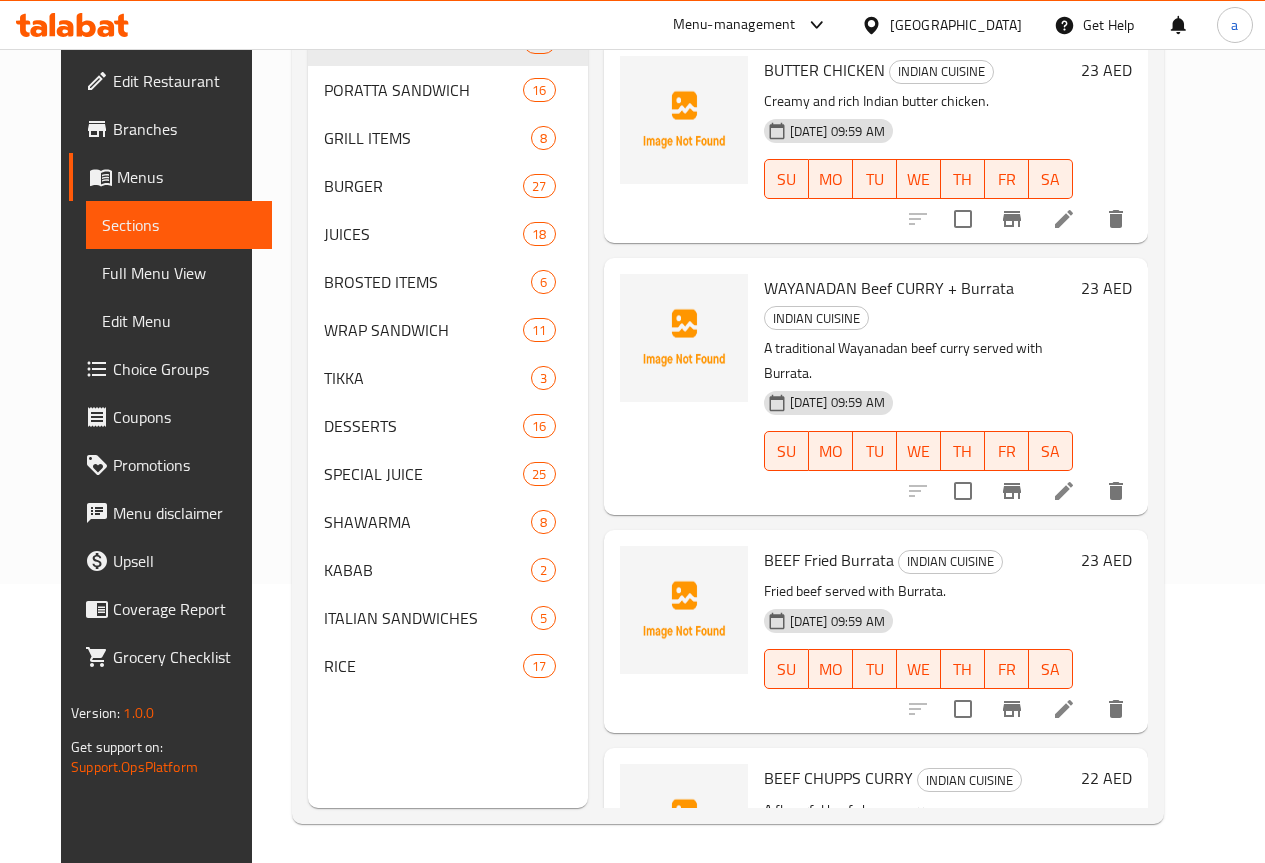 scroll, scrollTop: 280, scrollLeft: 0, axis: vertical 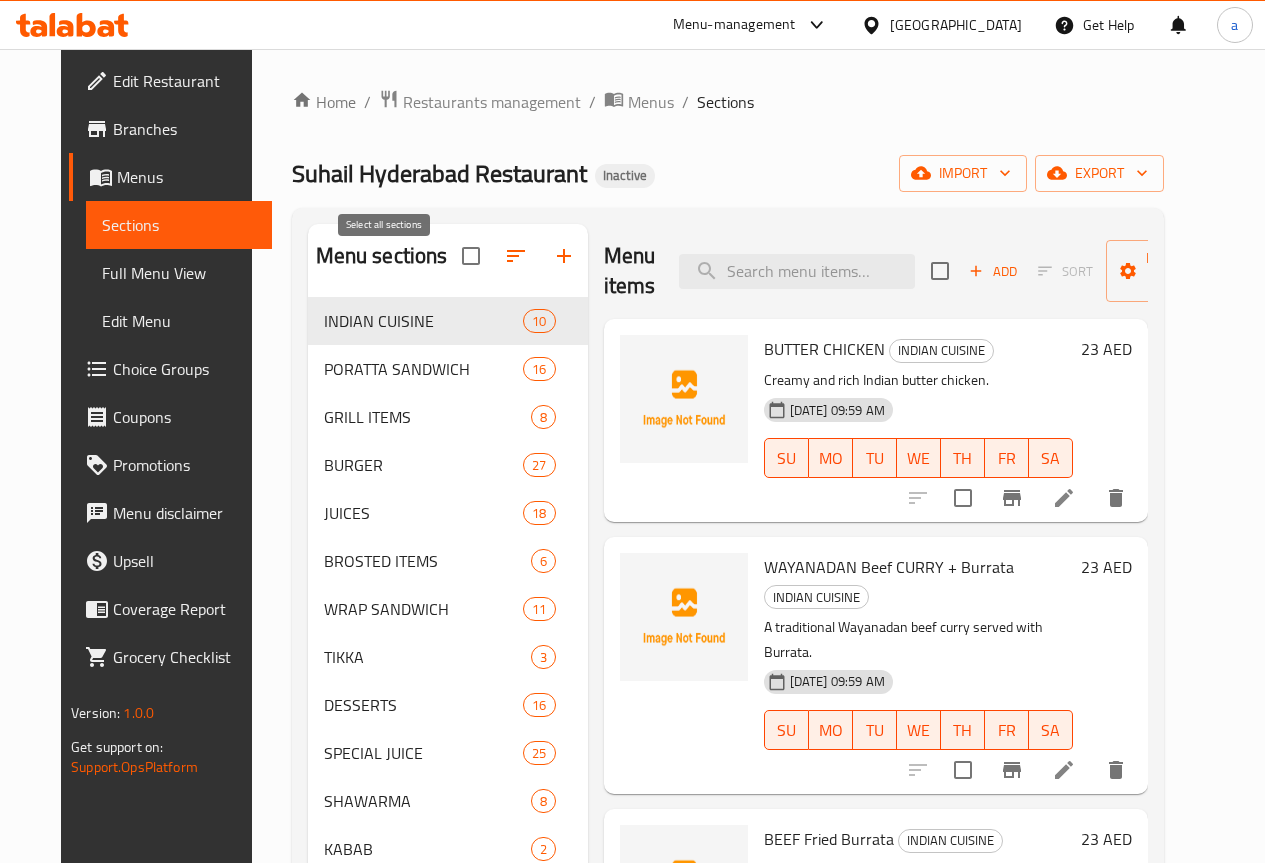 click at bounding box center (471, 256) 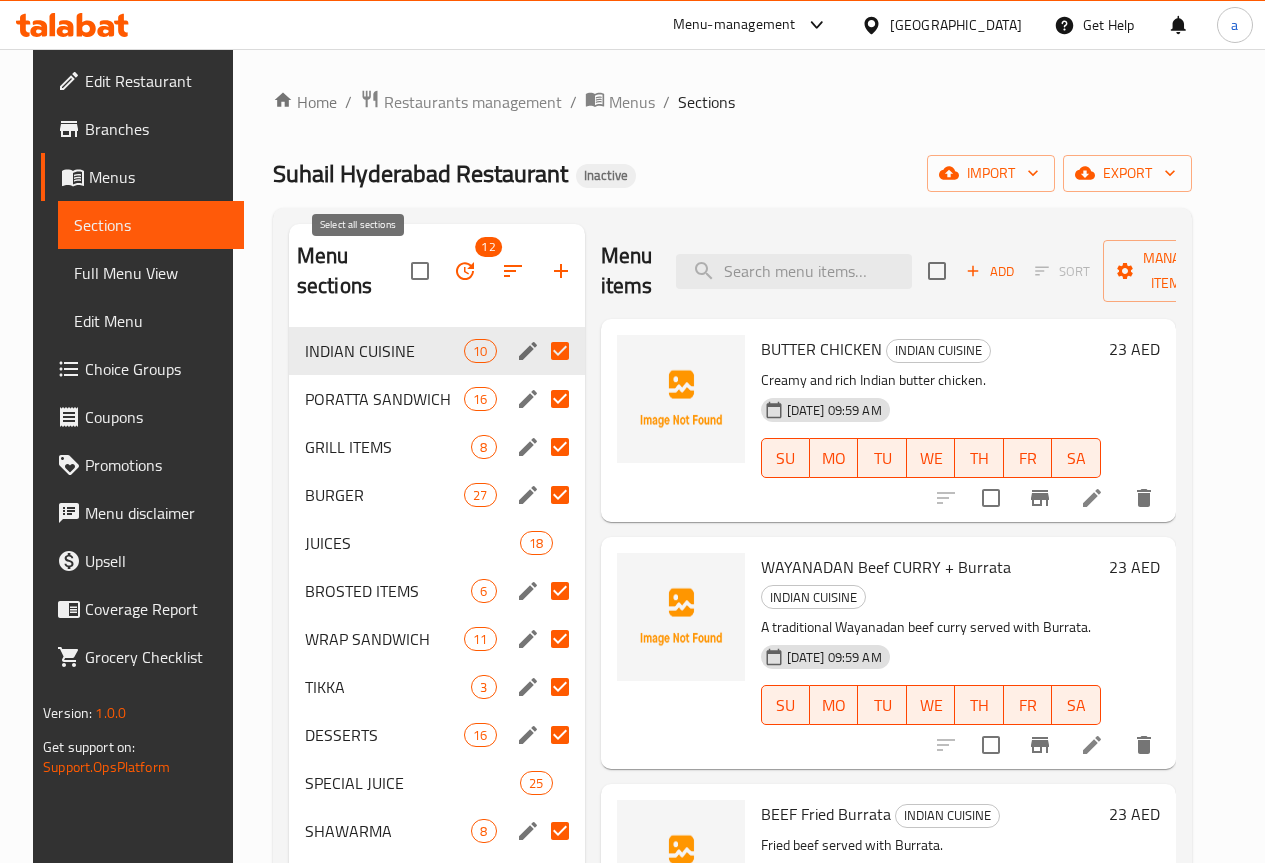 click at bounding box center [420, 271] 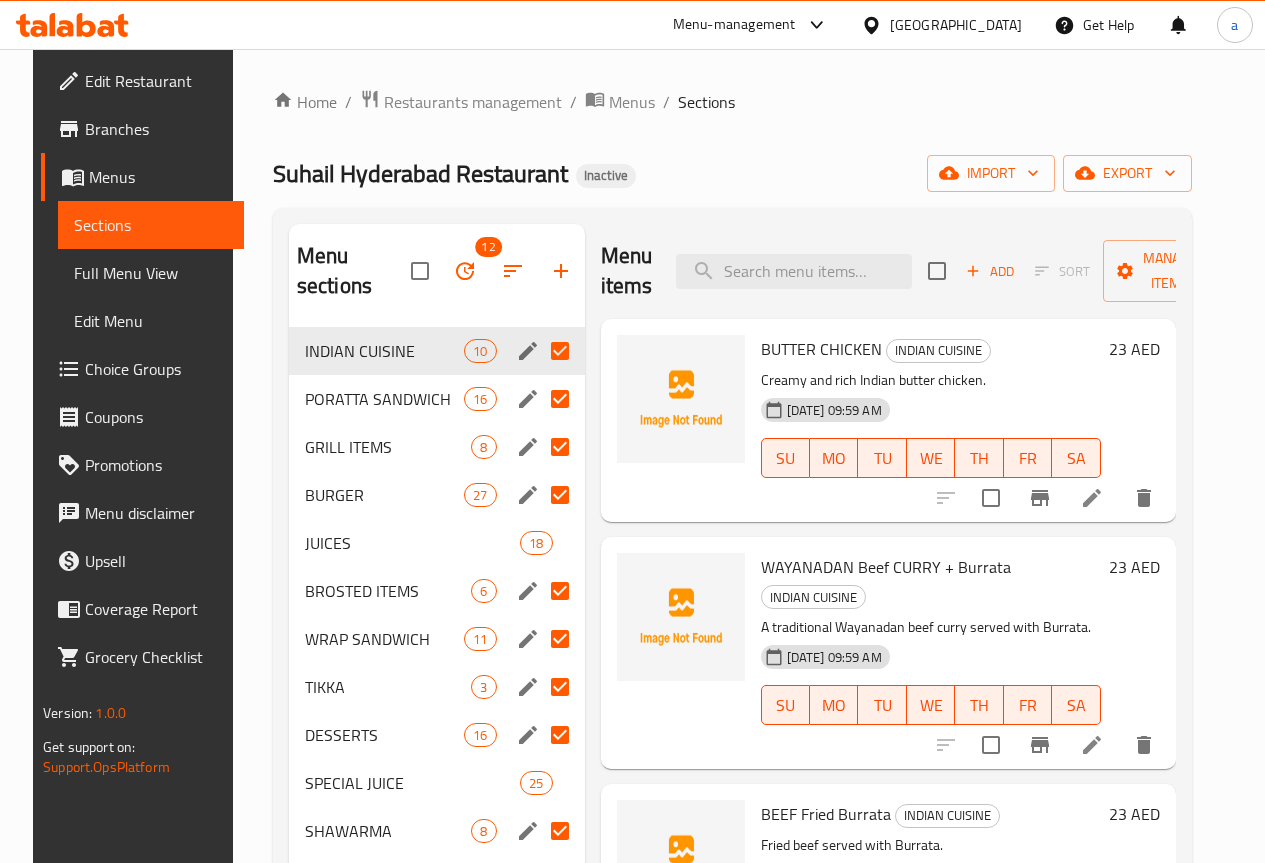 scroll, scrollTop: 280, scrollLeft: 0, axis: vertical 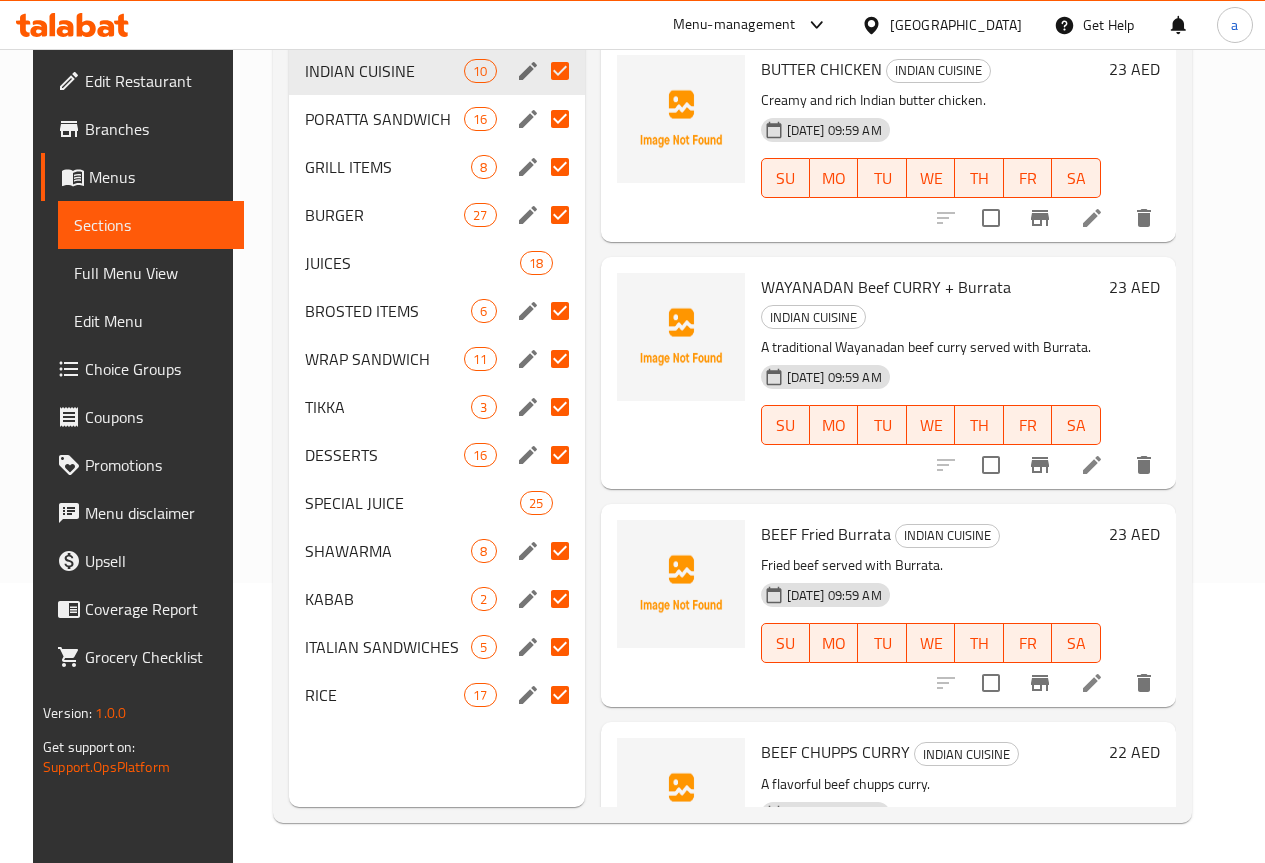 click on "Full Menu View" at bounding box center [151, 273] 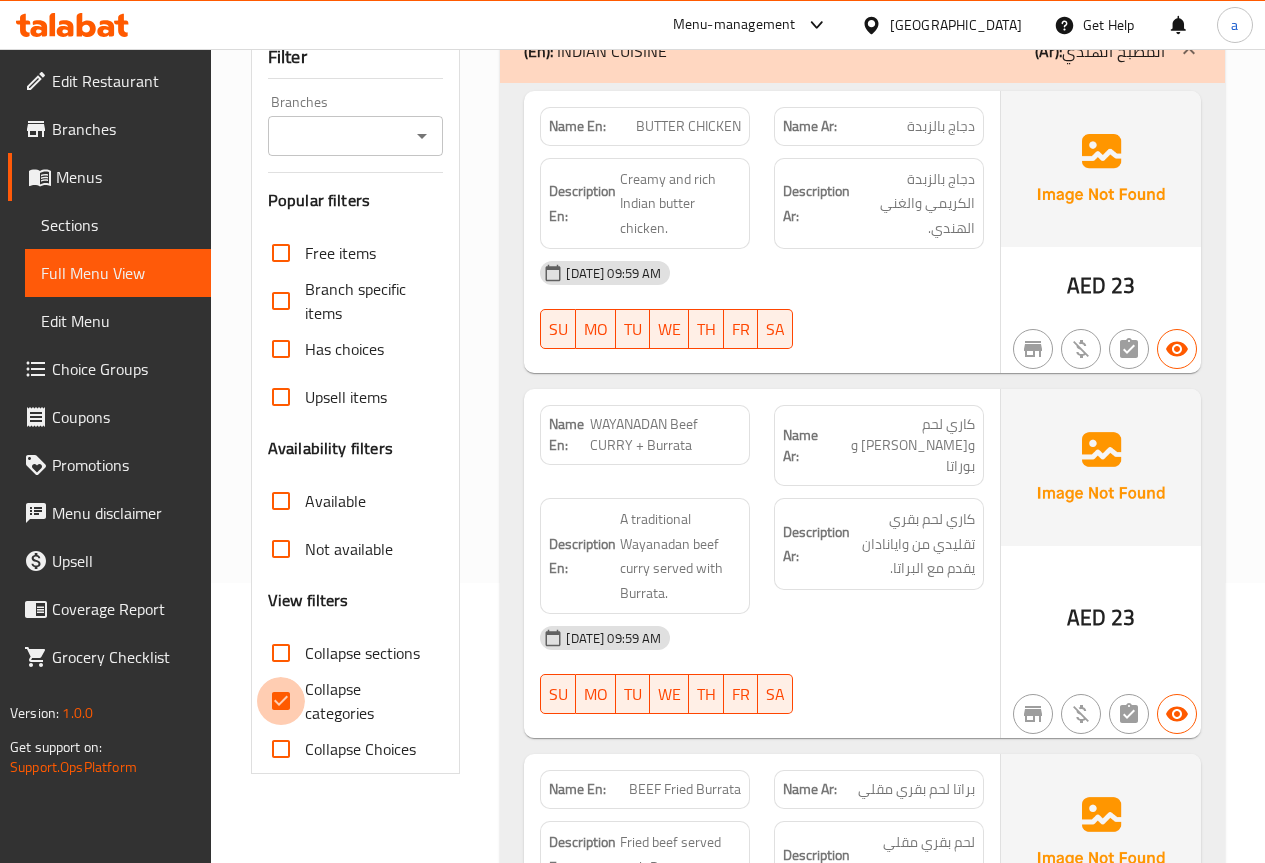 click on "Collapse categories" at bounding box center (281, 701) 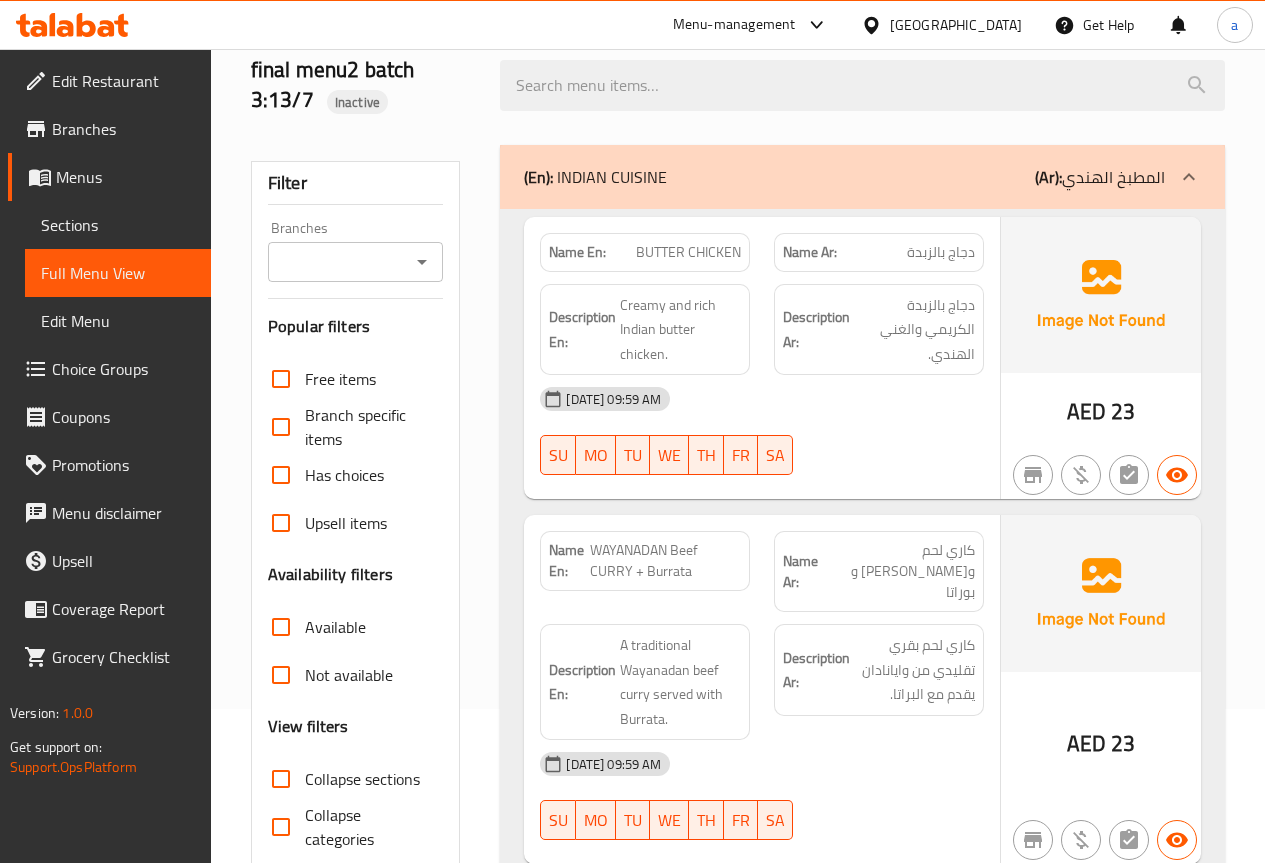 scroll, scrollTop: 0, scrollLeft: 0, axis: both 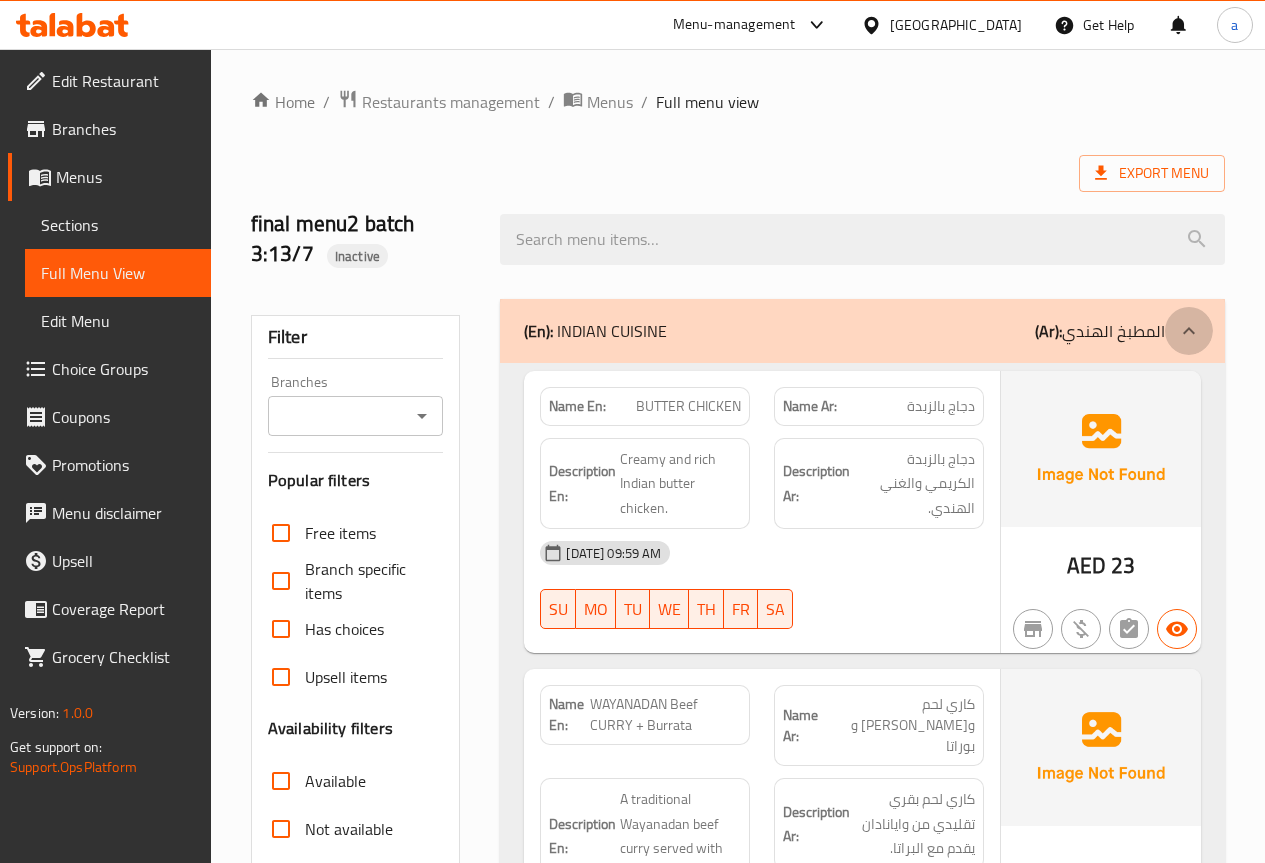click 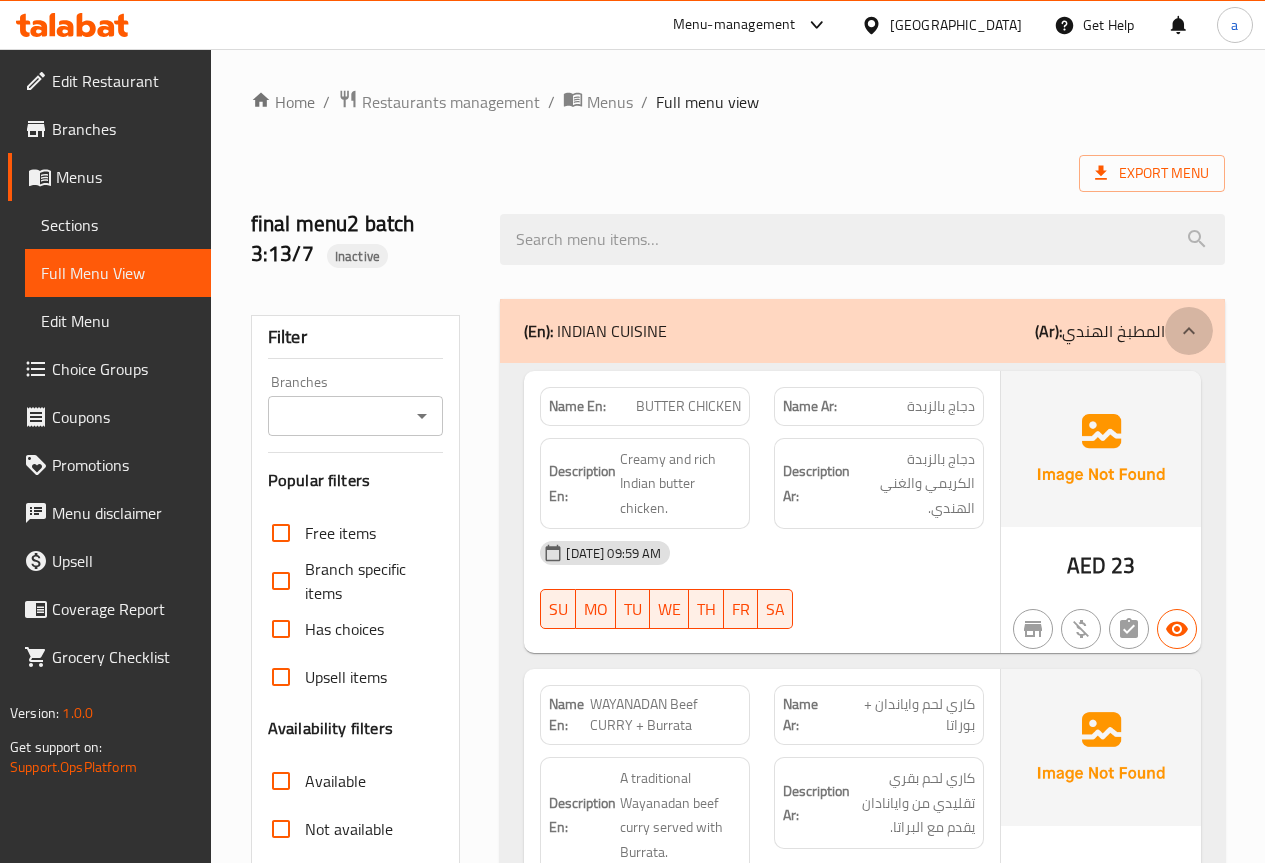 click 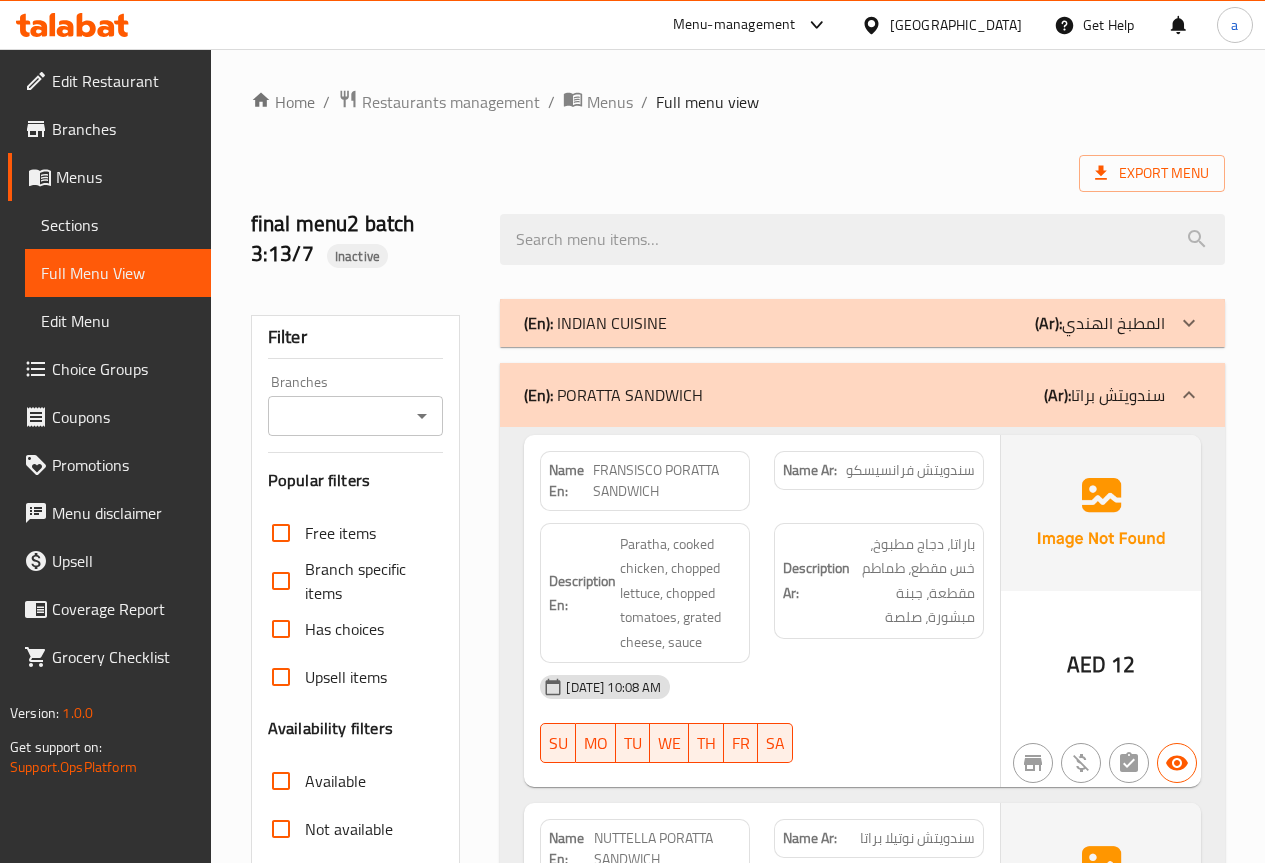 scroll, scrollTop: 200, scrollLeft: 0, axis: vertical 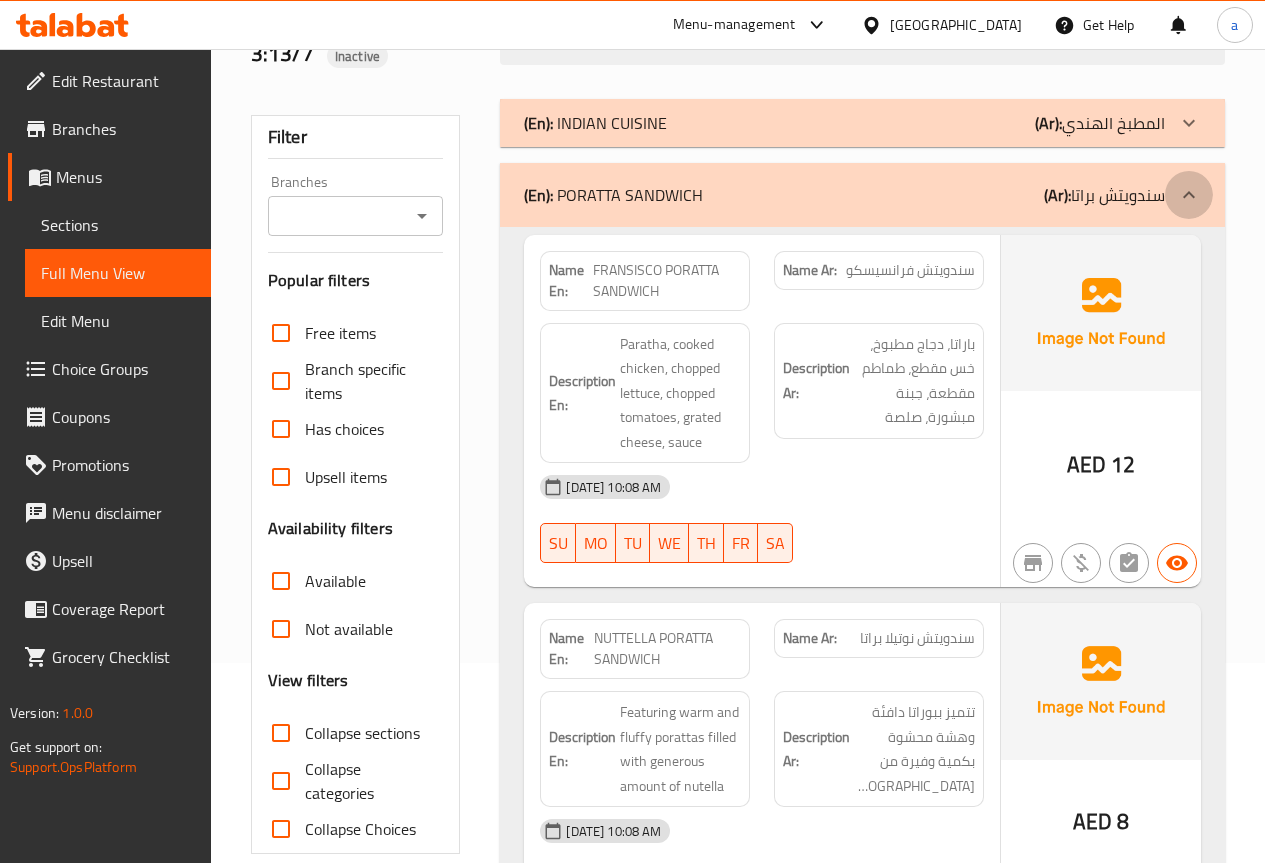 click 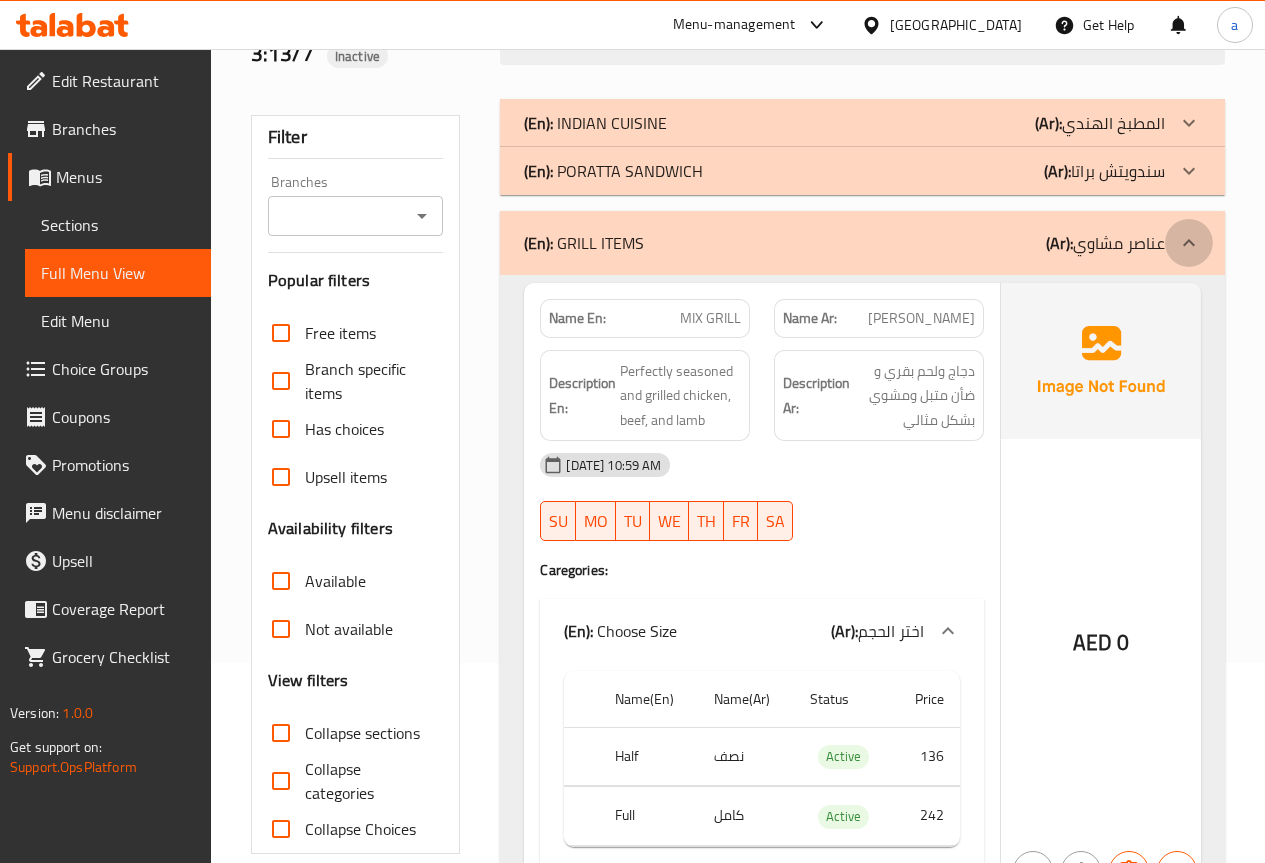 click 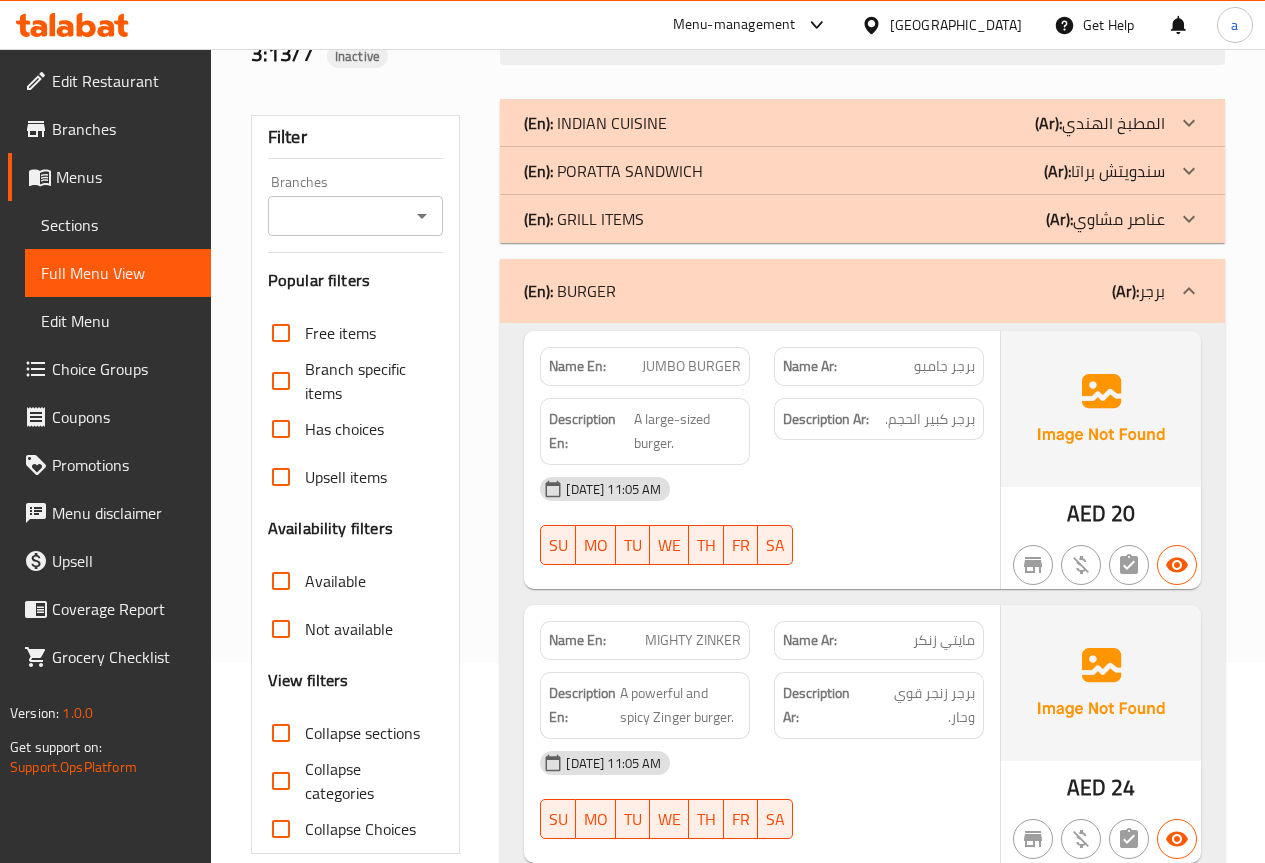 click 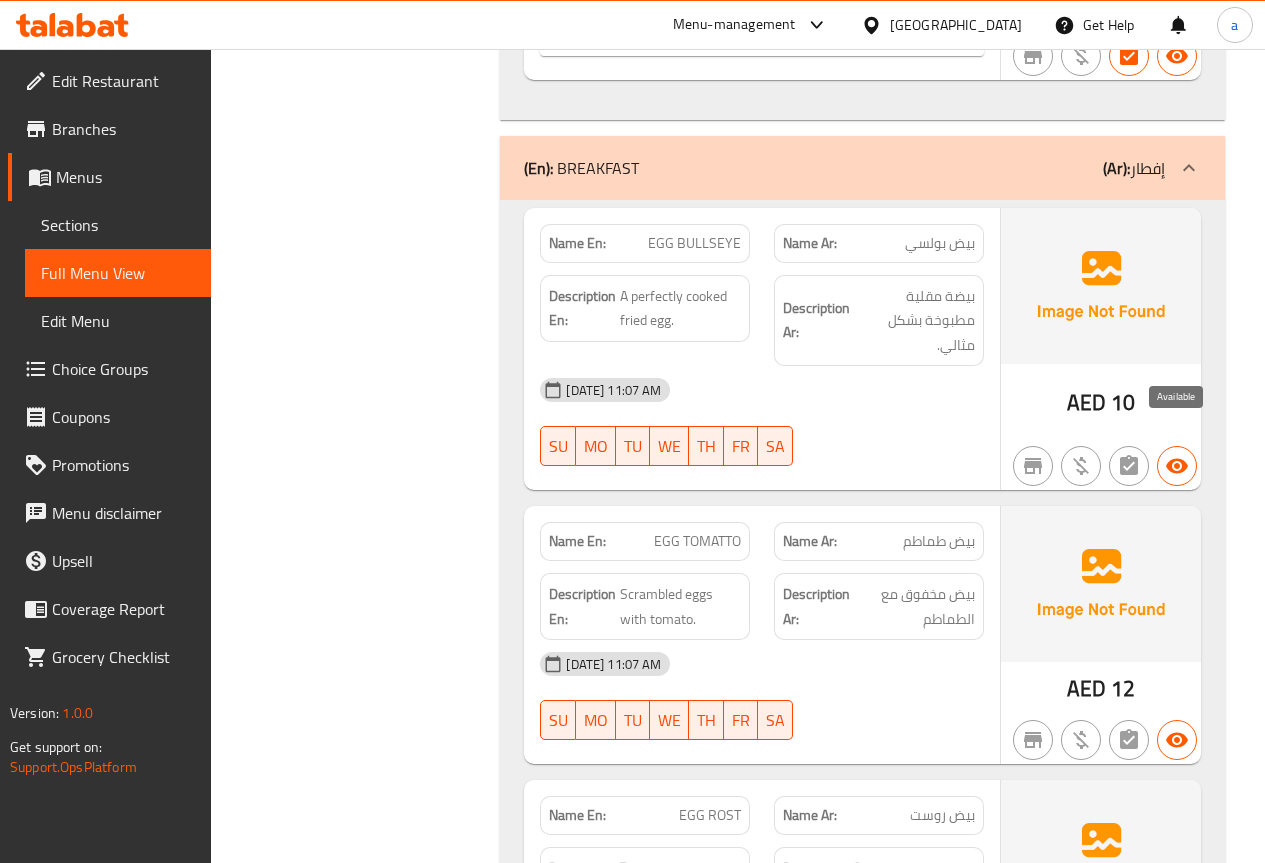scroll, scrollTop: 11400, scrollLeft: 0, axis: vertical 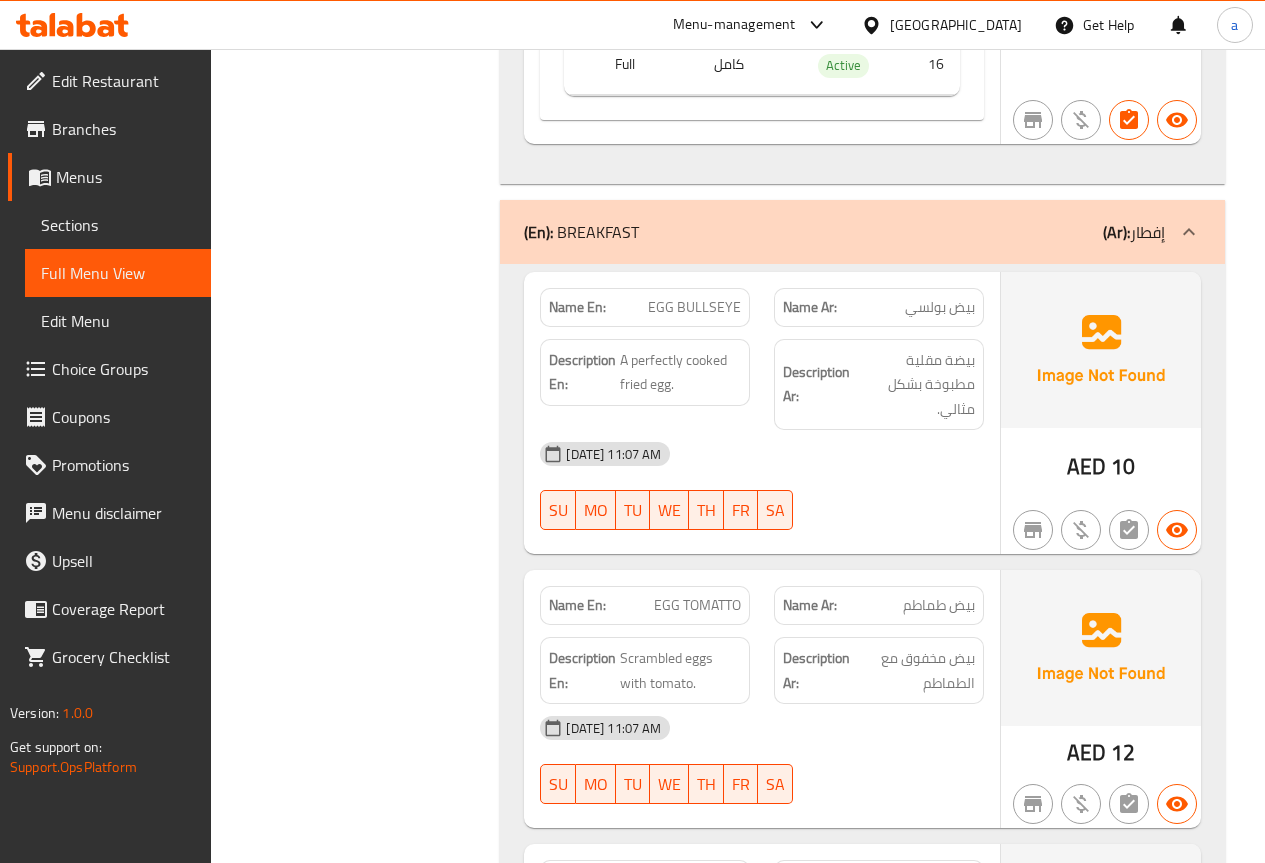 click on "(En):   BREAKFAST (Ar): إفطار" at bounding box center [862, -10861] 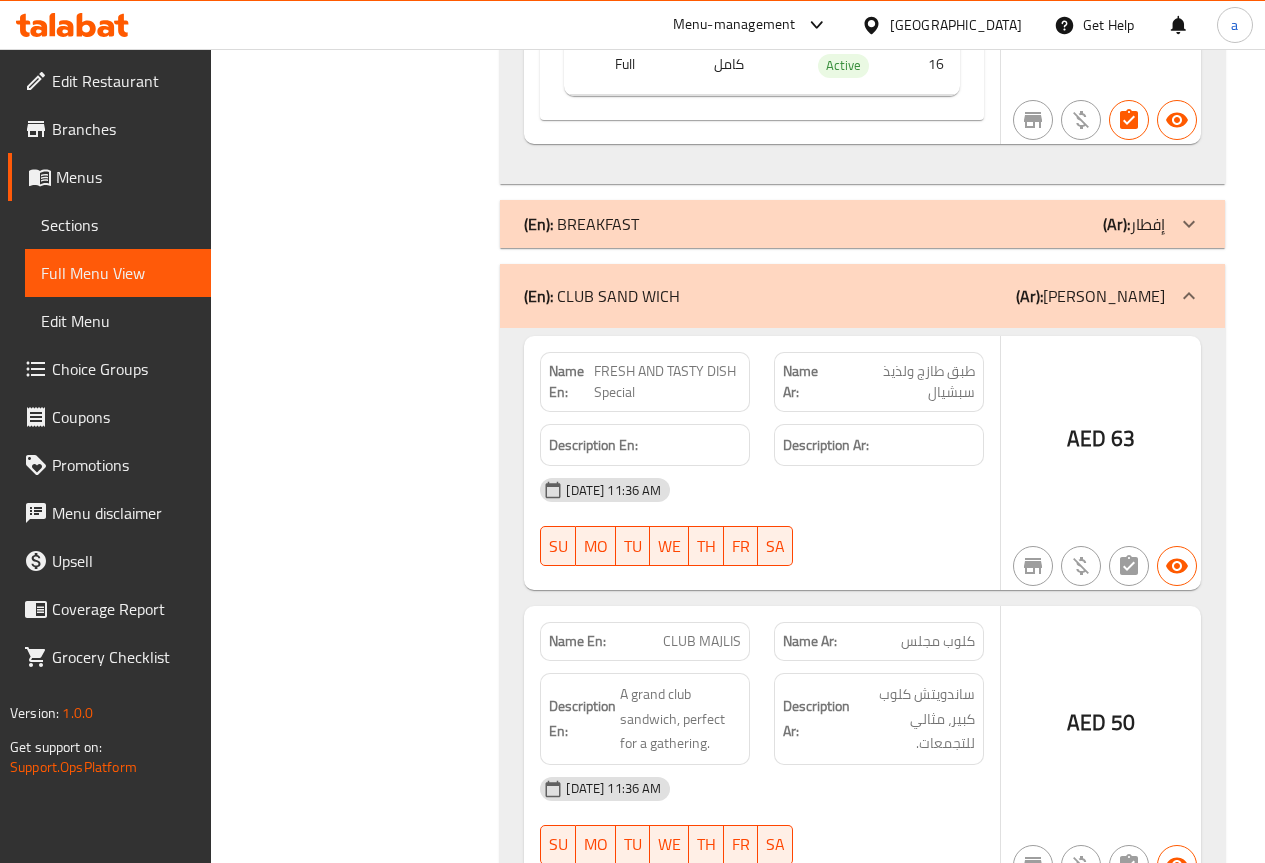 scroll, scrollTop: 11300, scrollLeft: 0, axis: vertical 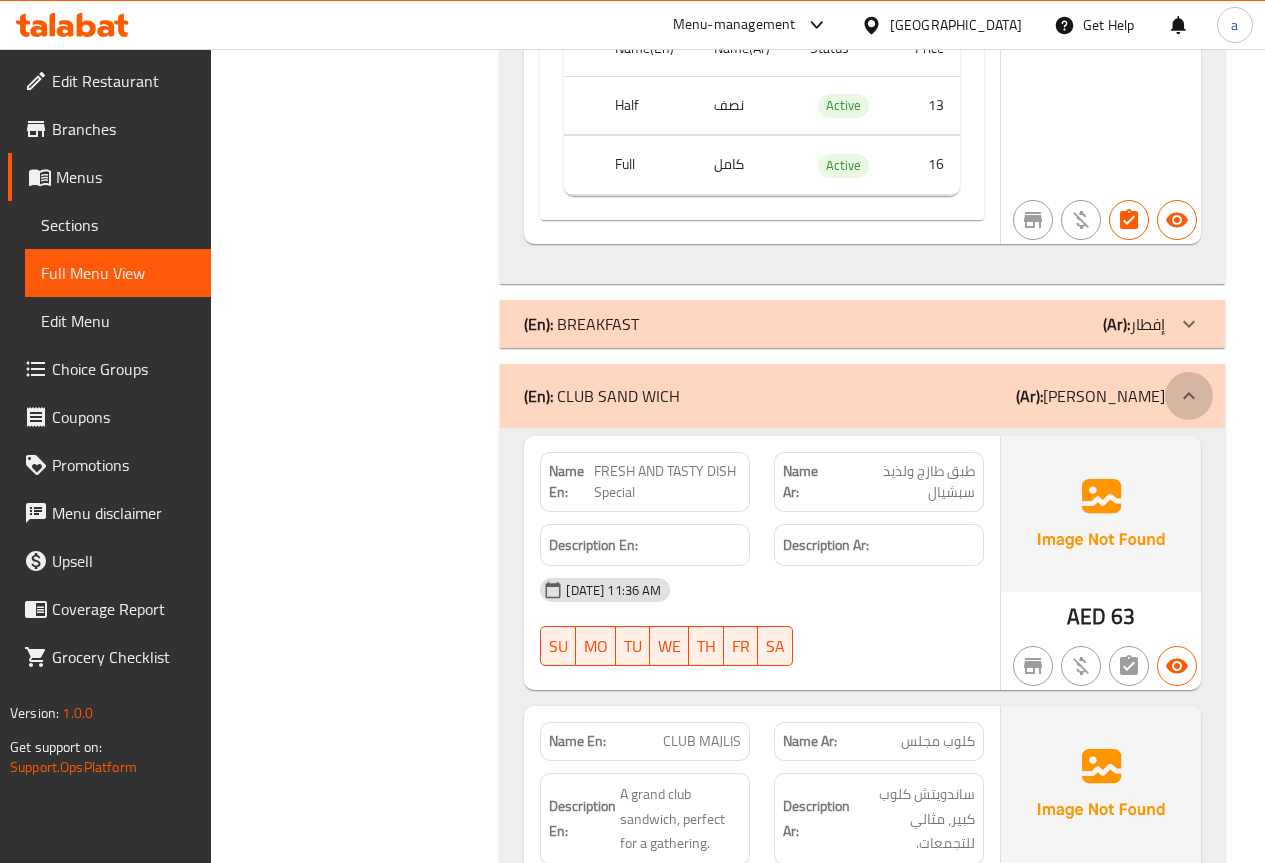 click 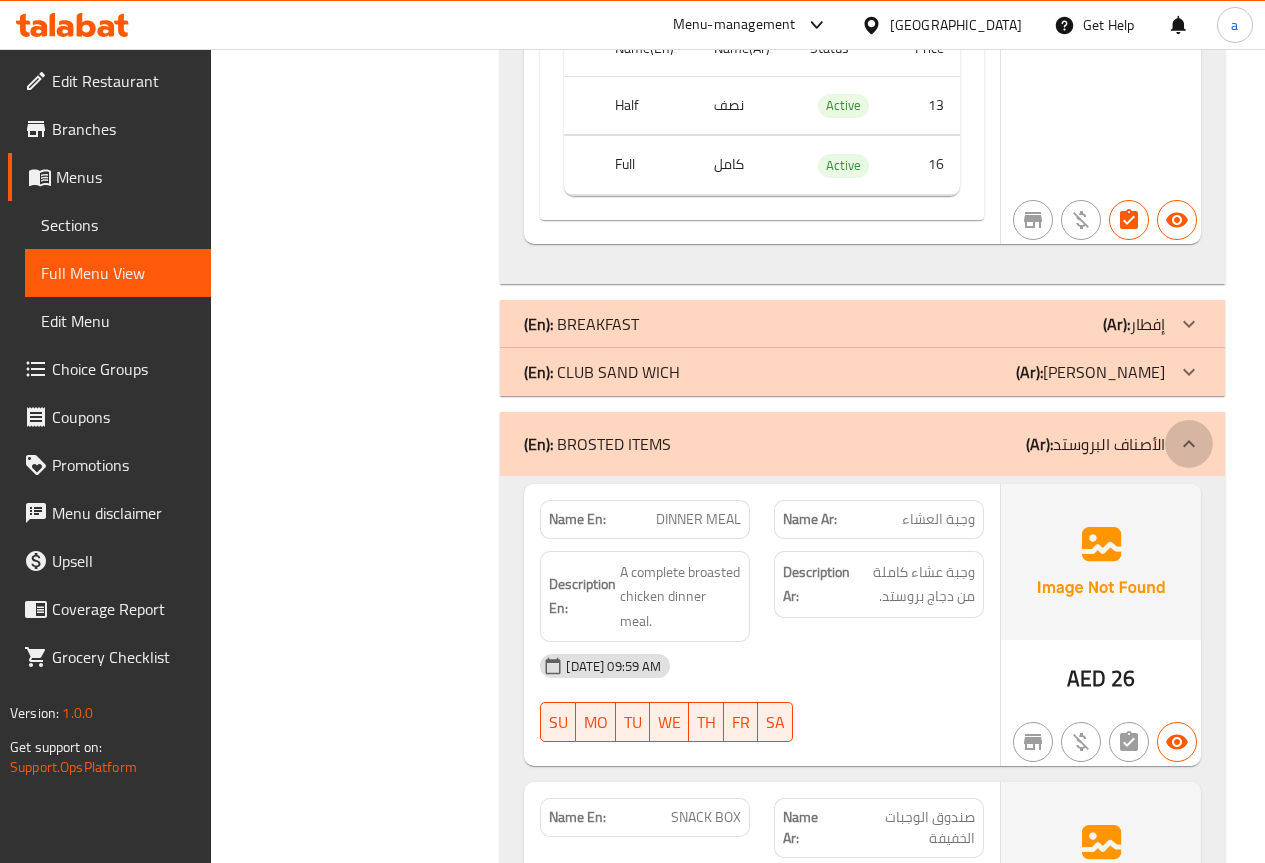click at bounding box center [1189, -10761] 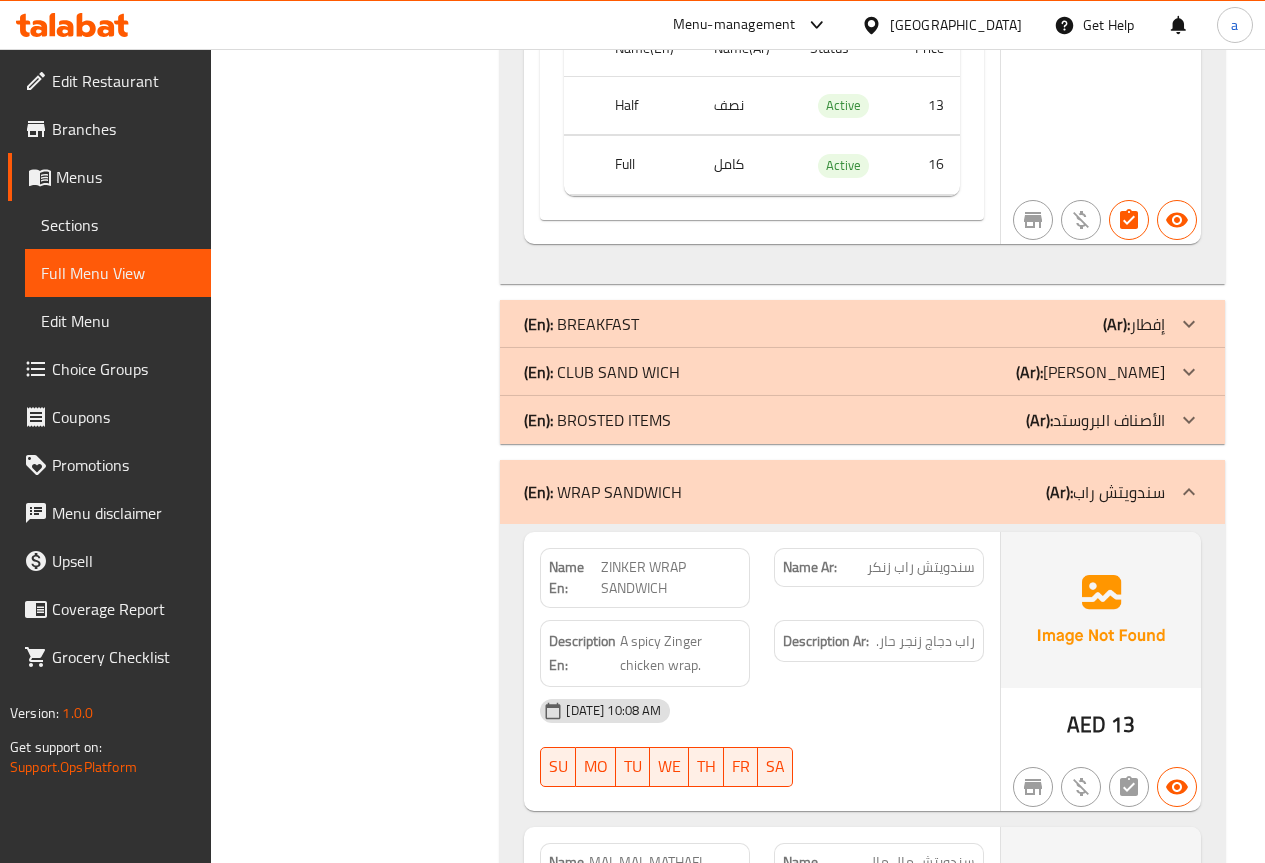 click on "(En):   WRAP SANDWICH (Ar): سندويتش راب" at bounding box center (862, -10761) 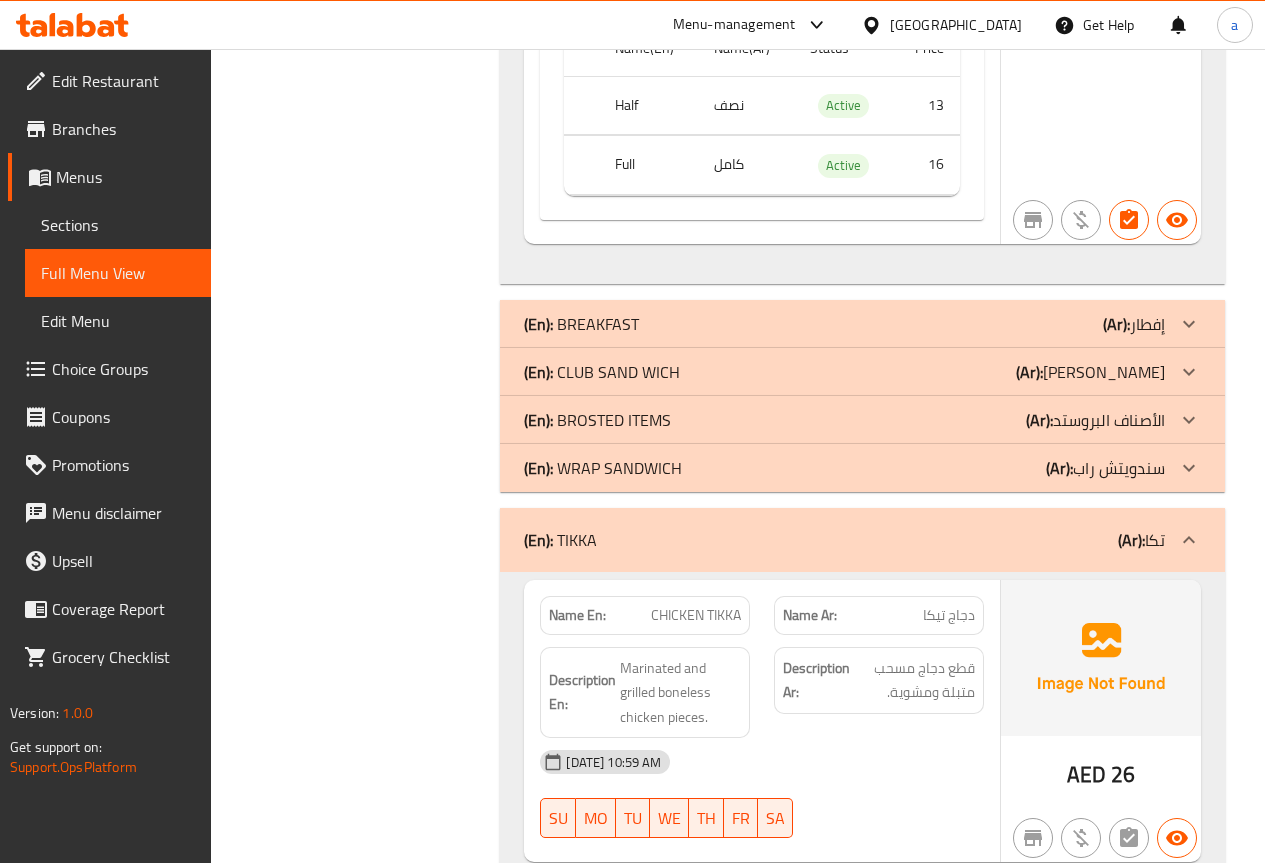 click at bounding box center [1189, -10761] 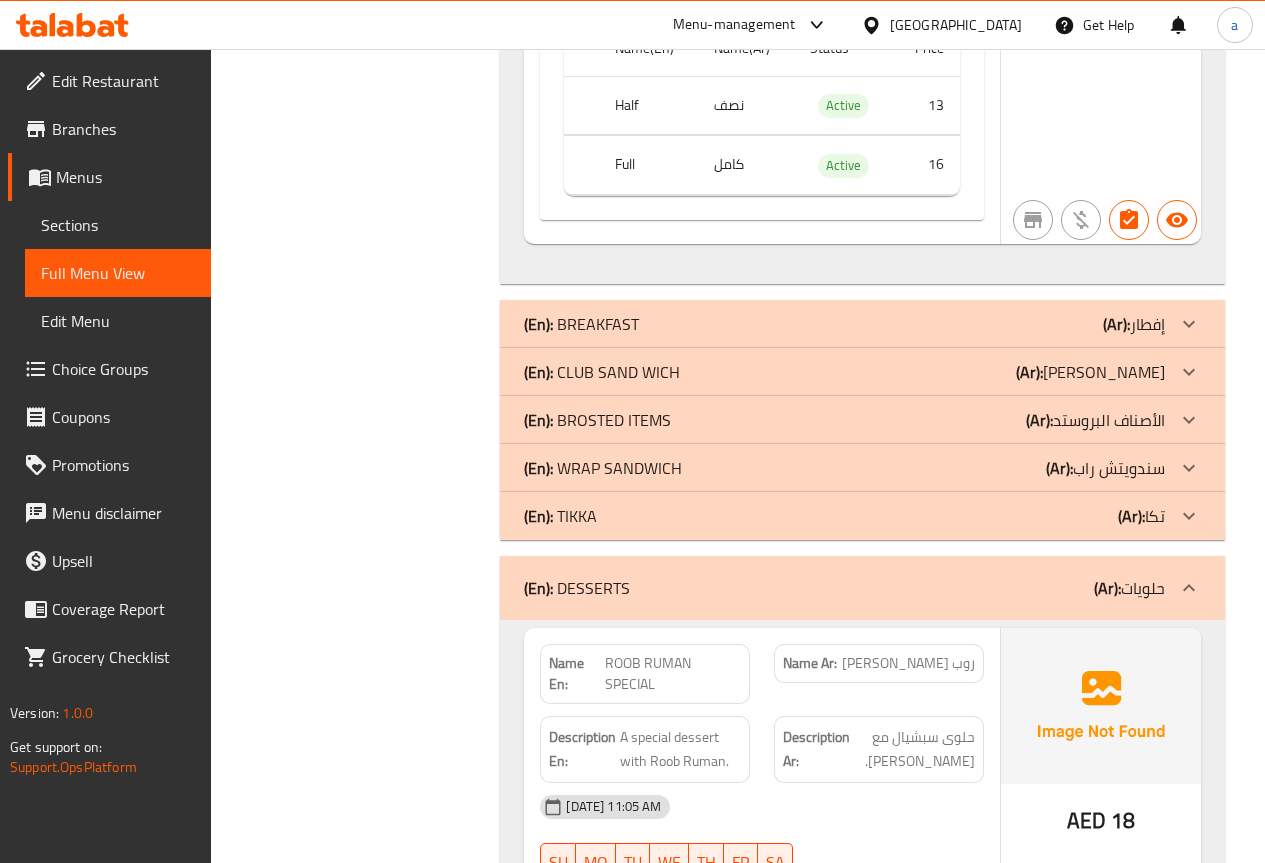 click 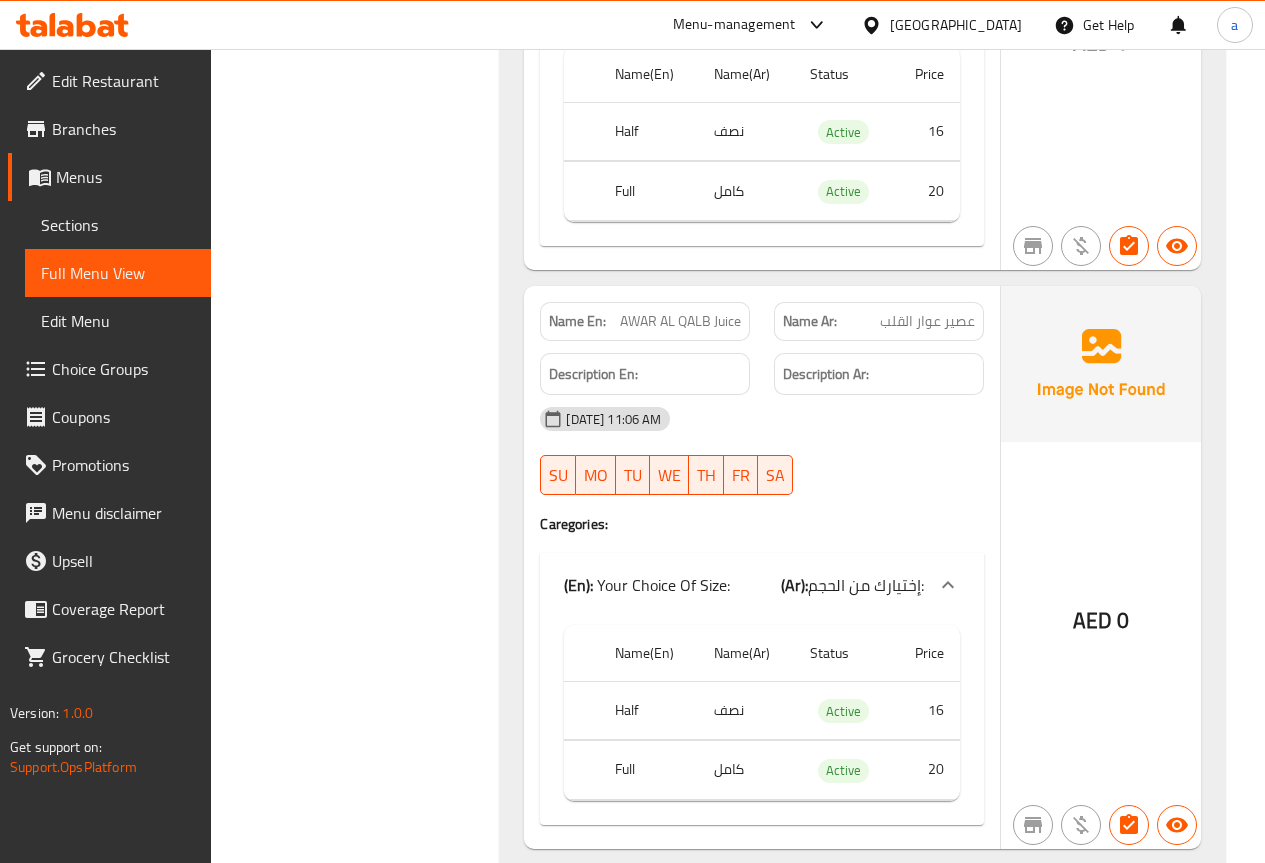 scroll, scrollTop: 25100, scrollLeft: 0, axis: vertical 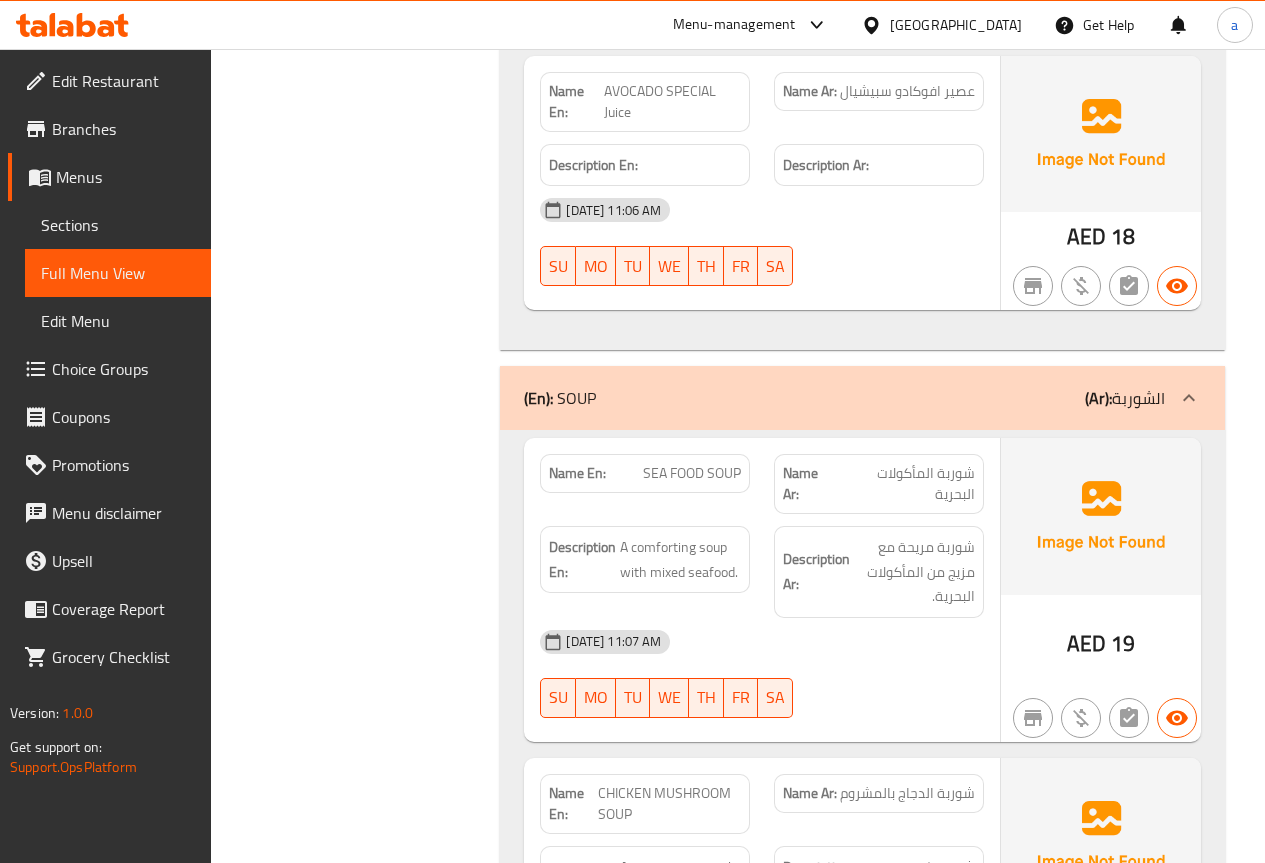 click at bounding box center (1189, -24561) 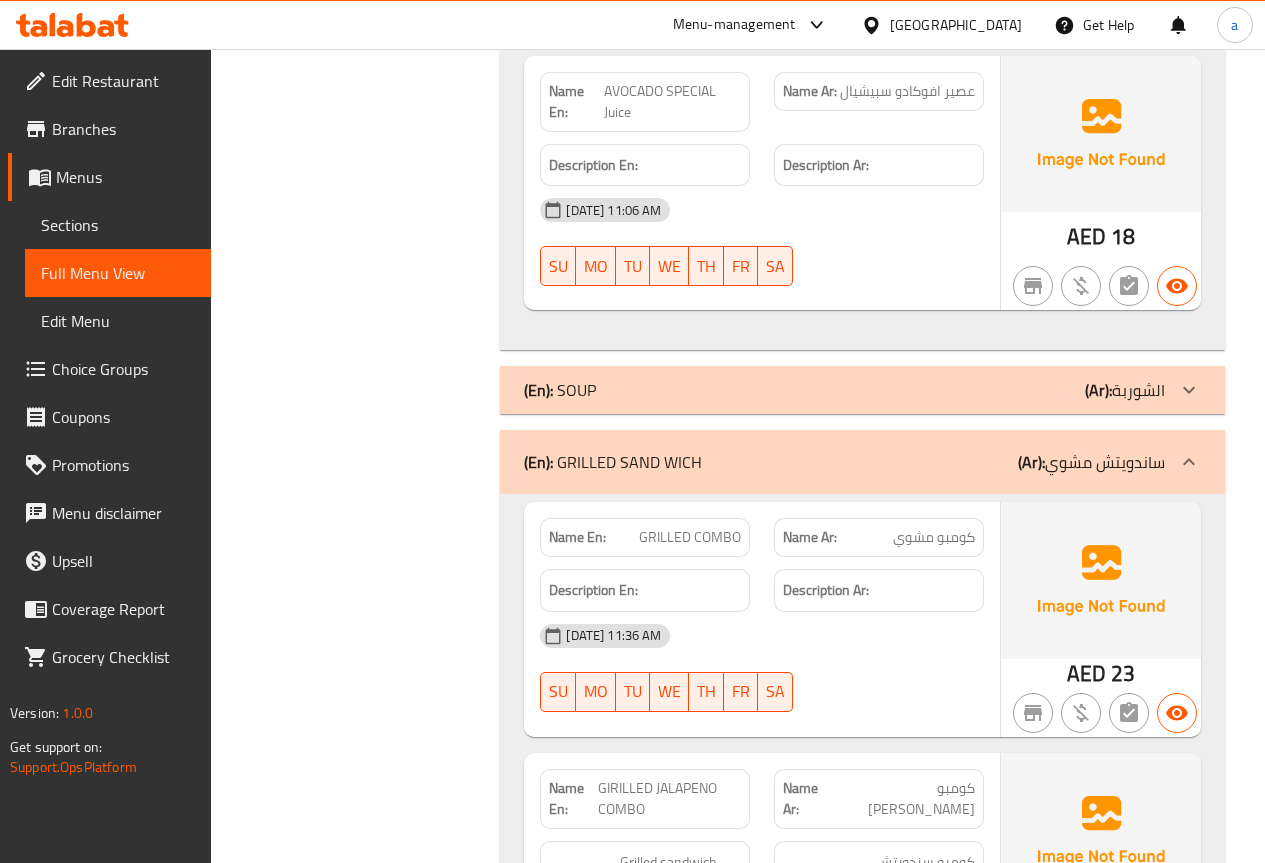 click at bounding box center [1189, -24561] 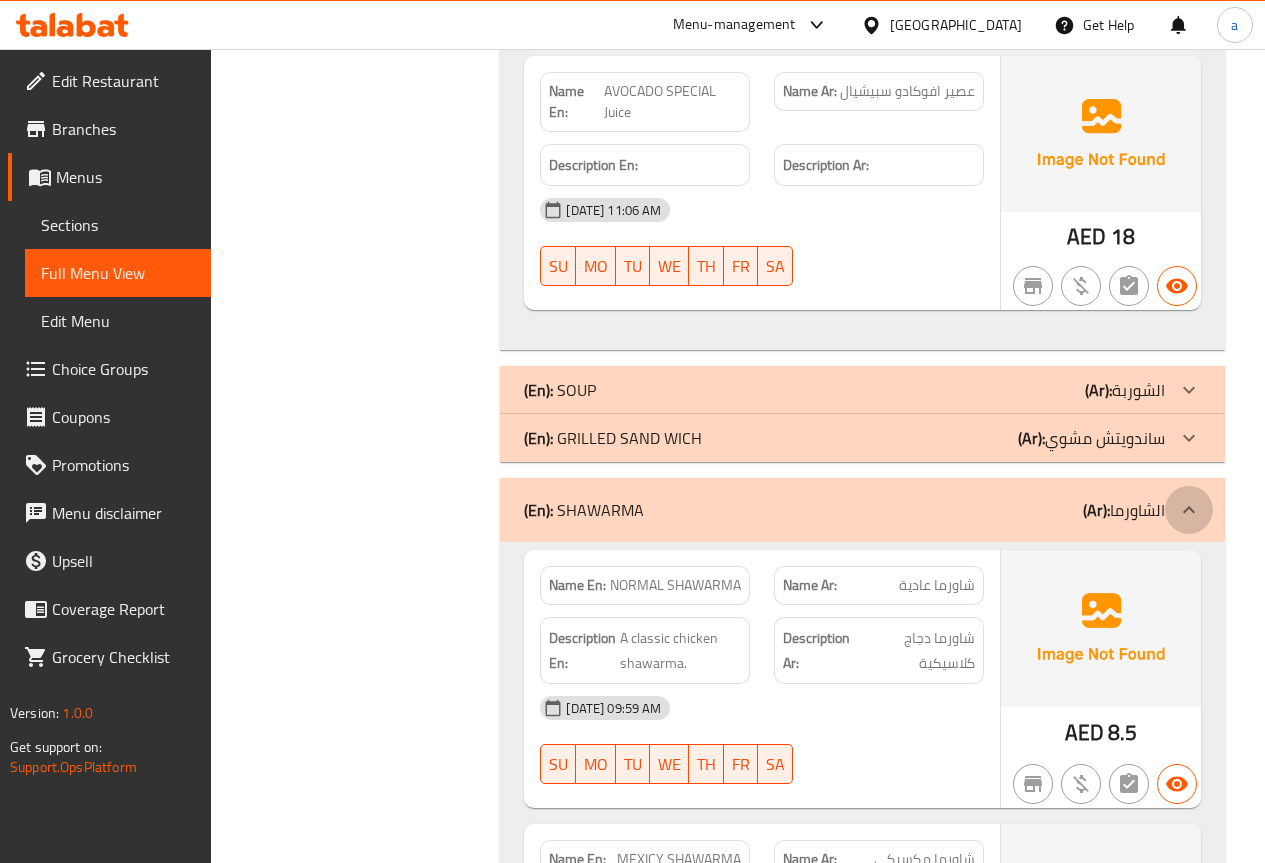 click 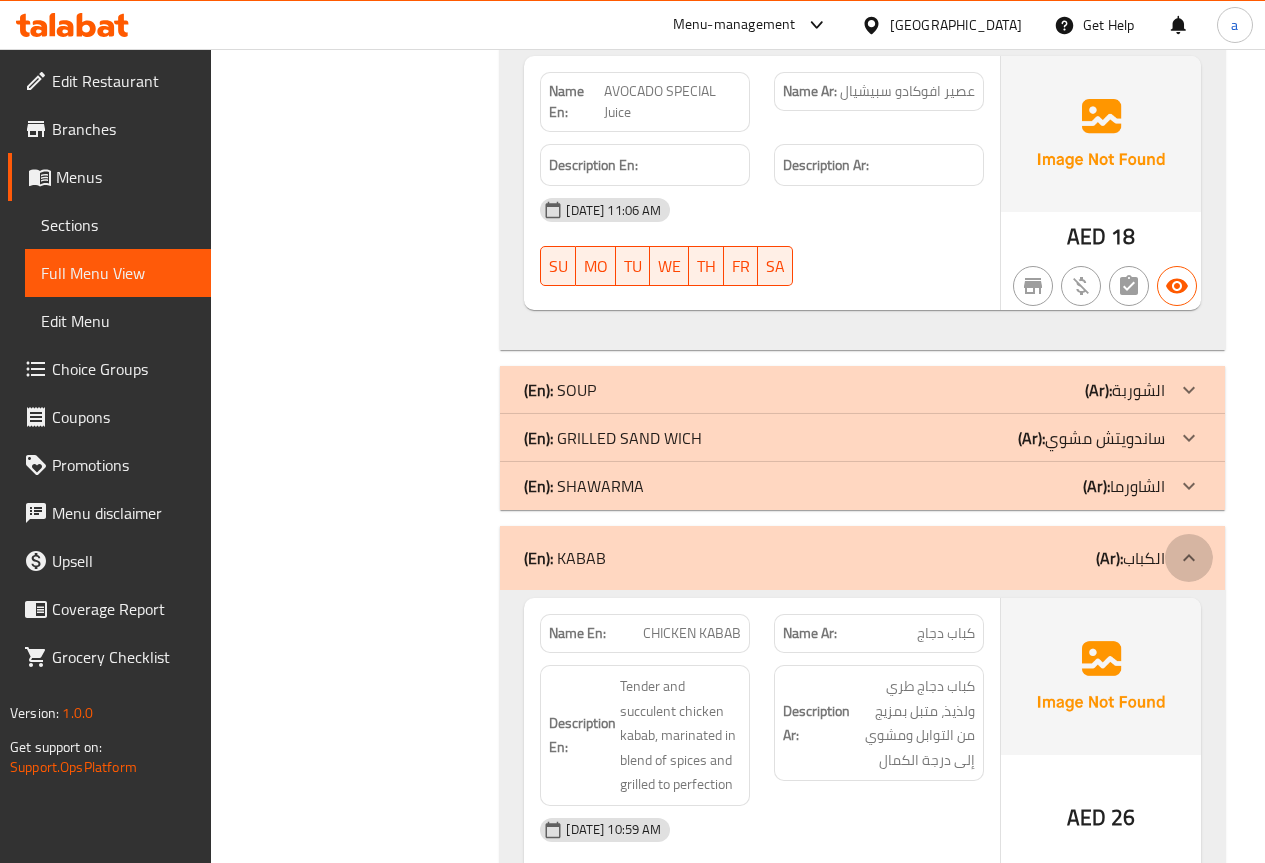 click at bounding box center (1189, -24561) 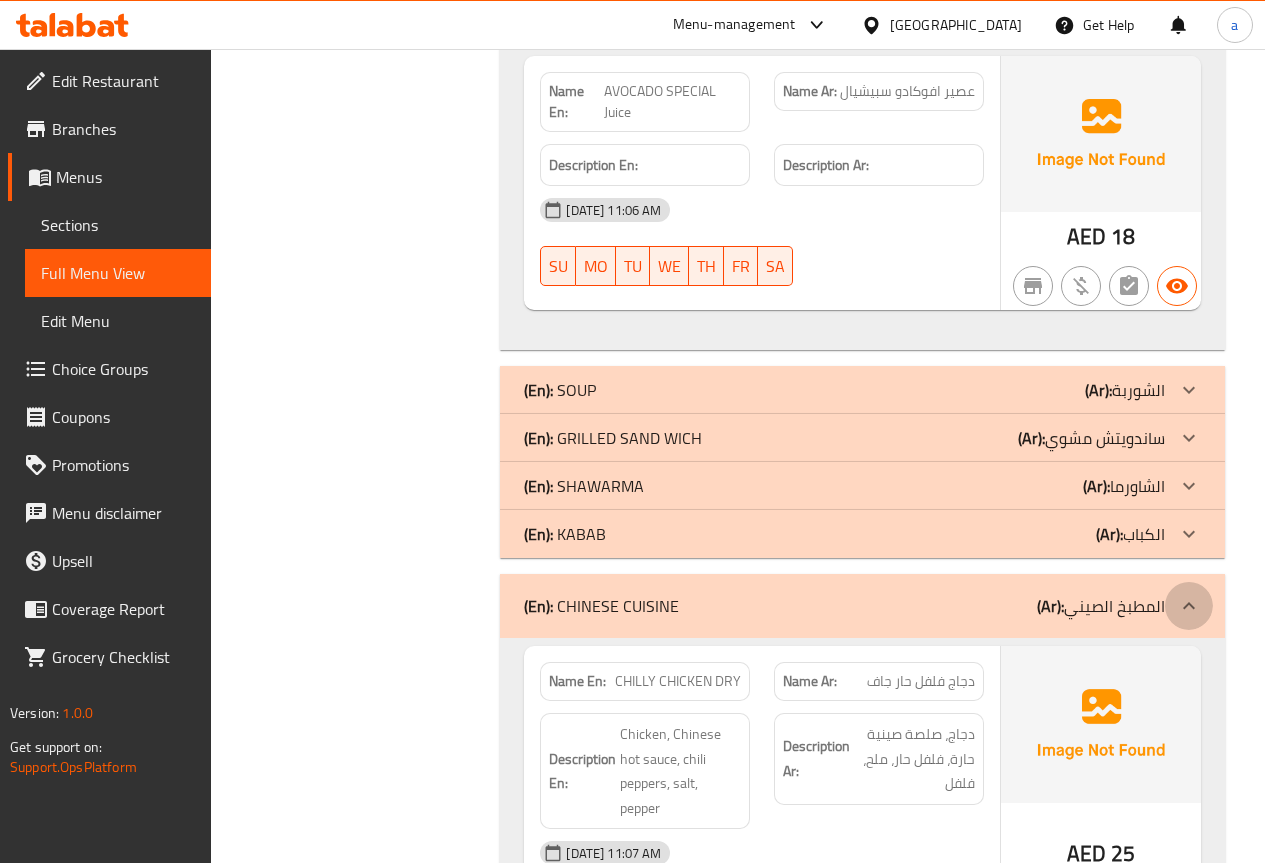 click 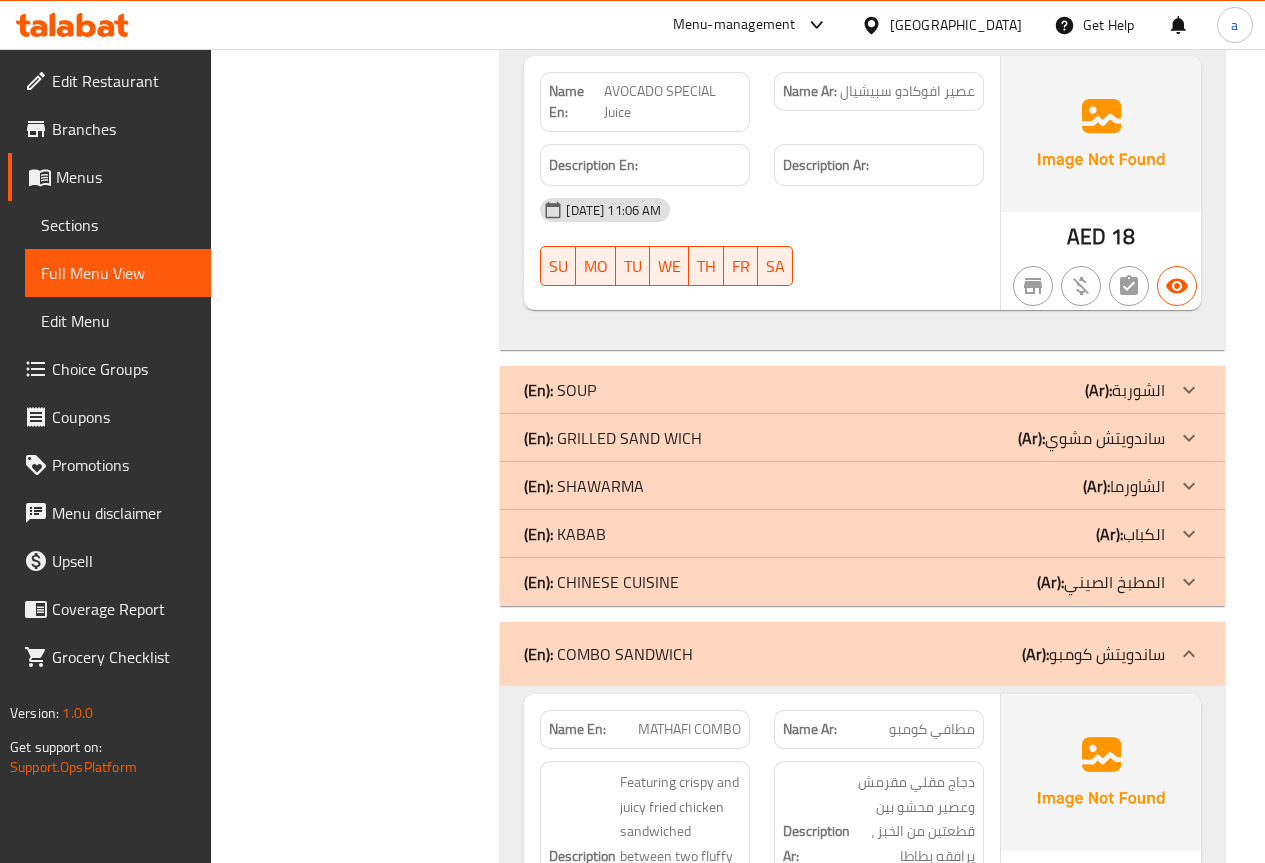 click at bounding box center (1189, -24561) 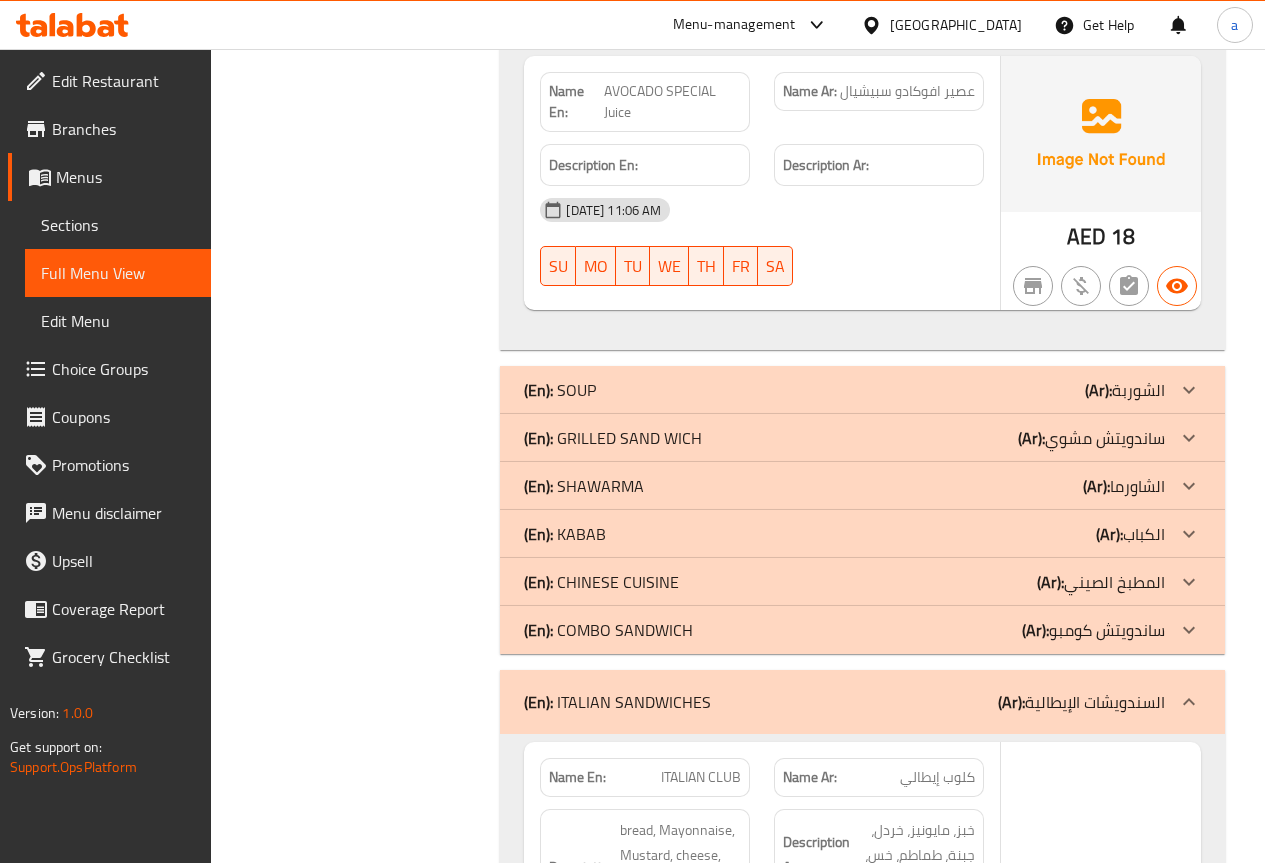scroll, scrollTop: 23600, scrollLeft: 0, axis: vertical 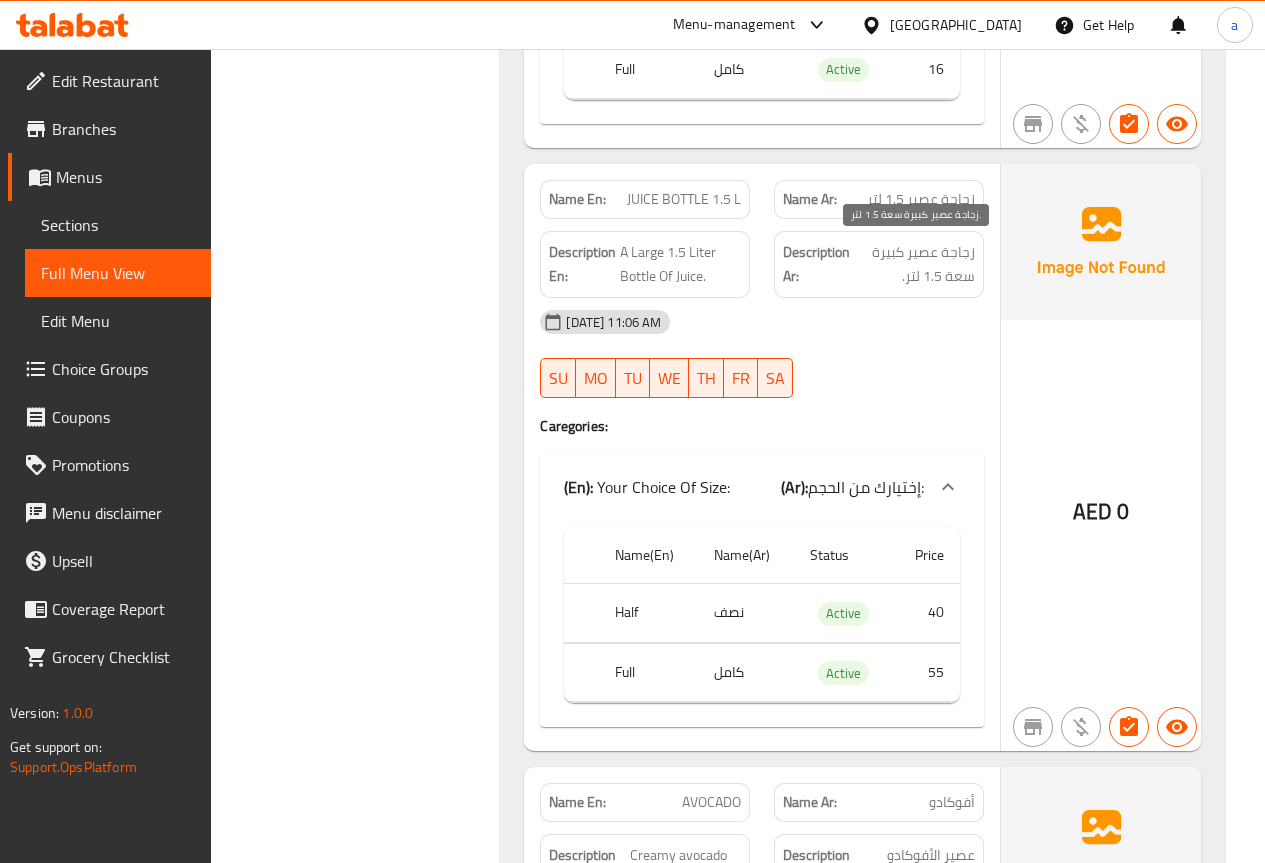 click on "زجاجة عصير كبيرة سعة 1.5 لتر." at bounding box center (914, 264) 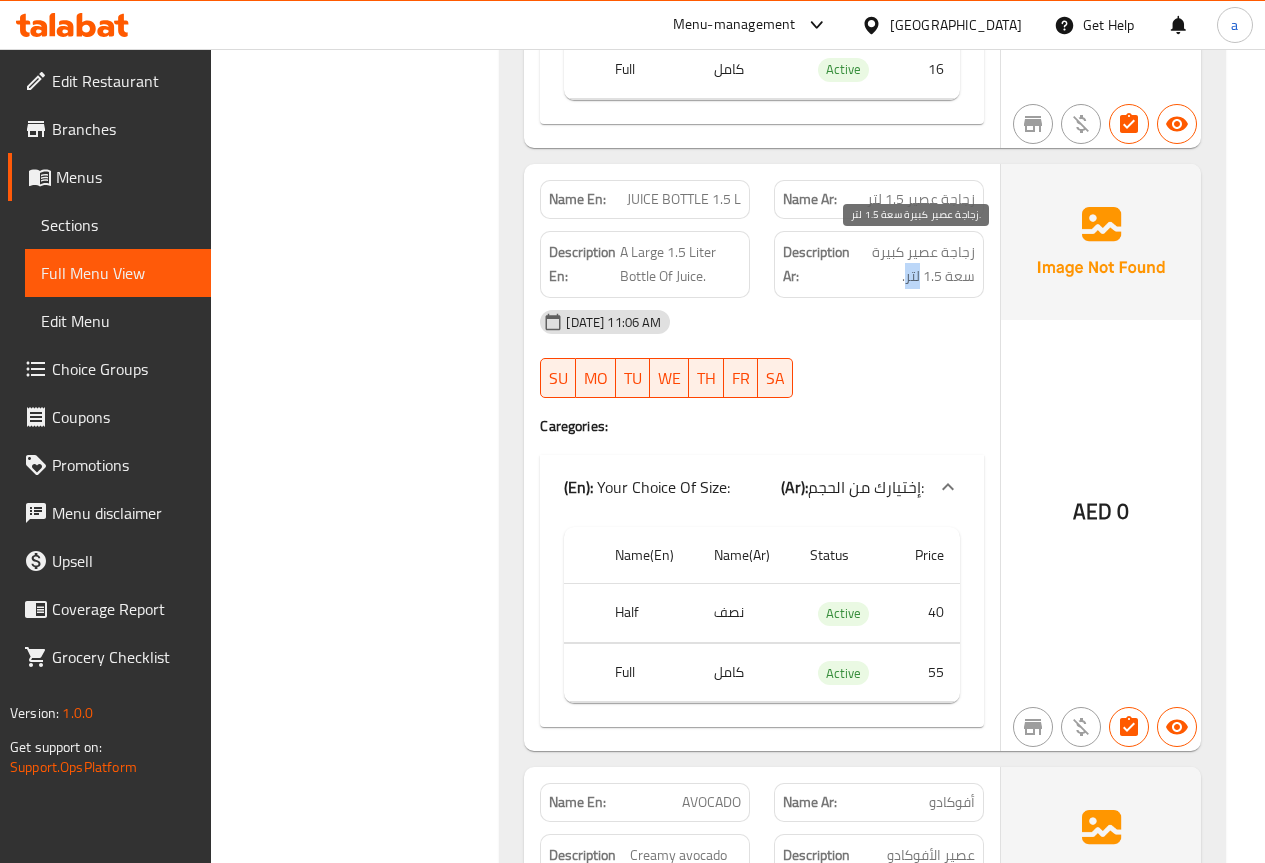 click on "زجاجة عصير كبيرة سعة 1.5 لتر." at bounding box center [914, 264] 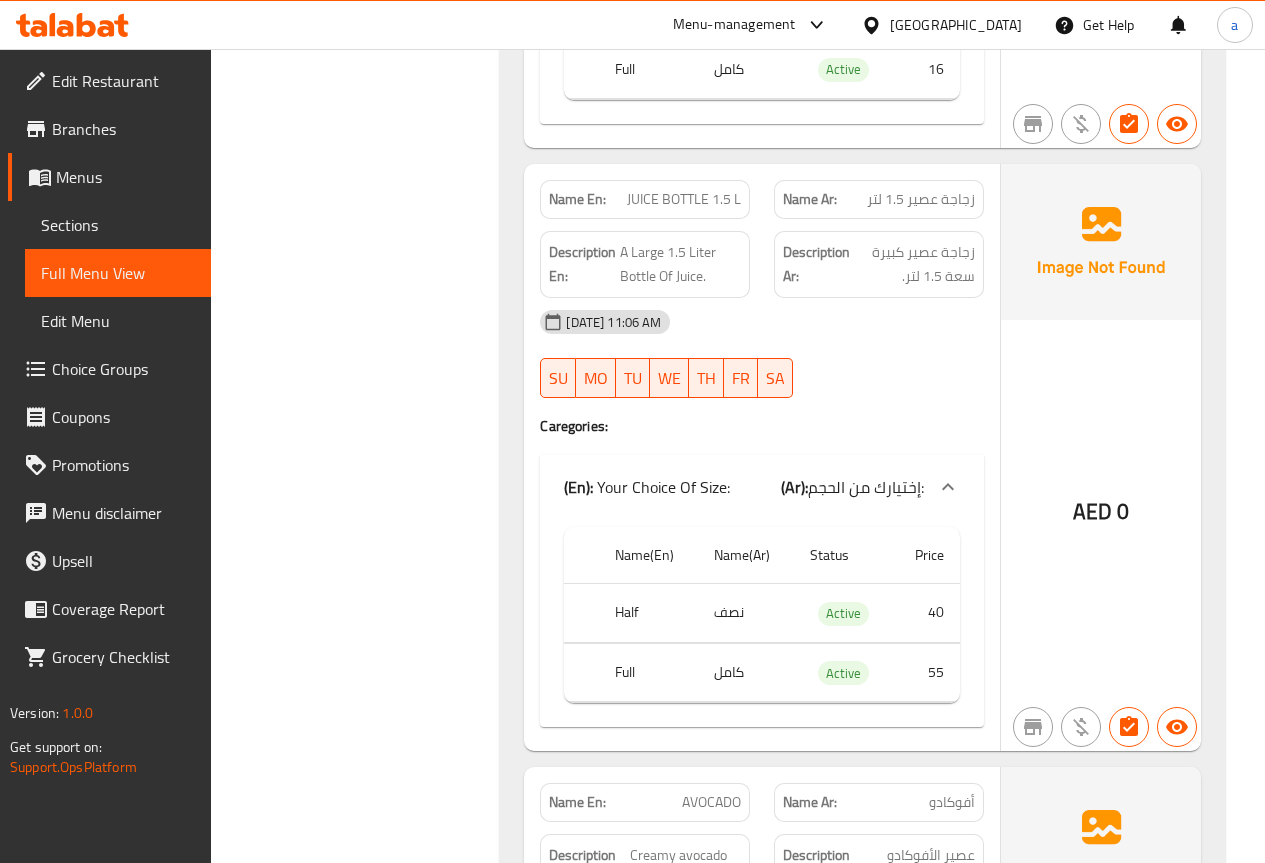 click at bounding box center [879, 398] 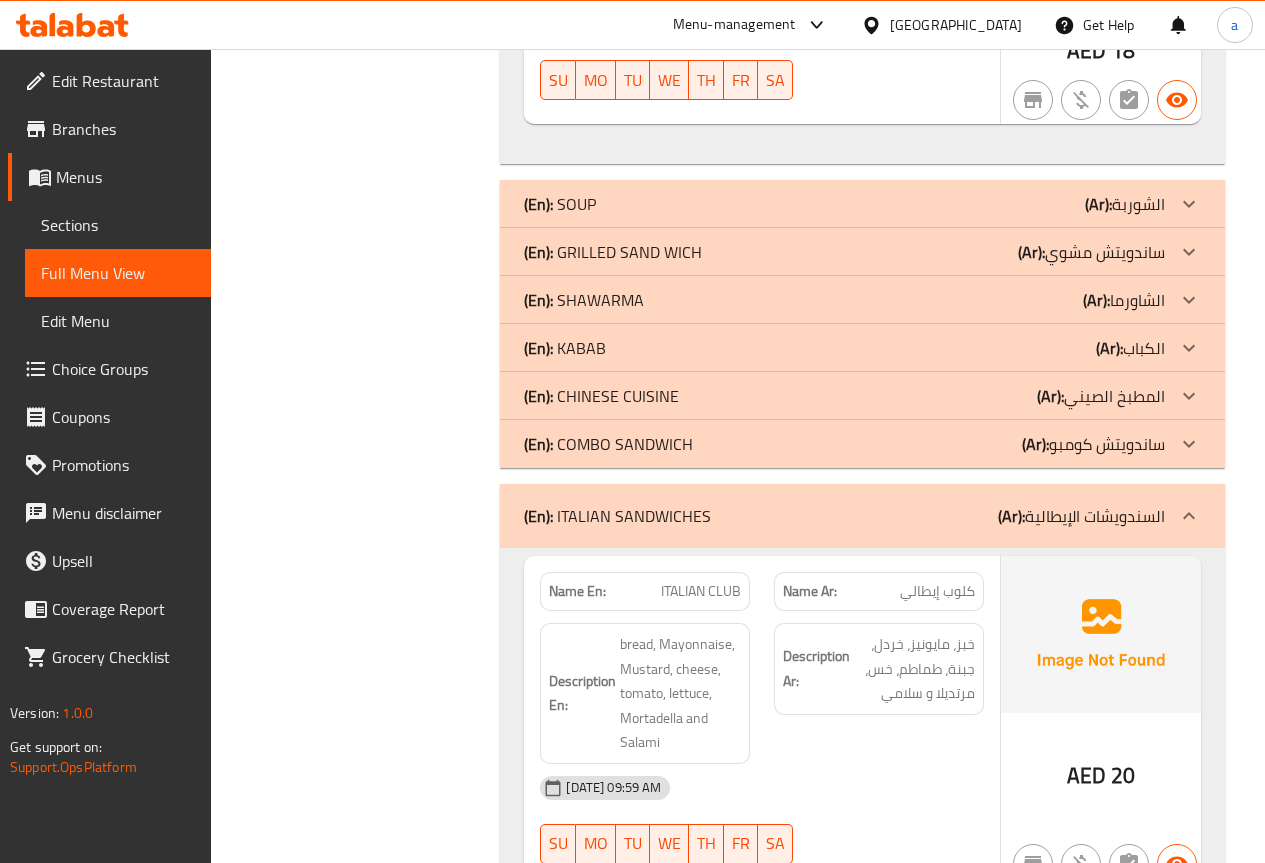 scroll, scrollTop: 25386, scrollLeft: 0, axis: vertical 